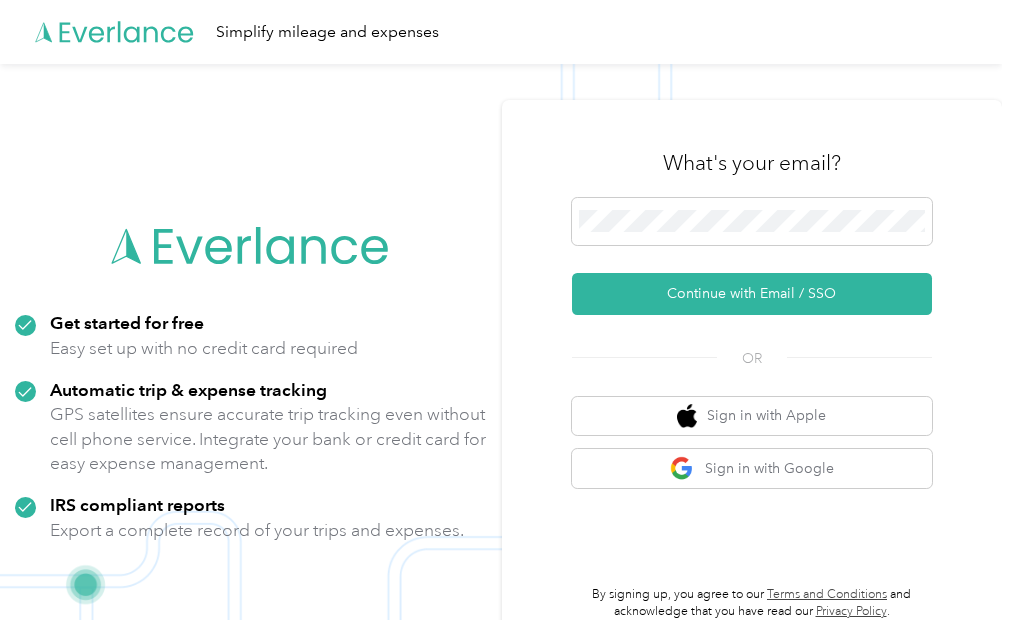 scroll, scrollTop: 0, scrollLeft: 0, axis: both 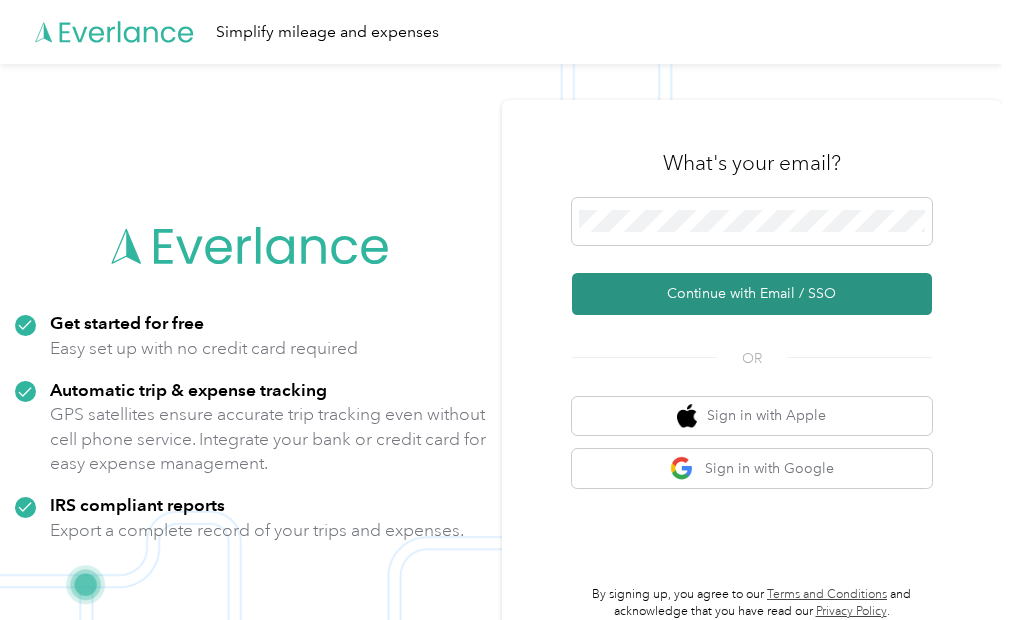 click on "Continue with Email / SSO" at bounding box center [752, 294] 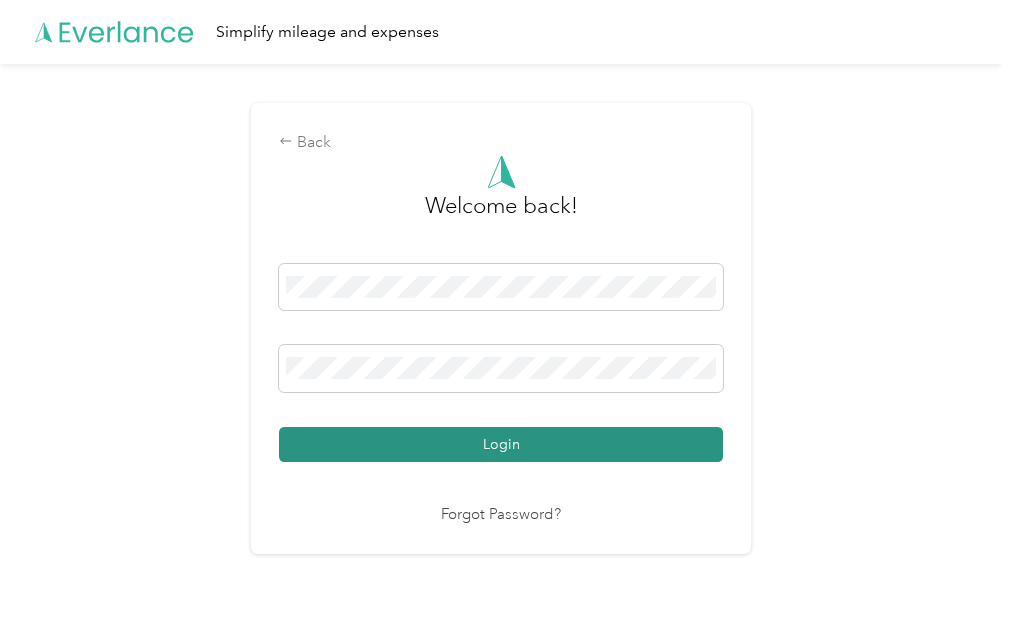 click on "Login" at bounding box center [501, 444] 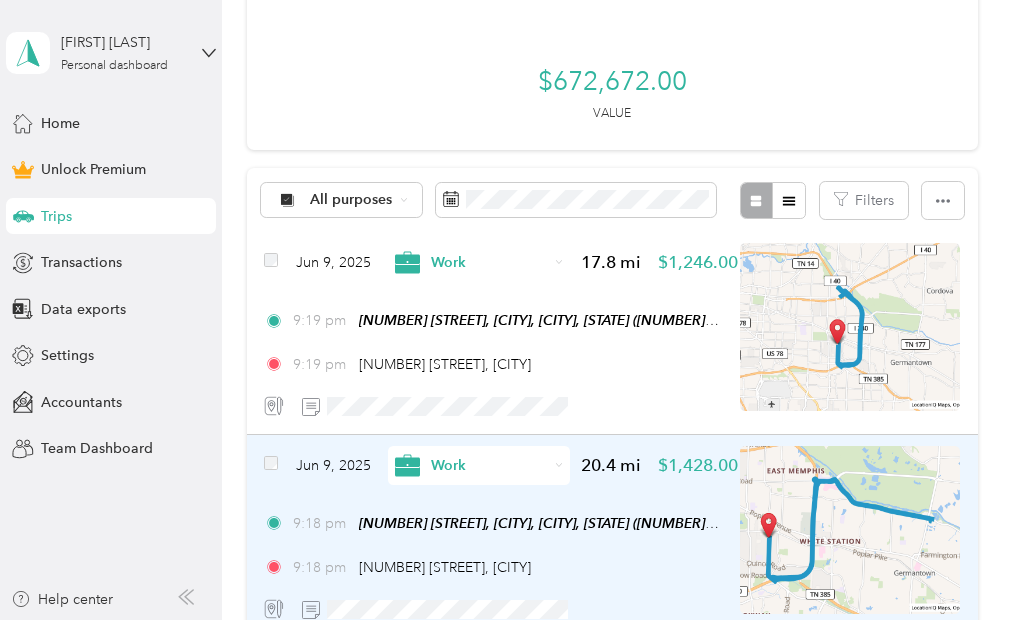 scroll, scrollTop: 402, scrollLeft: 0, axis: vertical 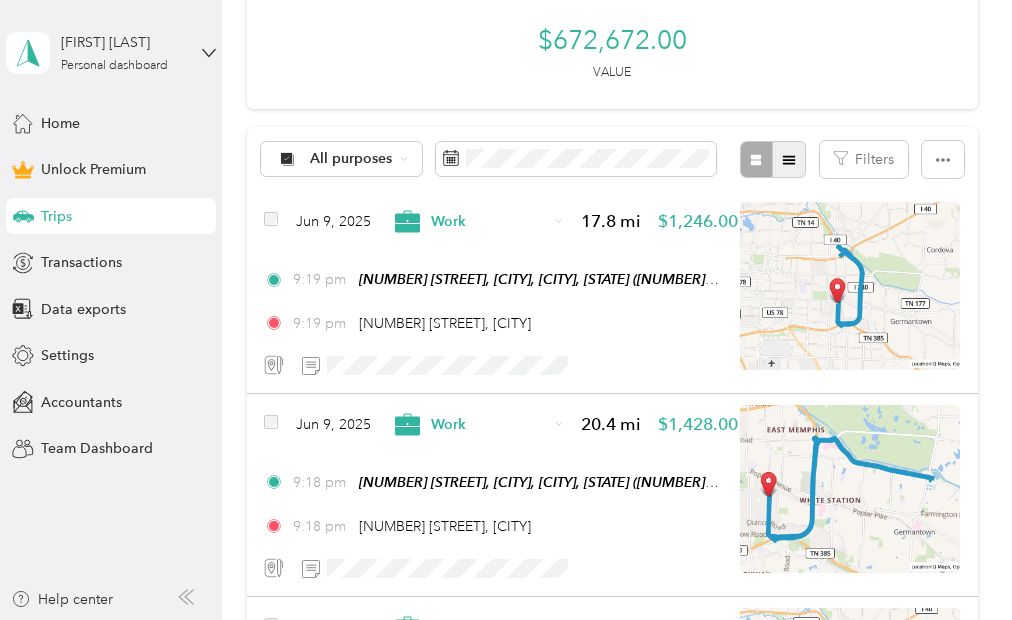 click at bounding box center (789, 159) 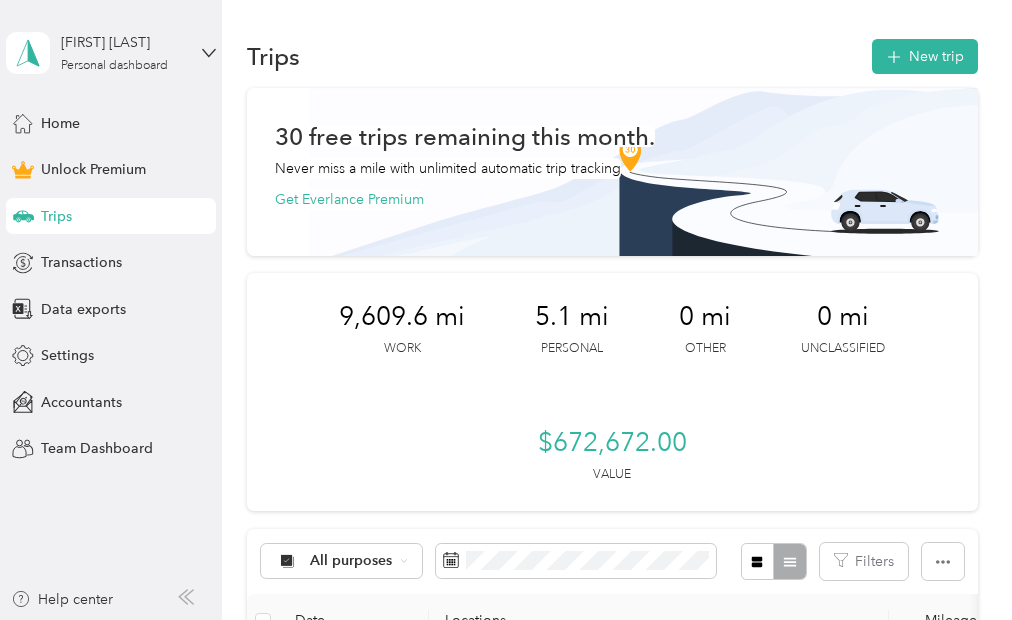 scroll, scrollTop: 114, scrollLeft: 0, axis: vertical 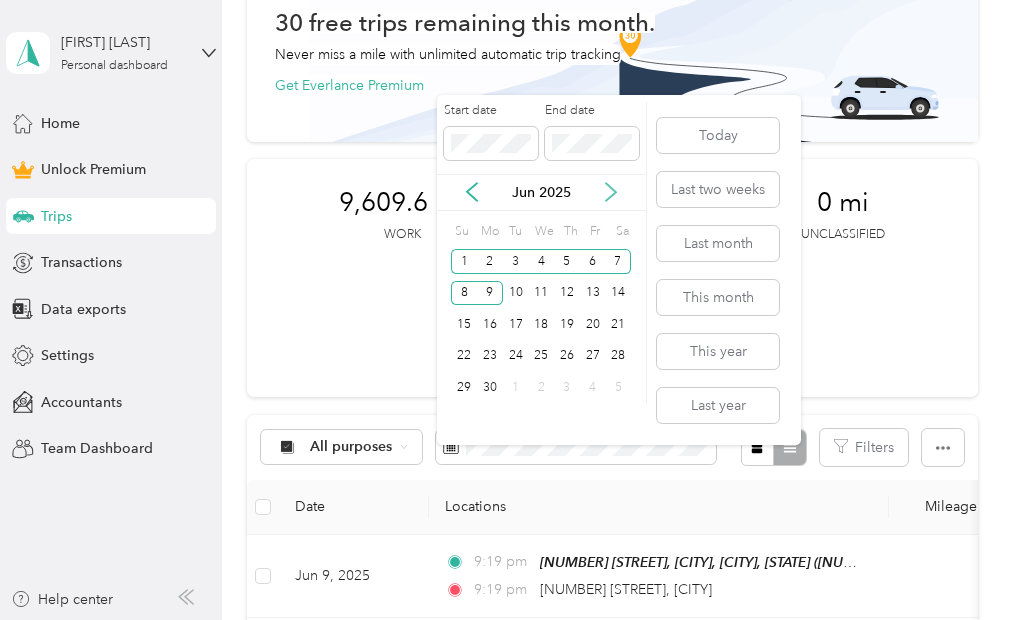 click 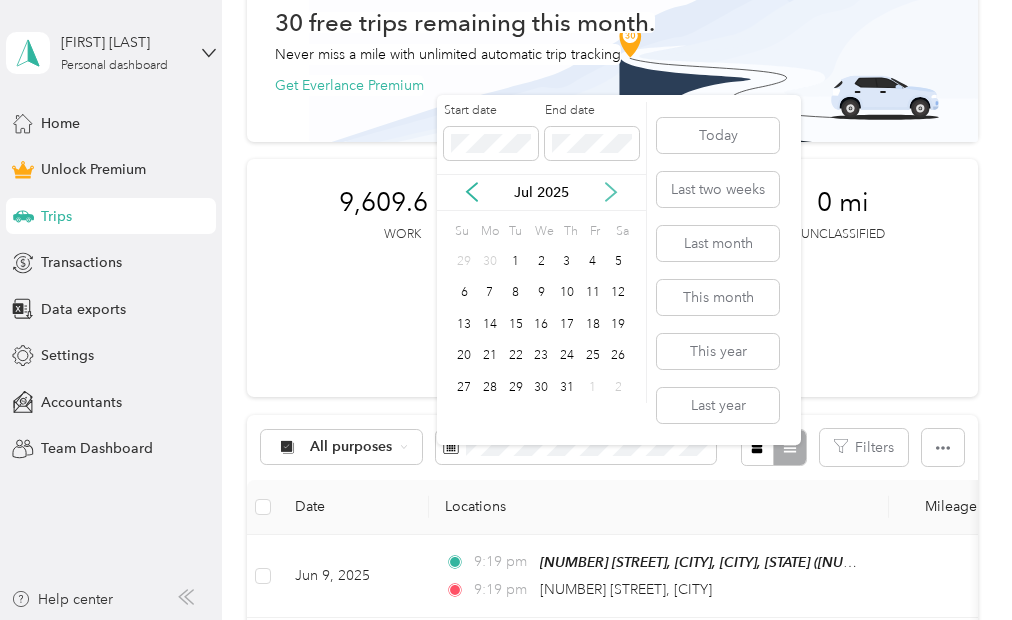 click 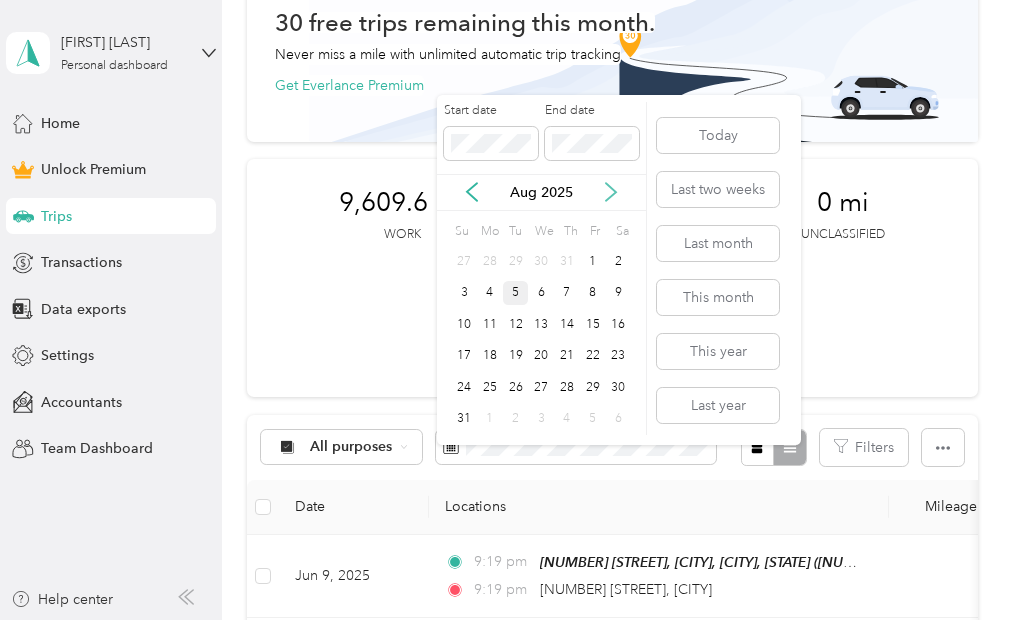 click 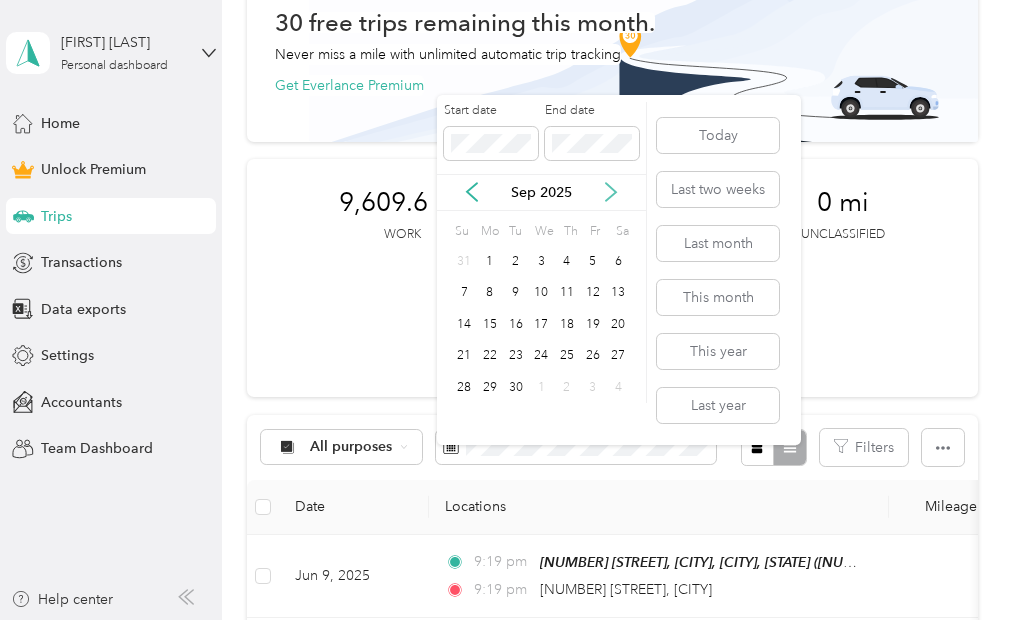 click 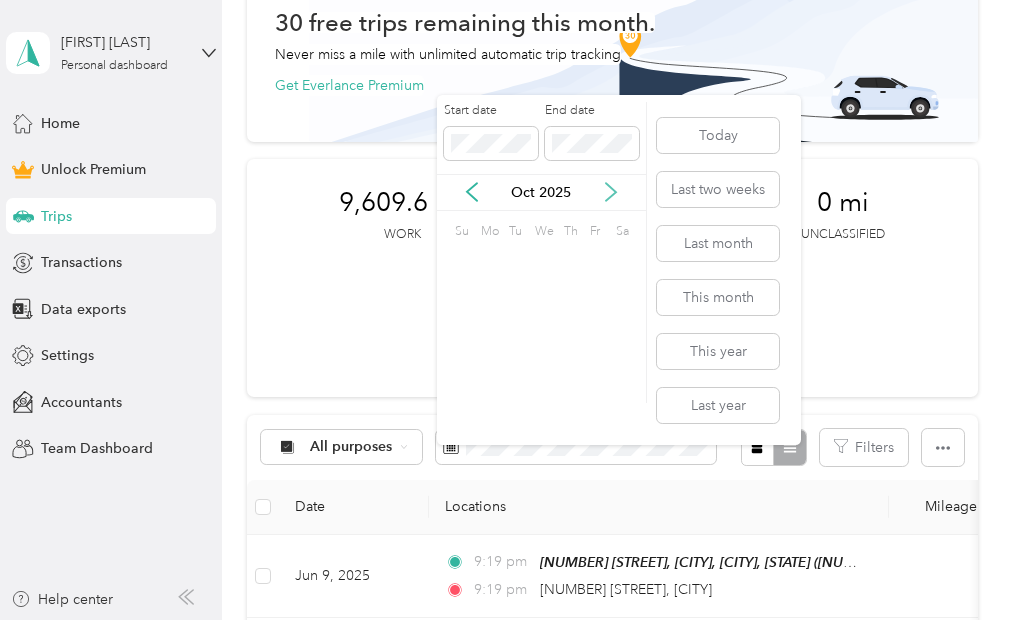 click 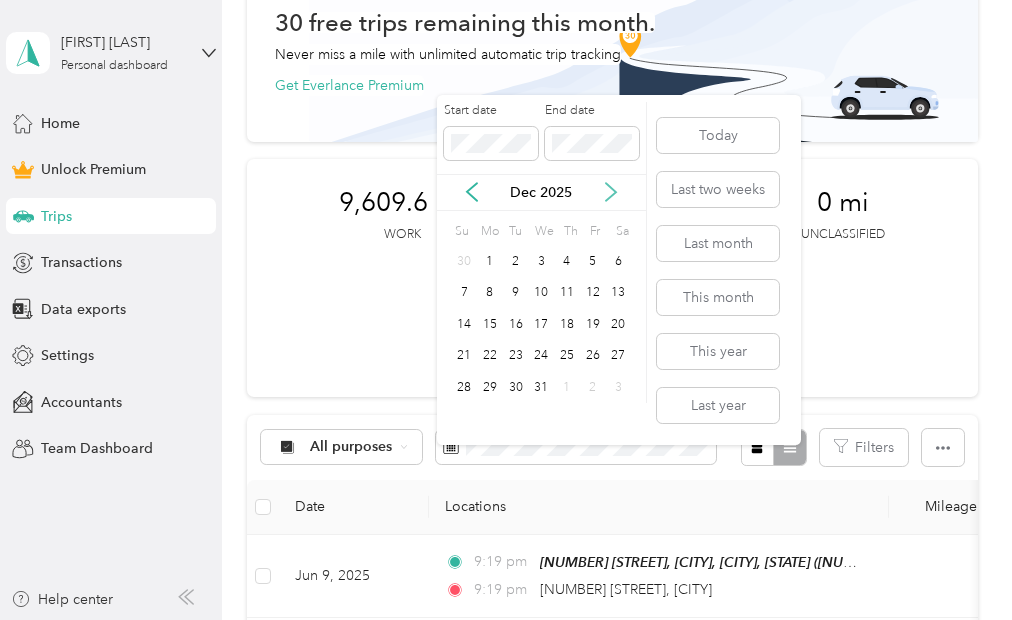 click 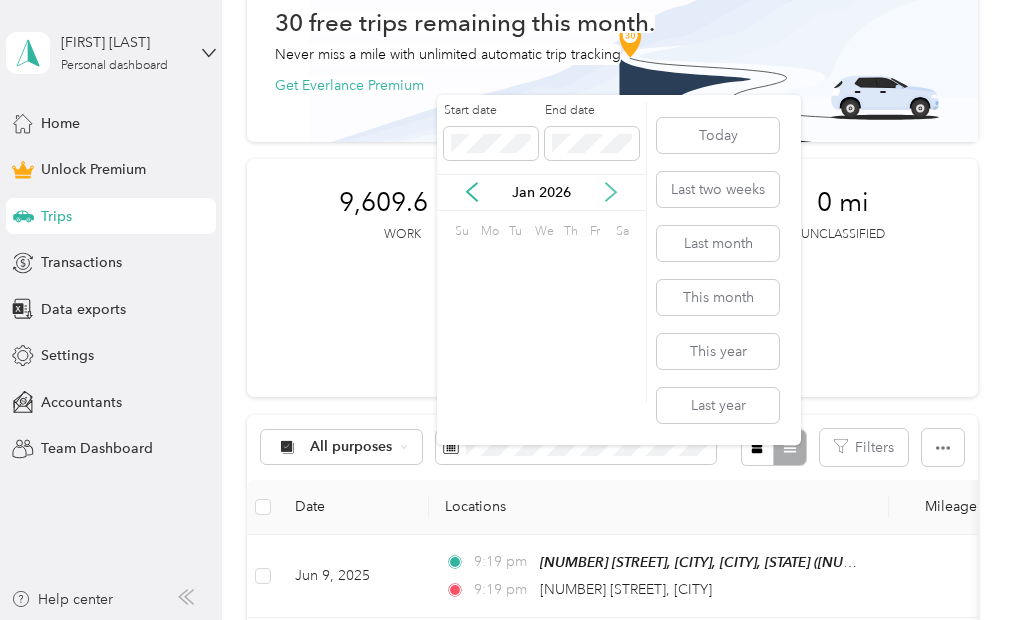 click 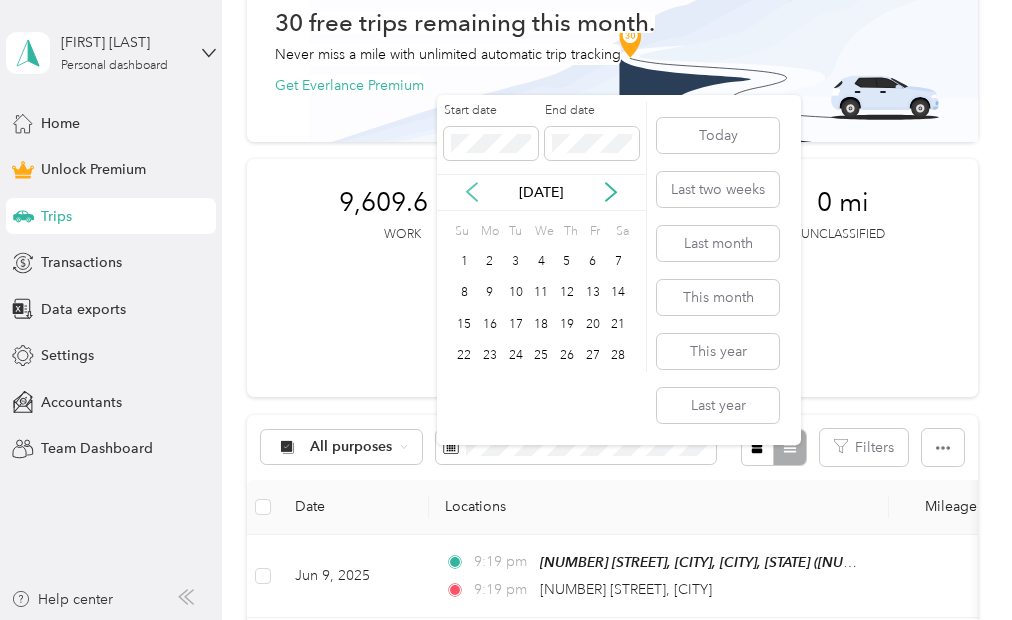 click 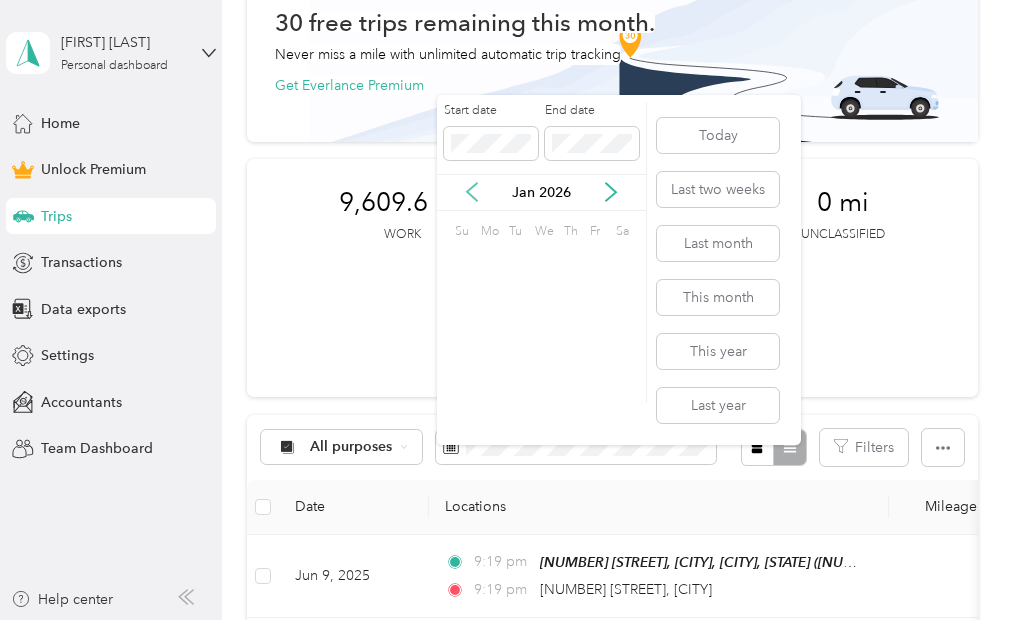 click 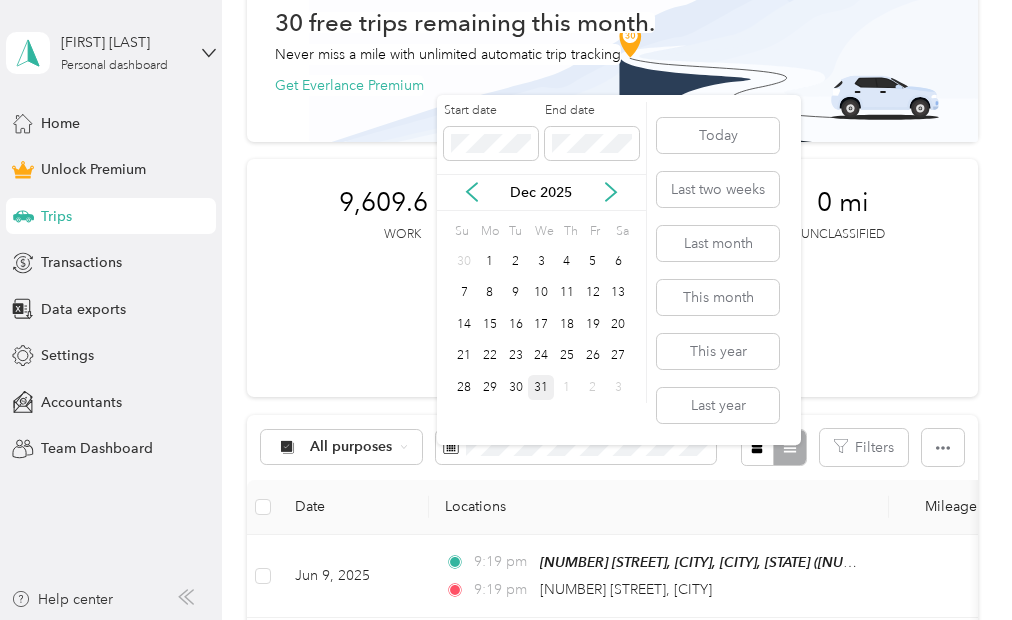click on "31" at bounding box center [541, 387] 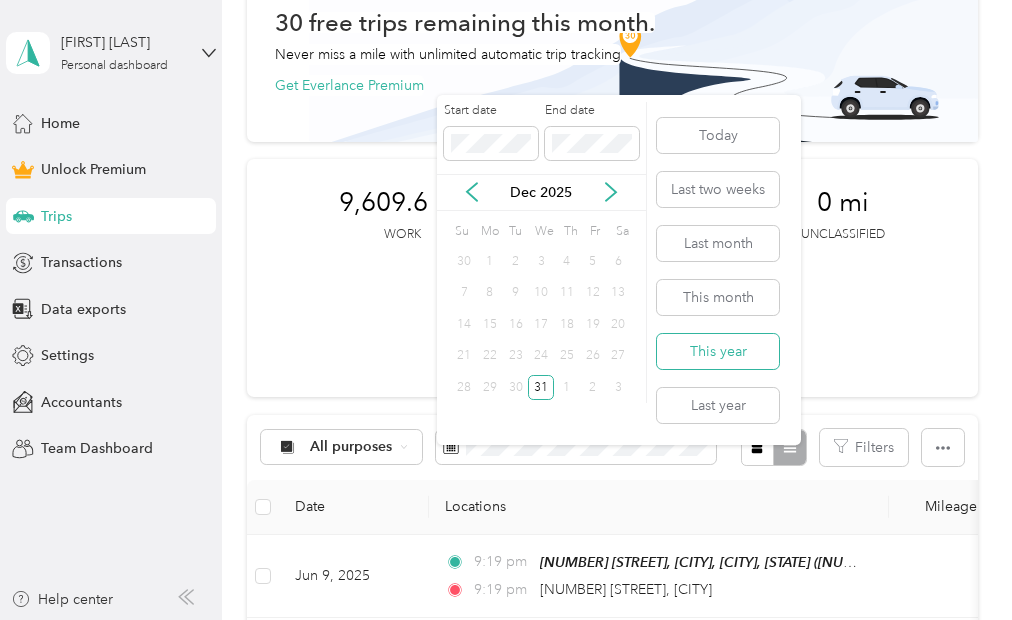 click on "This year" at bounding box center [718, 351] 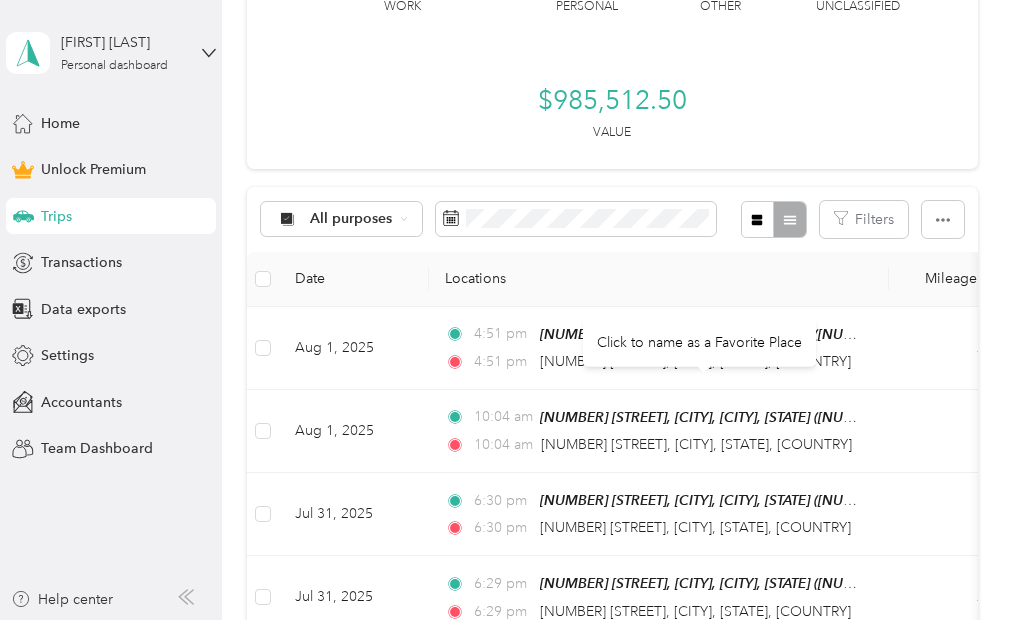 scroll, scrollTop: 0, scrollLeft: 0, axis: both 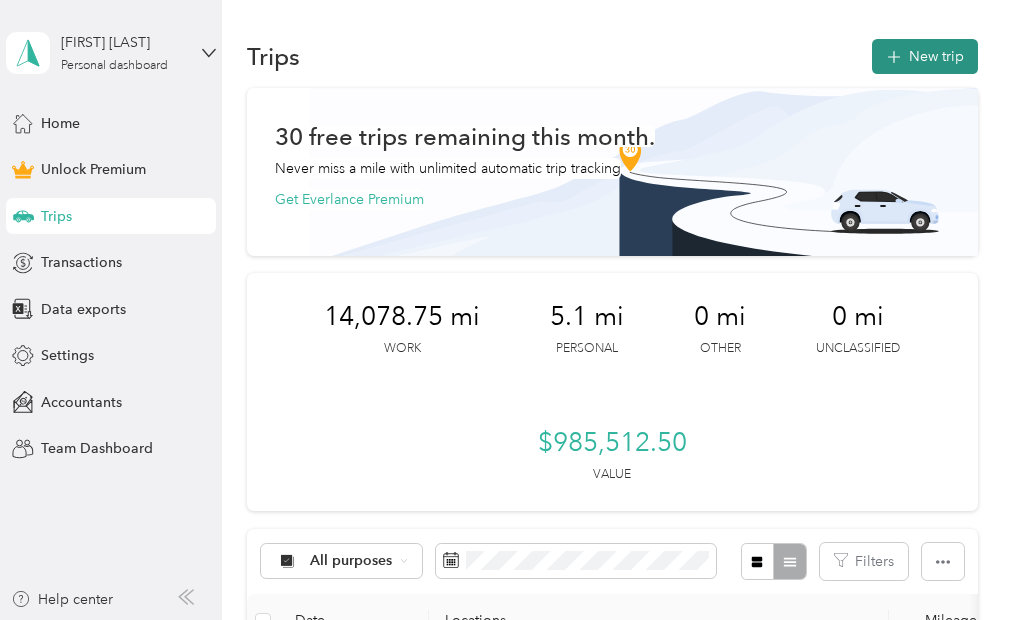 click on "New trip" at bounding box center [925, 56] 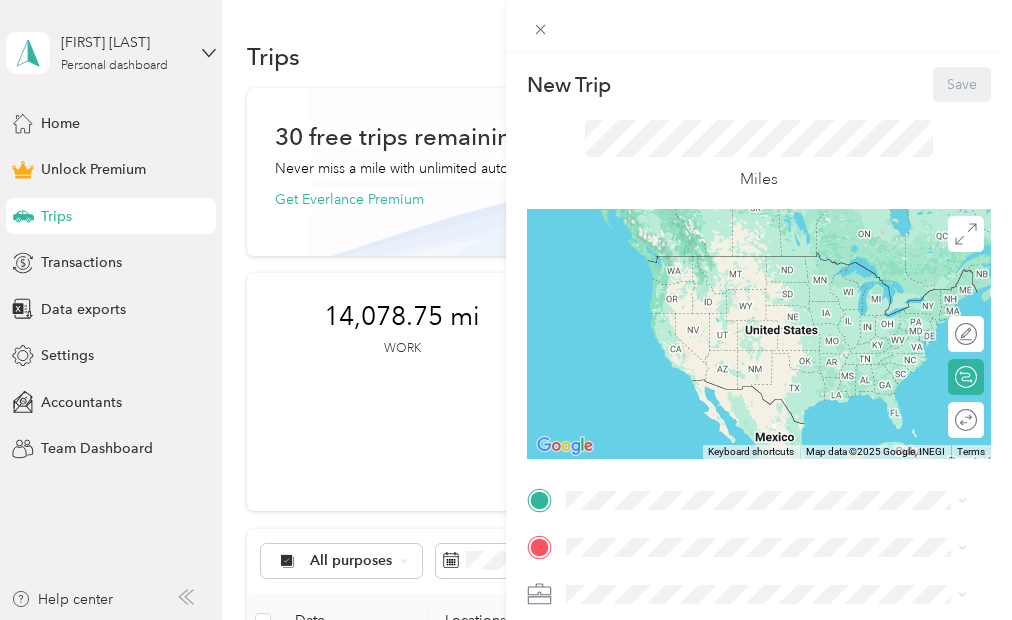 click on "[NUMBER] [STREET], [CITY], [STATE] [POSTAL_CODE] [NUMBER] [STREET], [CITY], [STATE], [COUNTRY]" at bounding box center [782, 348] 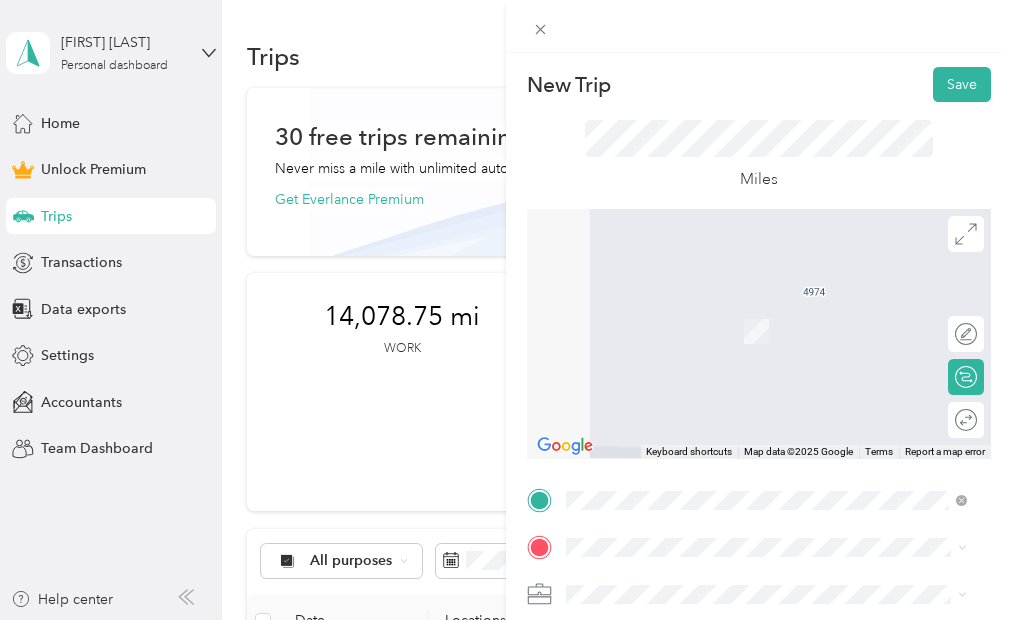 click on "[NUMBER] [STREET]
[CITY], [STATE] [POSTAL_CODE], [COUNTRY]" at bounding box center [748, 307] 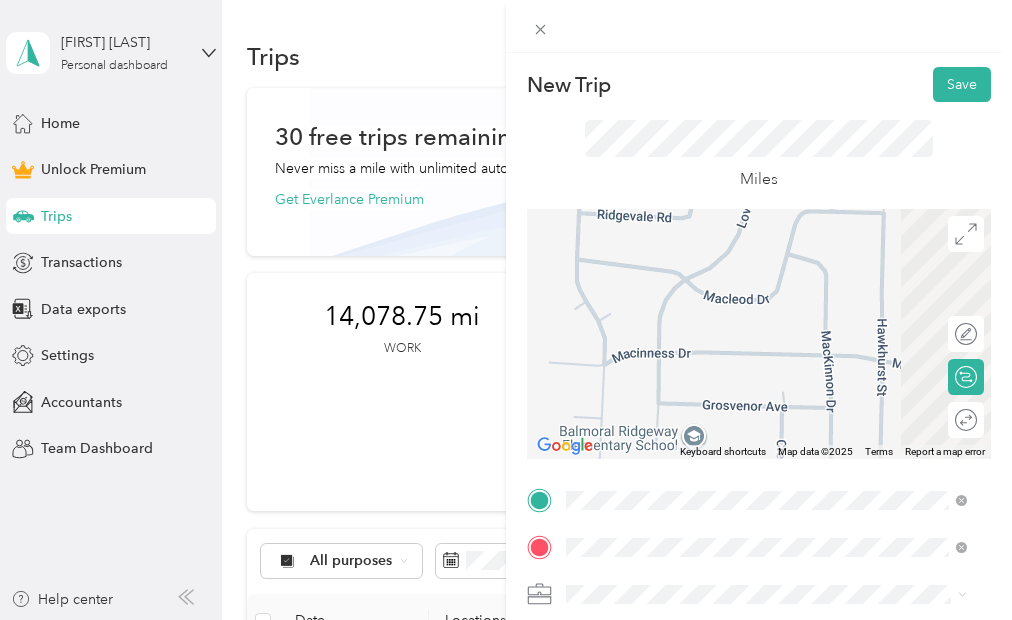 drag, startPoint x: 799, startPoint y: 353, endPoint x: 383, endPoint y: 344, distance: 416.09735 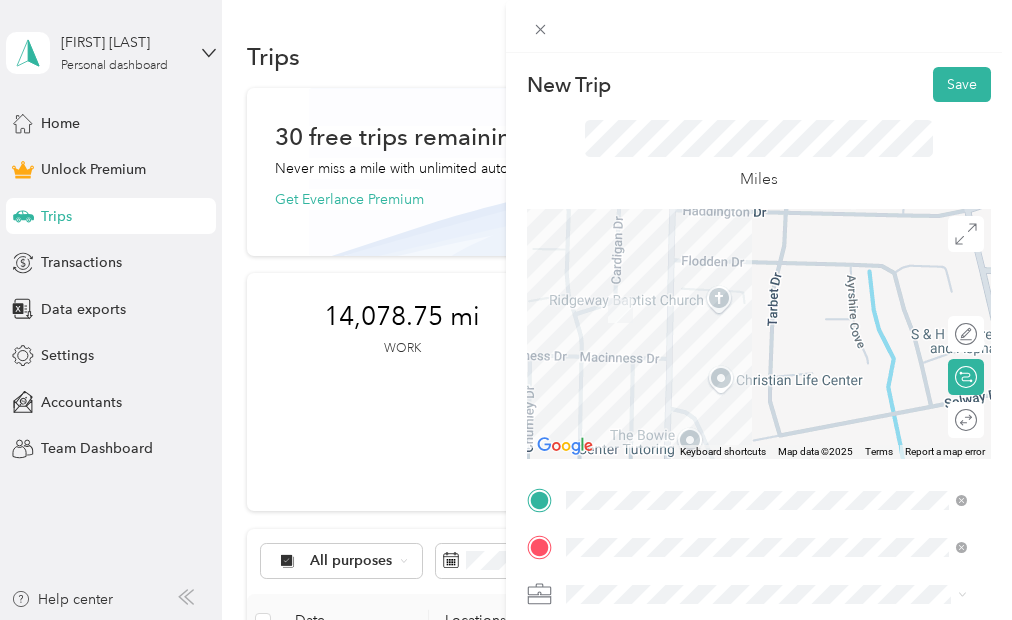 drag, startPoint x: 846, startPoint y: 336, endPoint x: 719, endPoint y: 347, distance: 127.47549 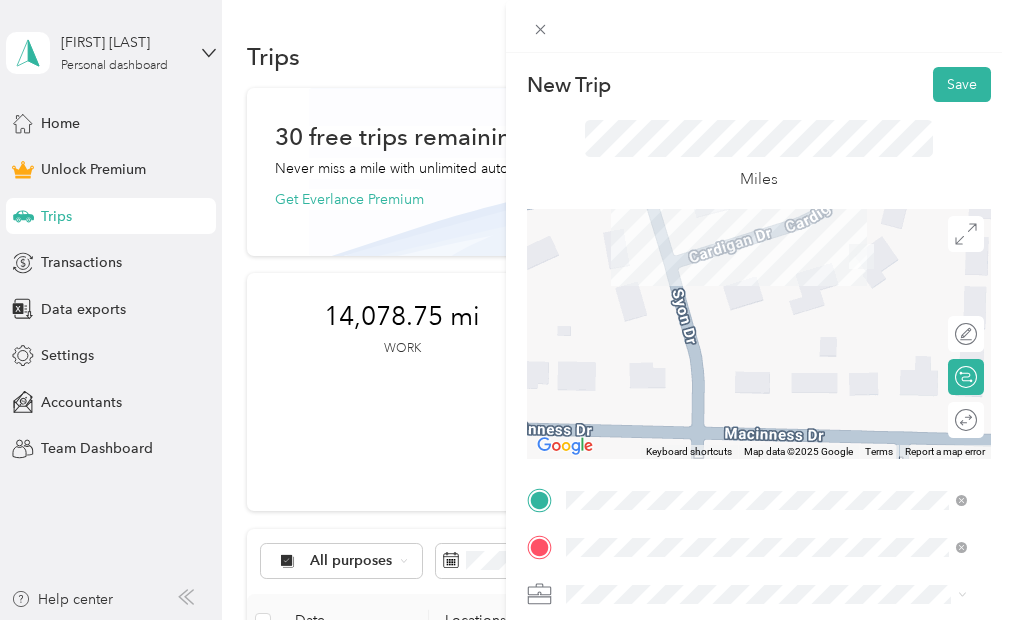 drag, startPoint x: 590, startPoint y: 296, endPoint x: 873, endPoint y: 473, distance: 333.79333 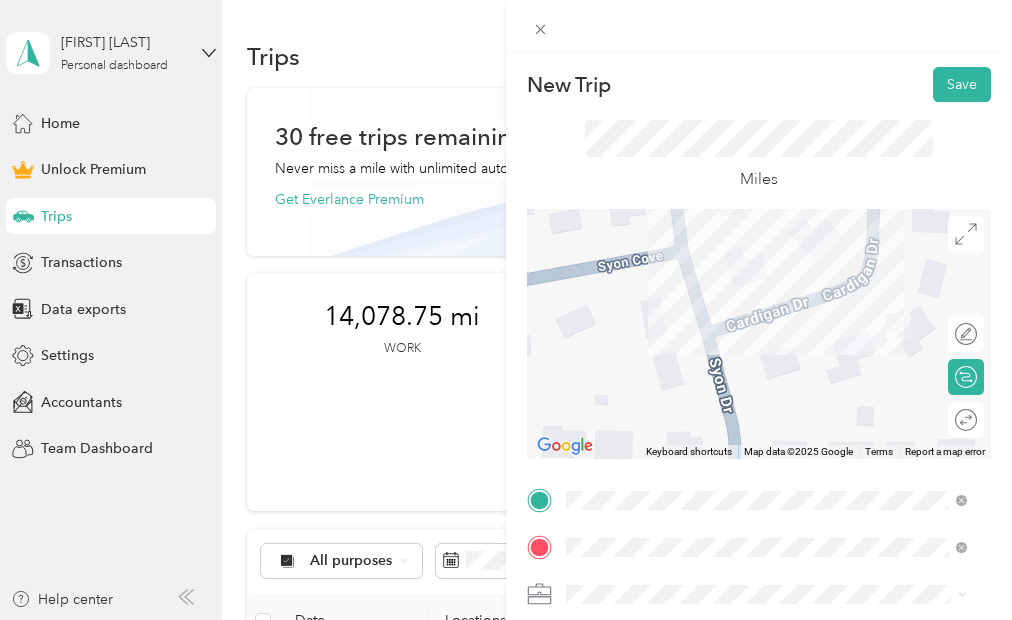 drag, startPoint x: 807, startPoint y: 314, endPoint x: 849, endPoint y: 385, distance: 82.492424 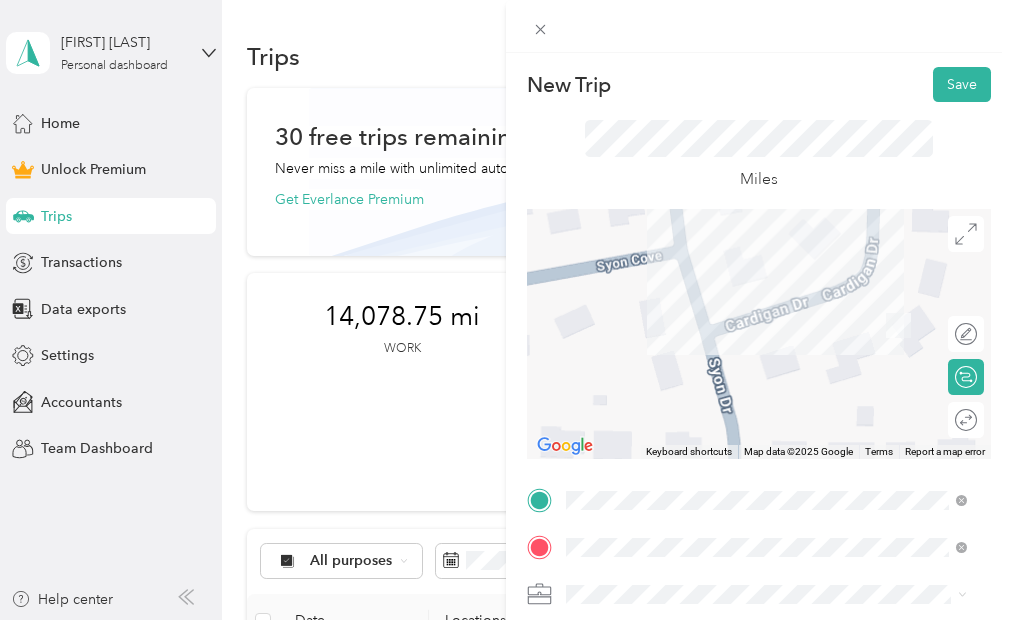 click at bounding box center [759, 334] 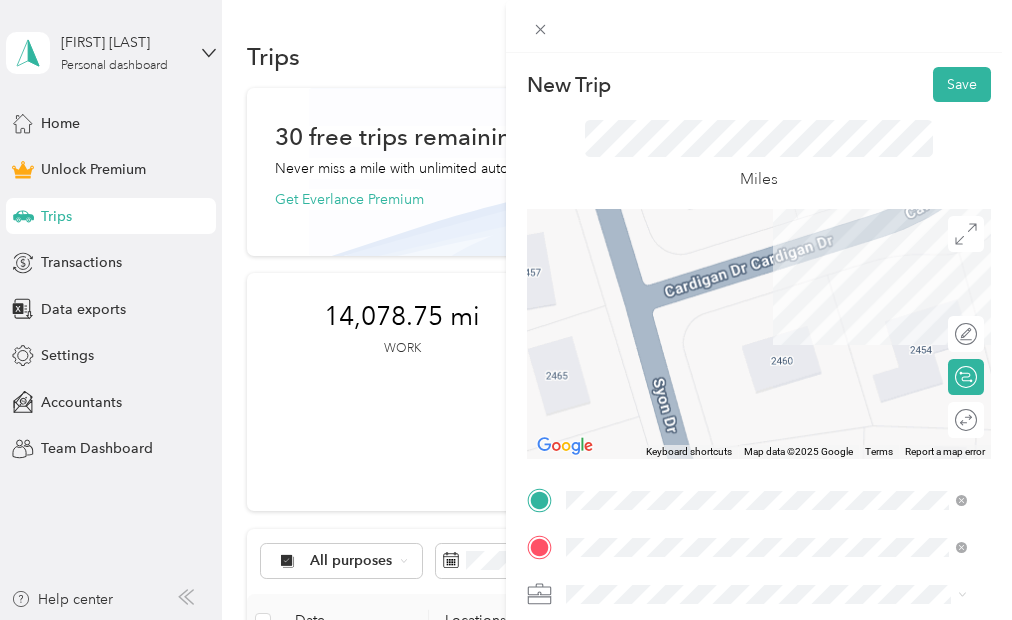 click at bounding box center (759, 334) 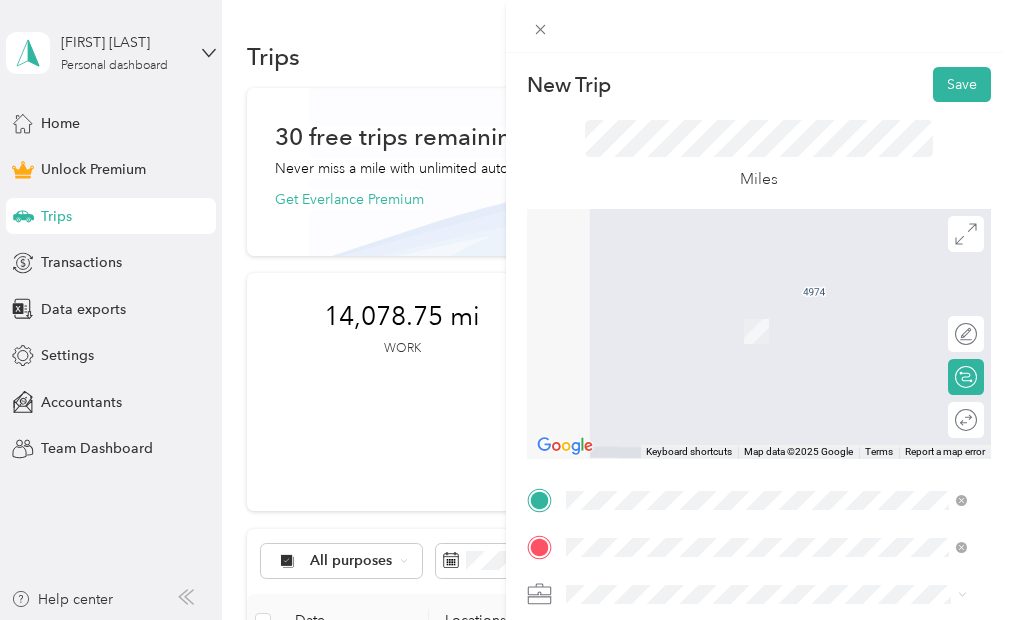 click on "[NUMBER] [STREET]
[CITY], [STATE] [POSTAL_CODE], [COUNTRY]" at bounding box center [748, 332] 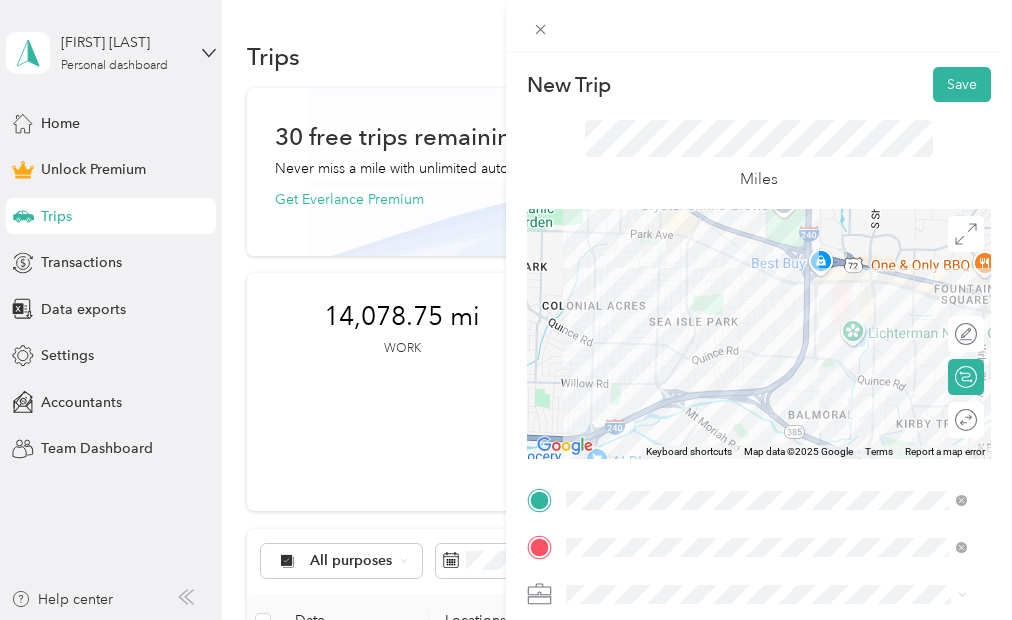 click at bounding box center [759, 334] 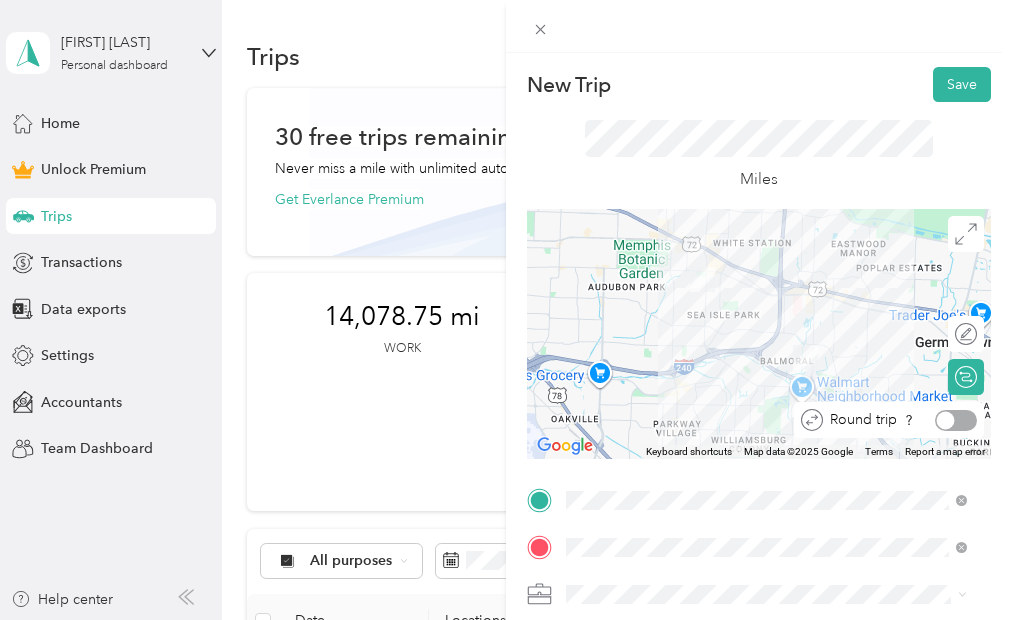 click at bounding box center (956, 420) 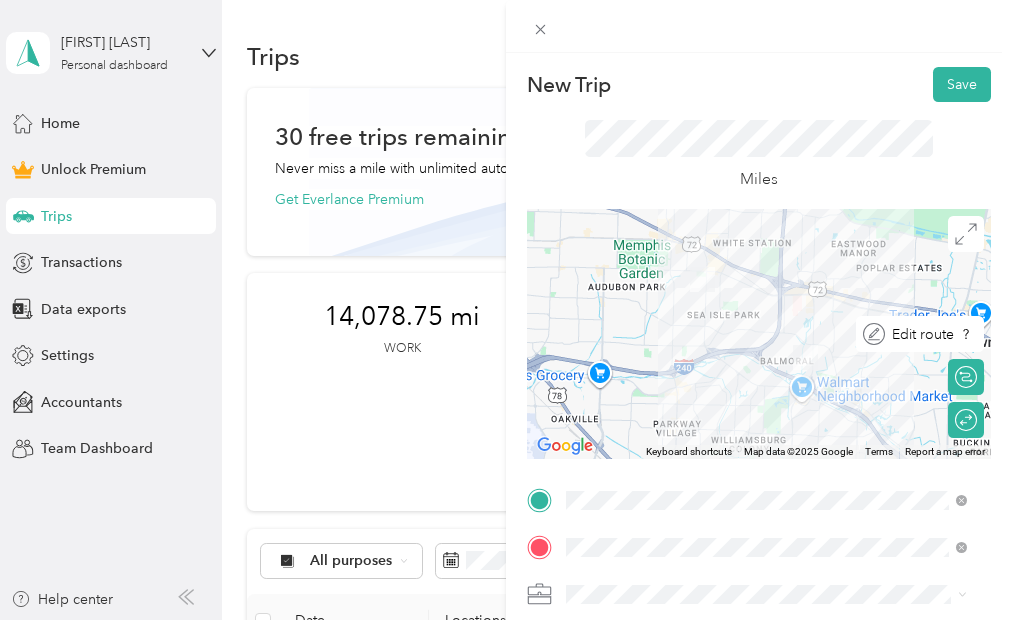 click on "Edit route" at bounding box center (920, 334) 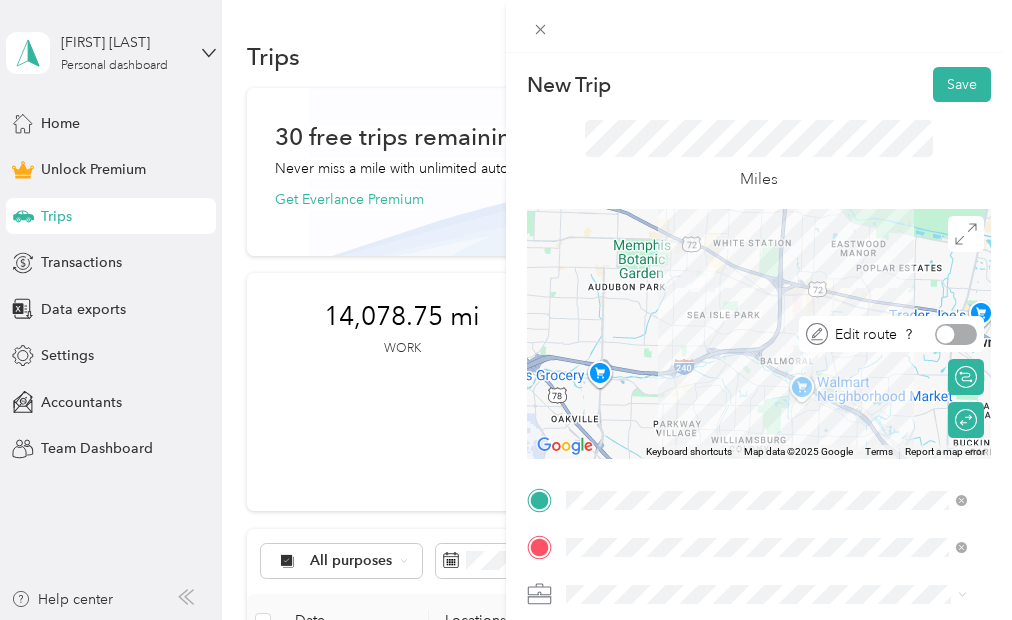 click at bounding box center (956, 334) 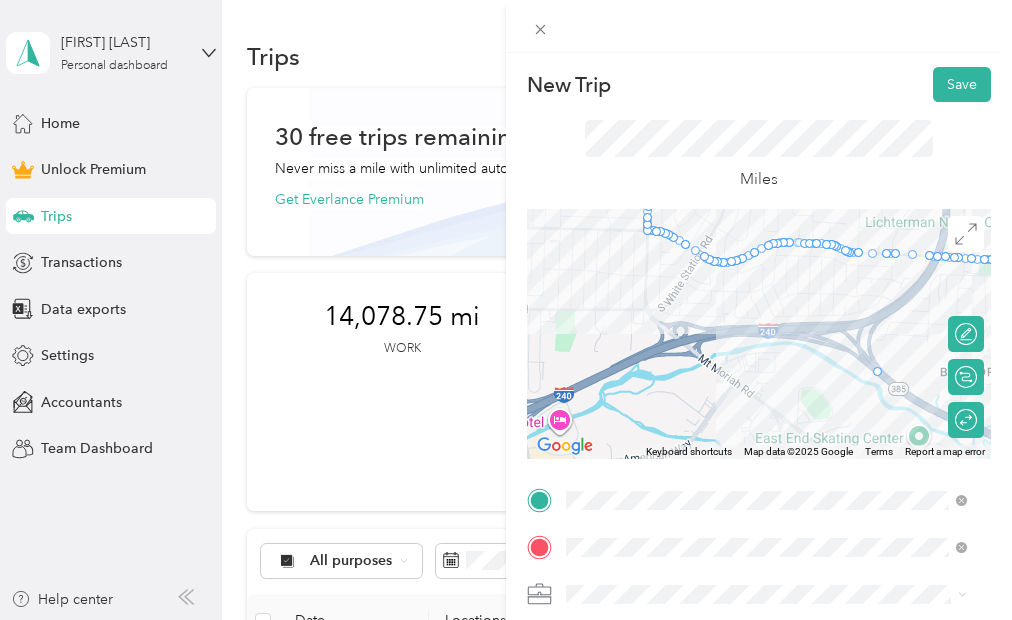 drag, startPoint x: 806, startPoint y: 248, endPoint x: 874, endPoint y: 379, distance: 147.59743 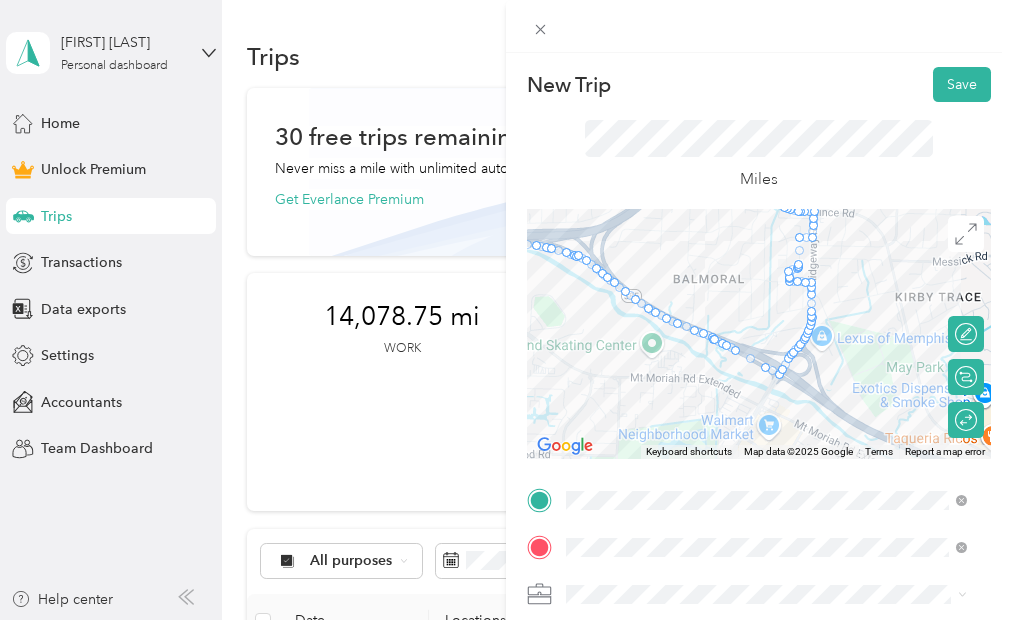 drag, startPoint x: 902, startPoint y: 303, endPoint x: 632, endPoint y: 210, distance: 285.56784 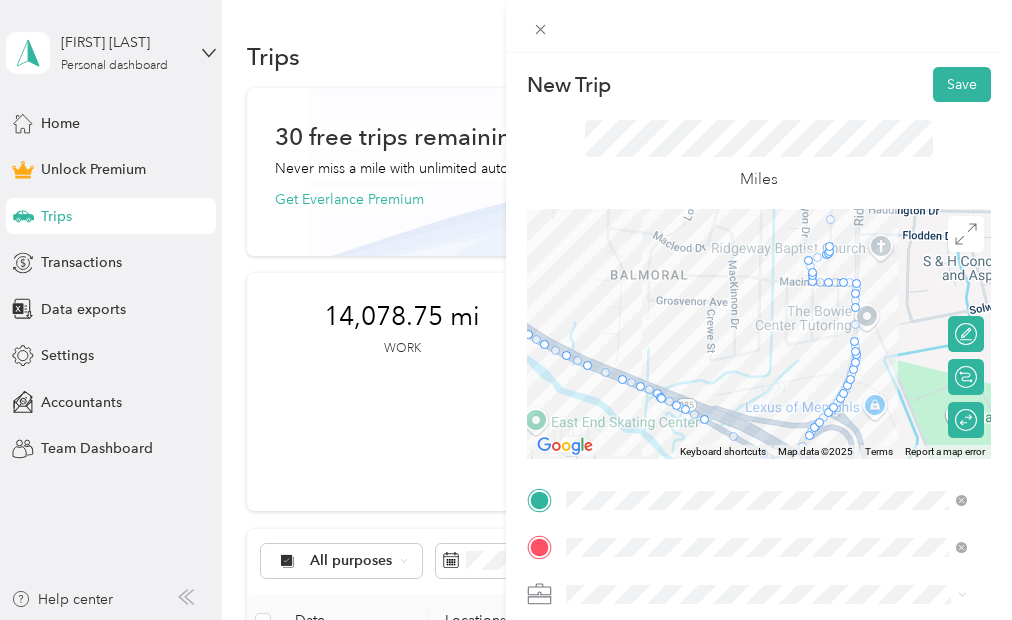 drag, startPoint x: 814, startPoint y: 234, endPoint x: 707, endPoint y: 337, distance: 148.51936 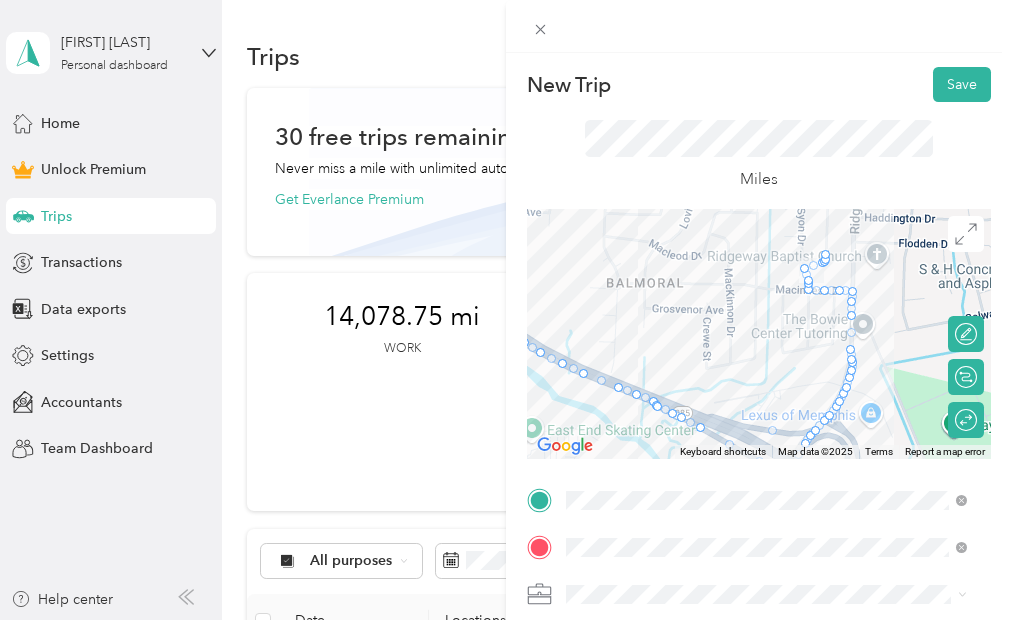 drag, startPoint x: 819, startPoint y: 226, endPoint x: 767, endPoint y: 431, distance: 211.49231 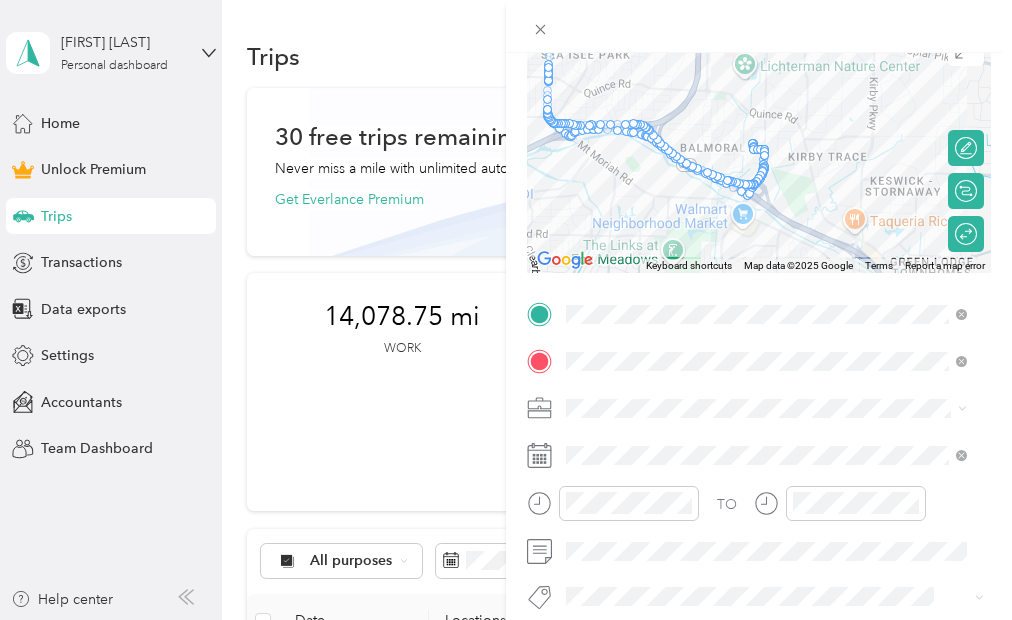 scroll, scrollTop: 228, scrollLeft: 0, axis: vertical 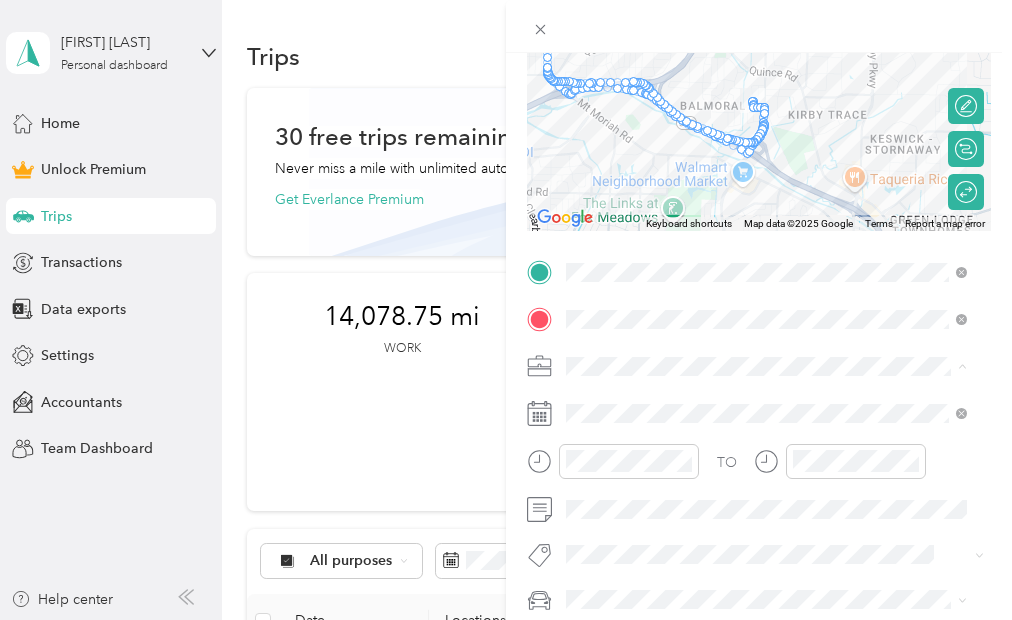click on "Work" at bounding box center (766, 120) 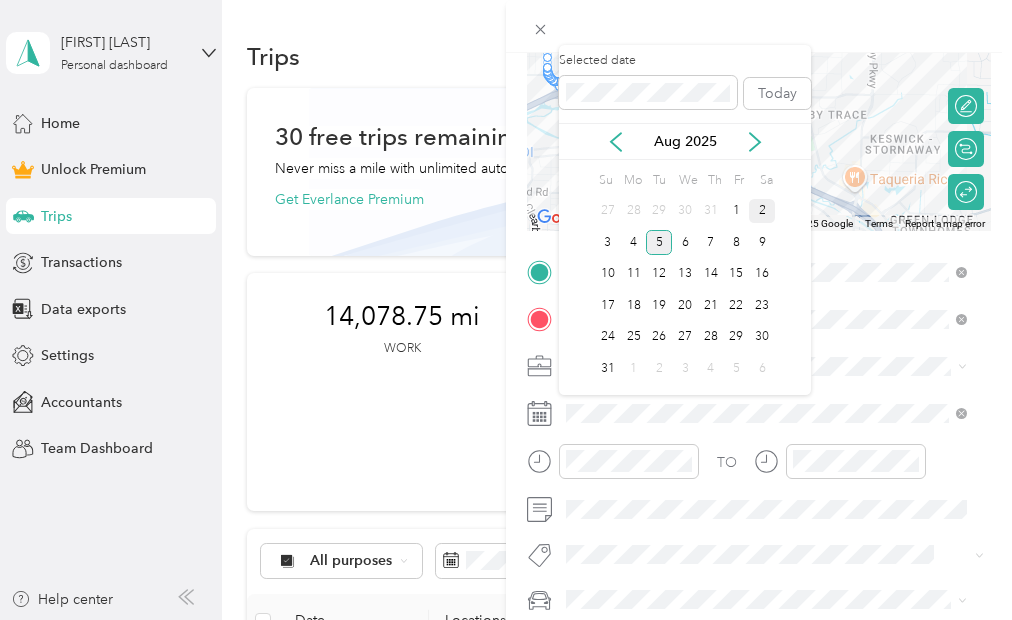 click on "2" at bounding box center [762, 211] 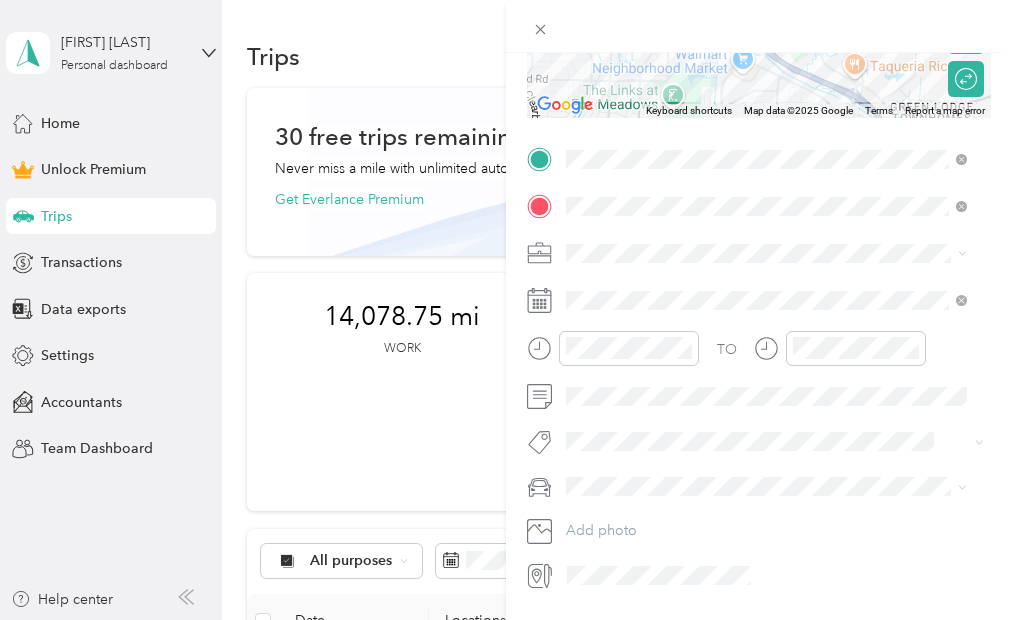 scroll, scrollTop: 342, scrollLeft: 0, axis: vertical 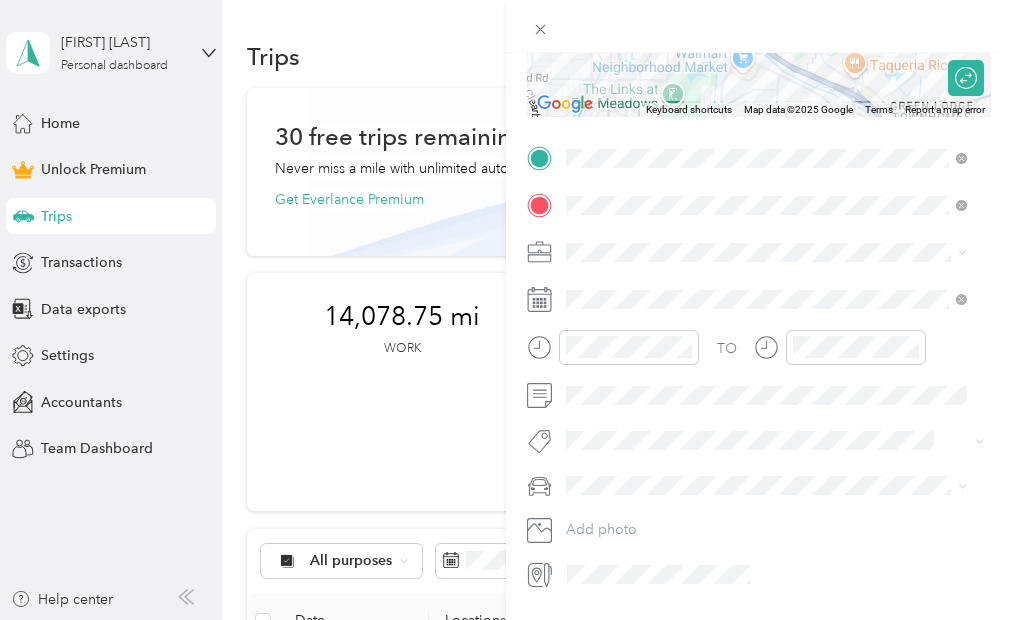 click on "[BRAND] [MODEL]" at bounding box center (632, 511) 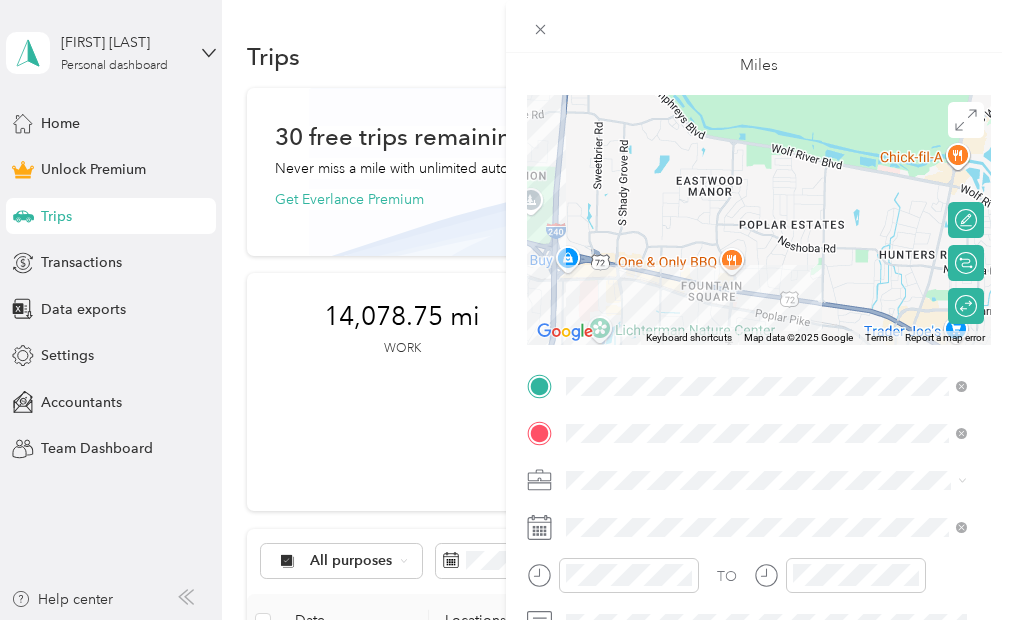 scroll, scrollTop: 0, scrollLeft: 0, axis: both 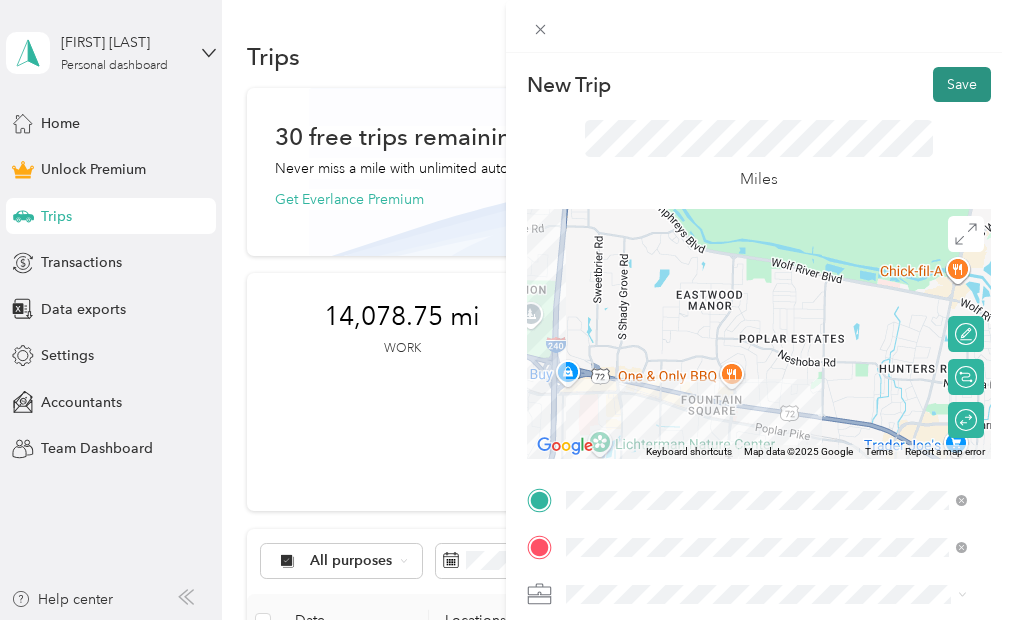 click on "Save" at bounding box center (962, 84) 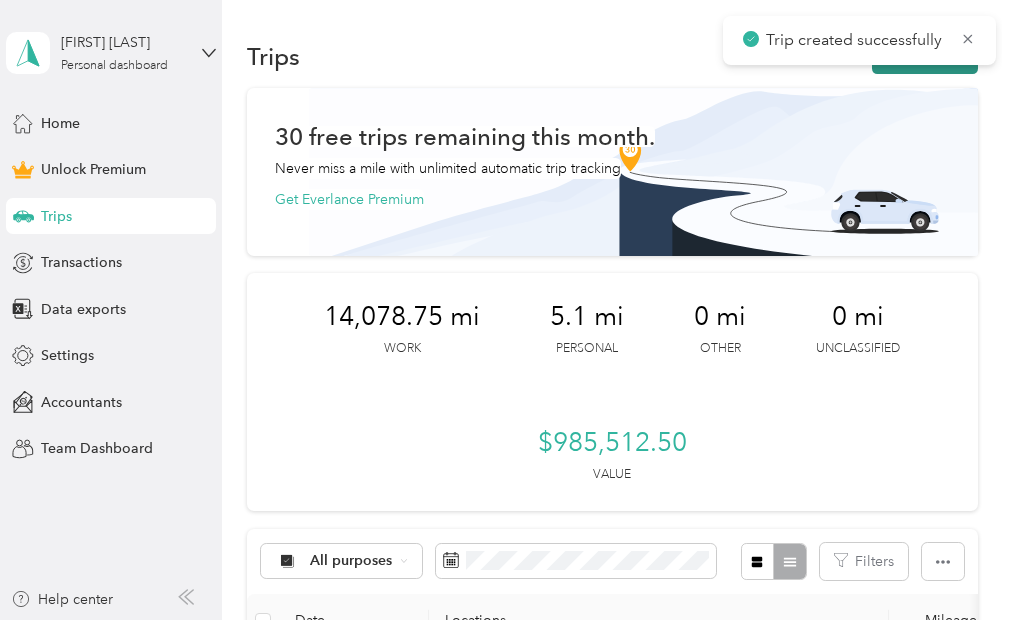 click on "New trip" at bounding box center [925, 56] 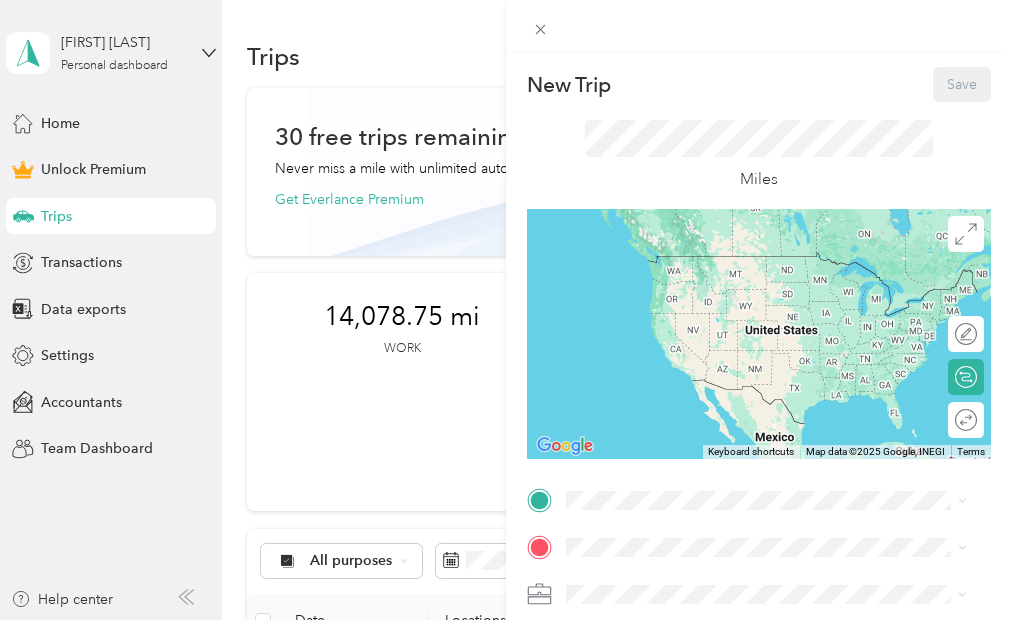 click on "[NUMBER] [STREET], [CITY], [STATE] [POSTAL_CODE] [NUMBER] [STREET], [CITY], [STATE], [COUNTRY]" at bounding box center (782, 348) 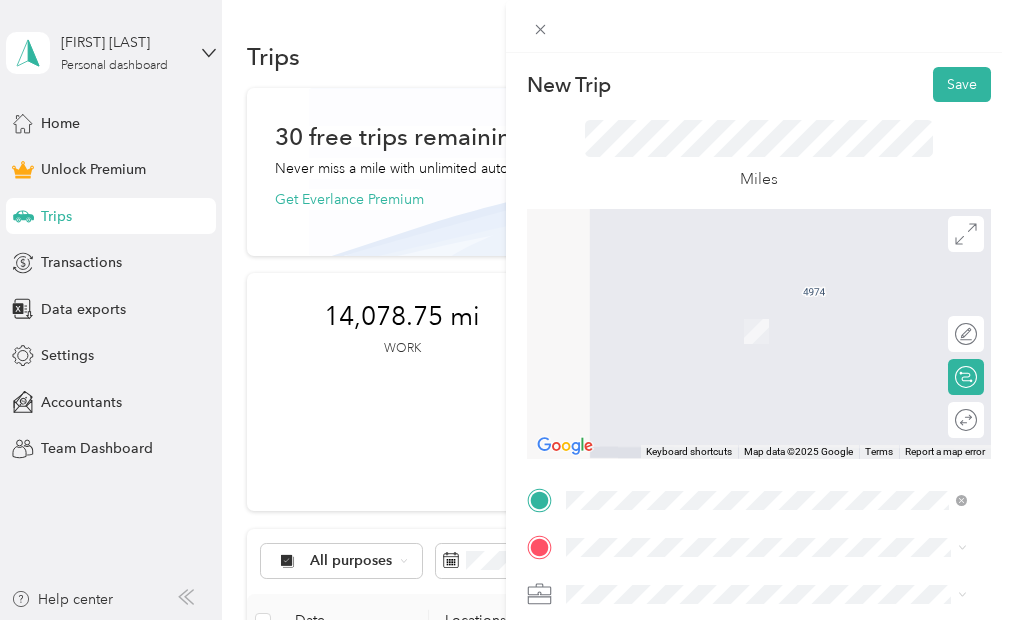 click on "[NUMBER] [STREET]
[CITY], [STATE] [POSTAL_CODE], [COUNTRY]" at bounding box center (748, 302) 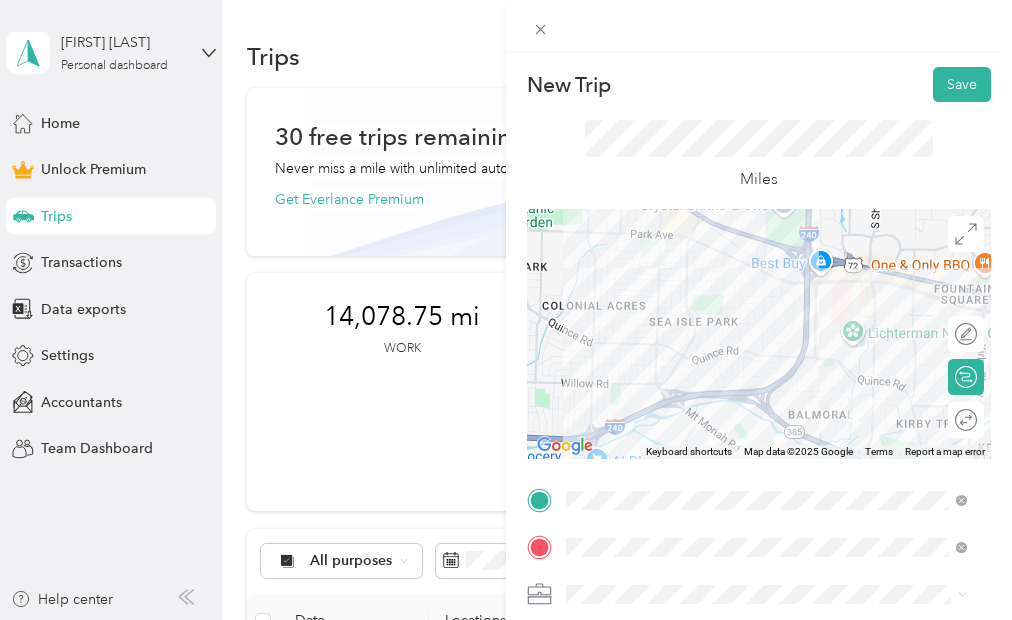 scroll, scrollTop: 114, scrollLeft: 0, axis: vertical 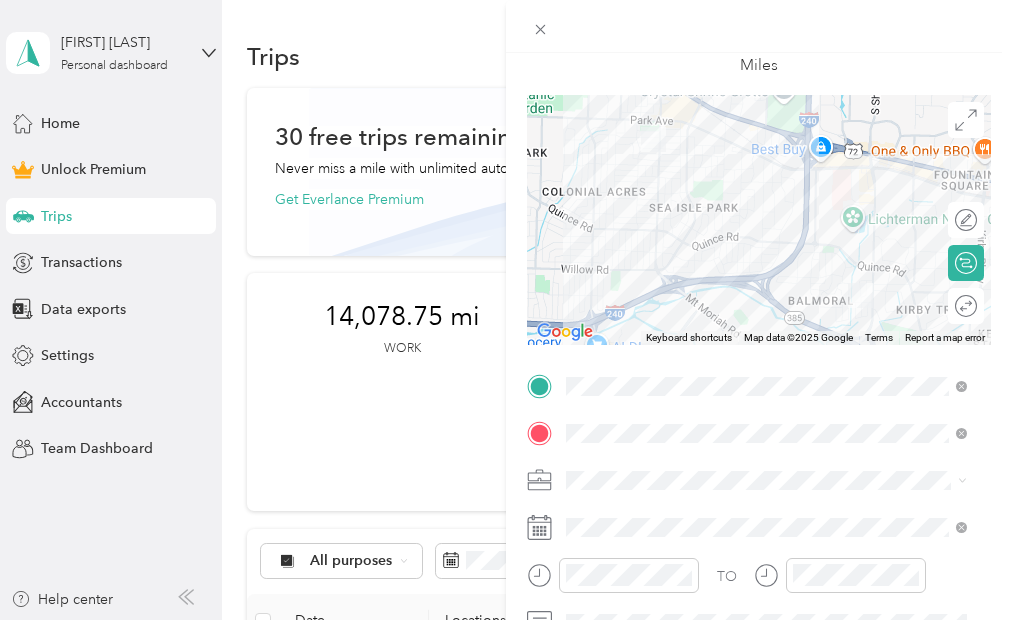 click on "Work" at bounding box center (766, 223) 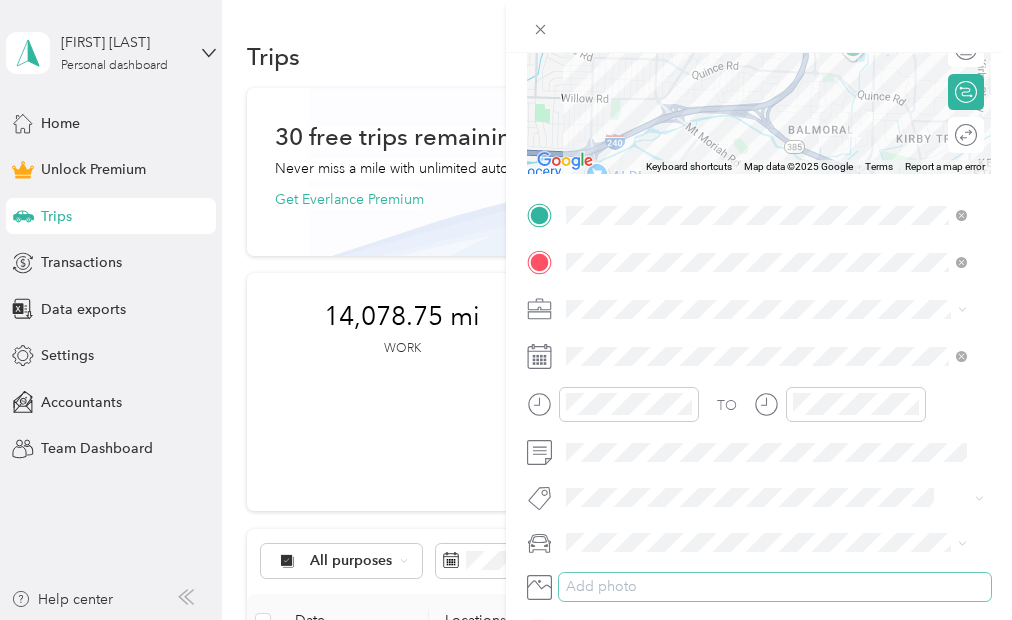 scroll, scrollTop: 342, scrollLeft: 0, axis: vertical 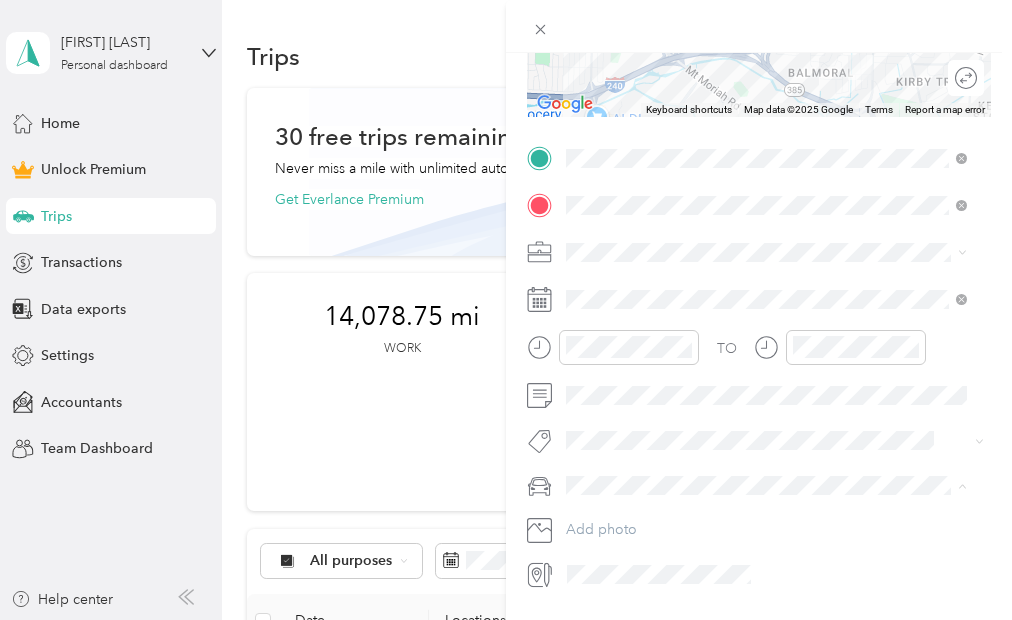click on "[BRAND] [MODEL]" at bounding box center [632, 521] 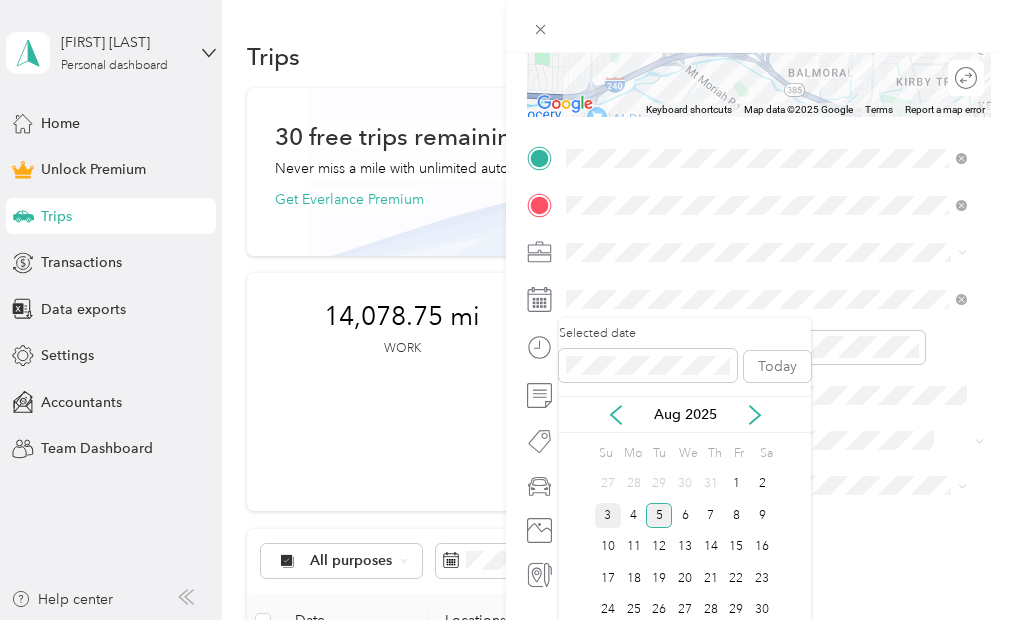 click on "3" at bounding box center [608, 515] 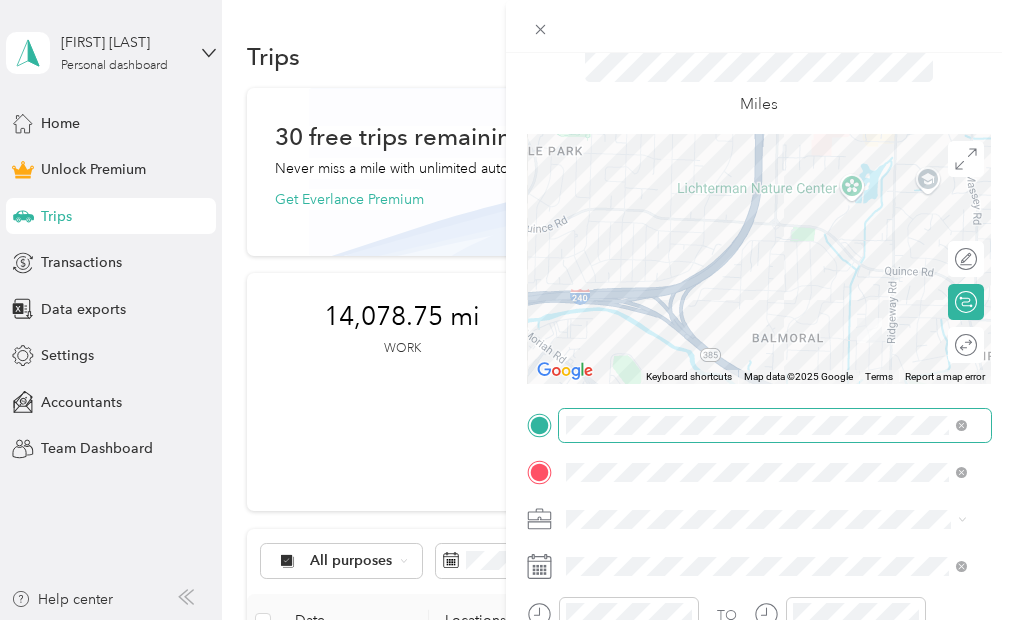 scroll, scrollTop: 114, scrollLeft: 0, axis: vertical 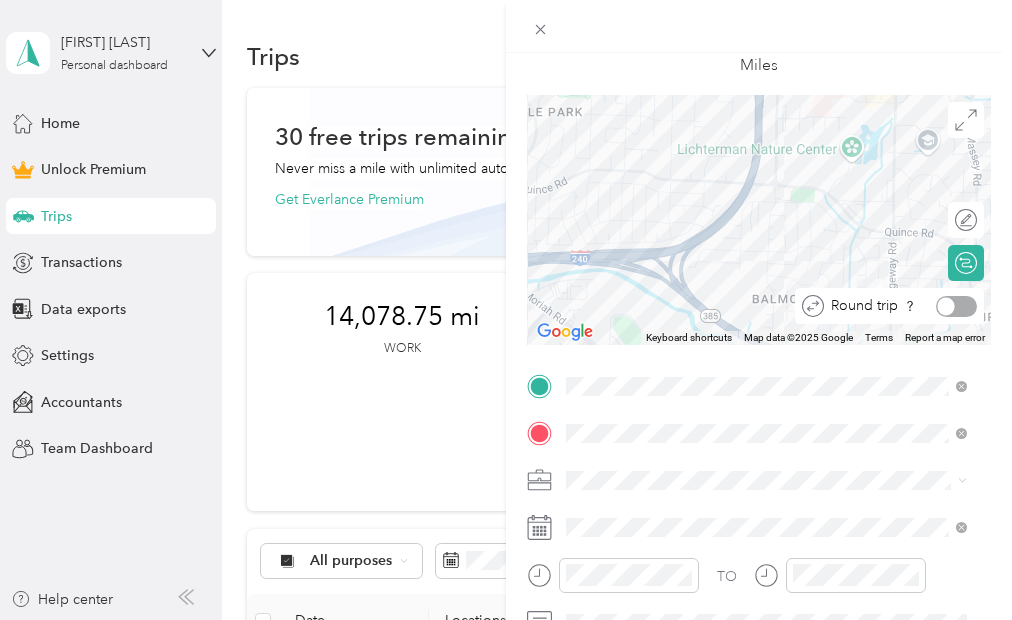 click on "Round trip" at bounding box center [900, 306] 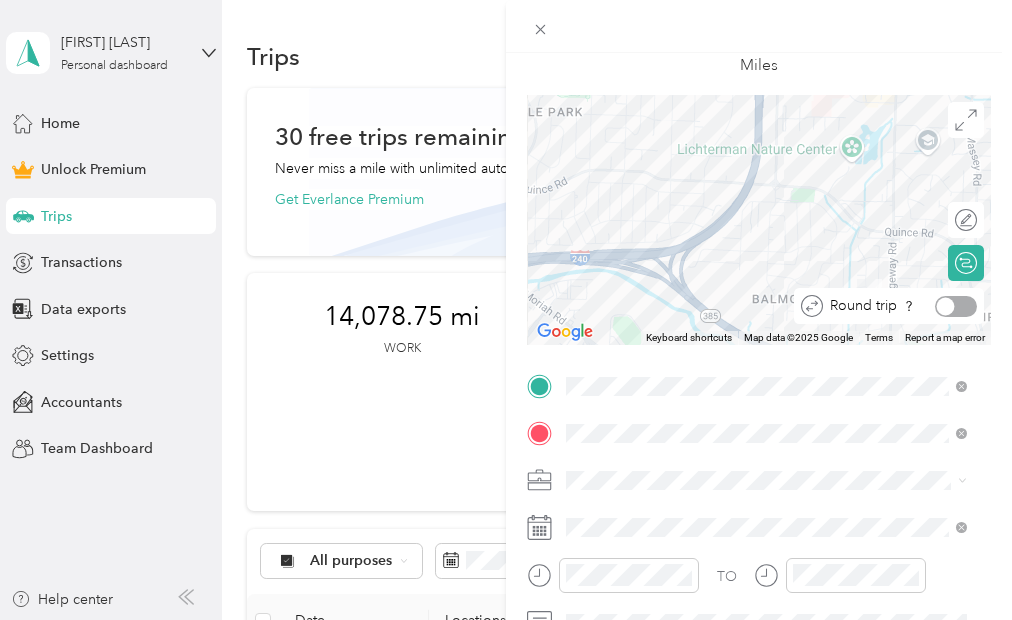 click at bounding box center (956, 306) 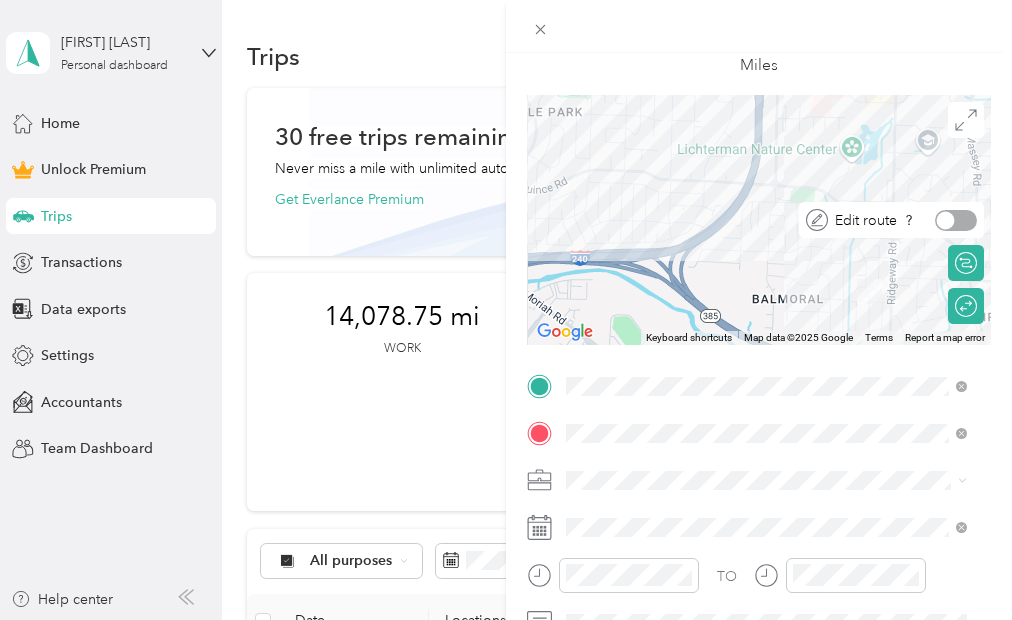 click at bounding box center [956, 220] 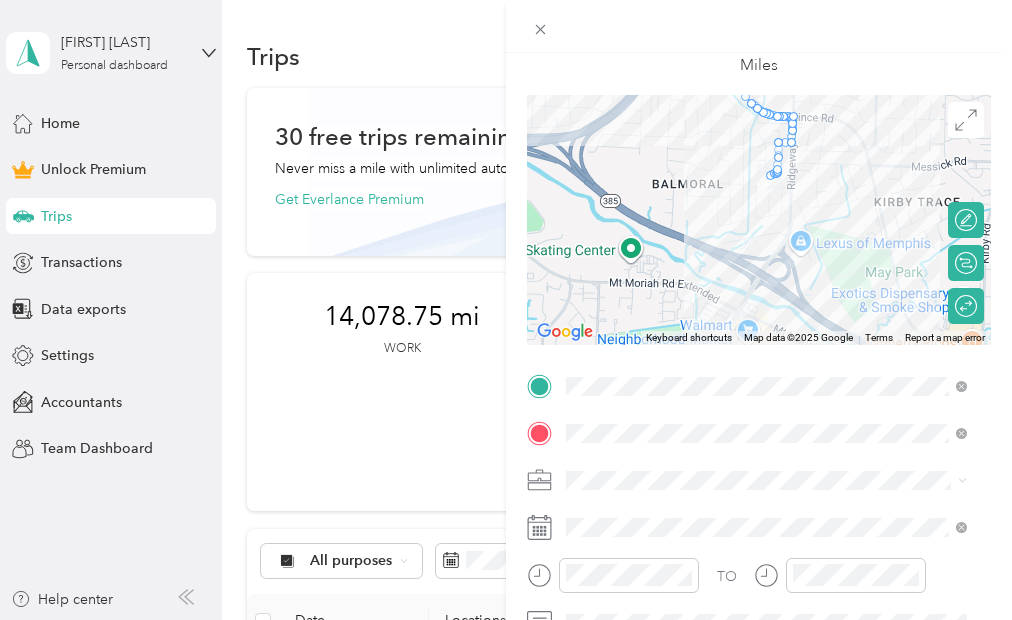 drag, startPoint x: 753, startPoint y: 295, endPoint x: 650, endPoint y: 173, distance: 159.66527 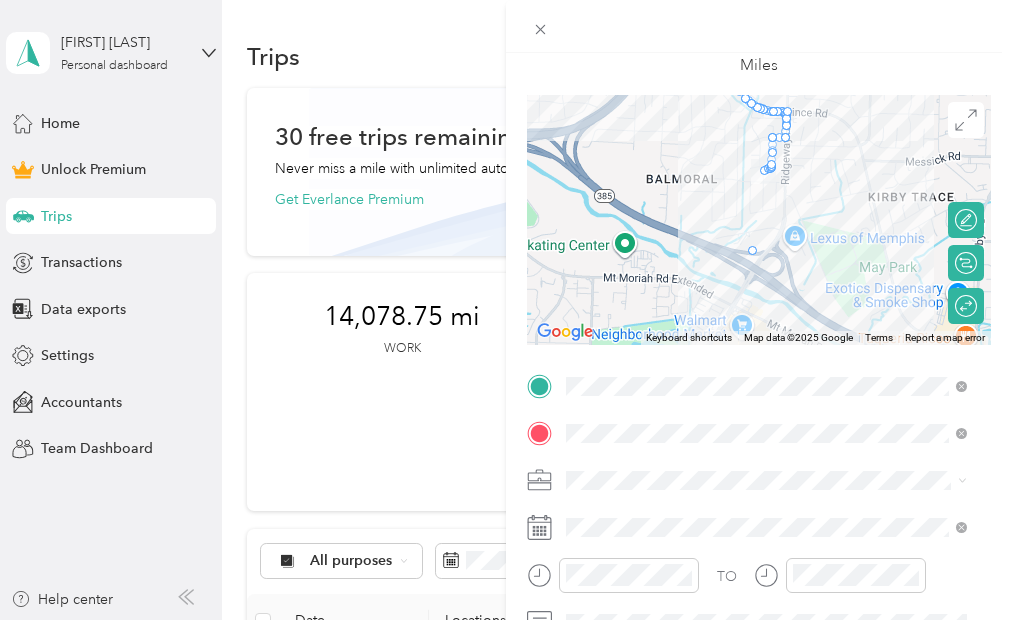 drag, startPoint x: 763, startPoint y: 113, endPoint x: 745, endPoint y: 254, distance: 142.14429 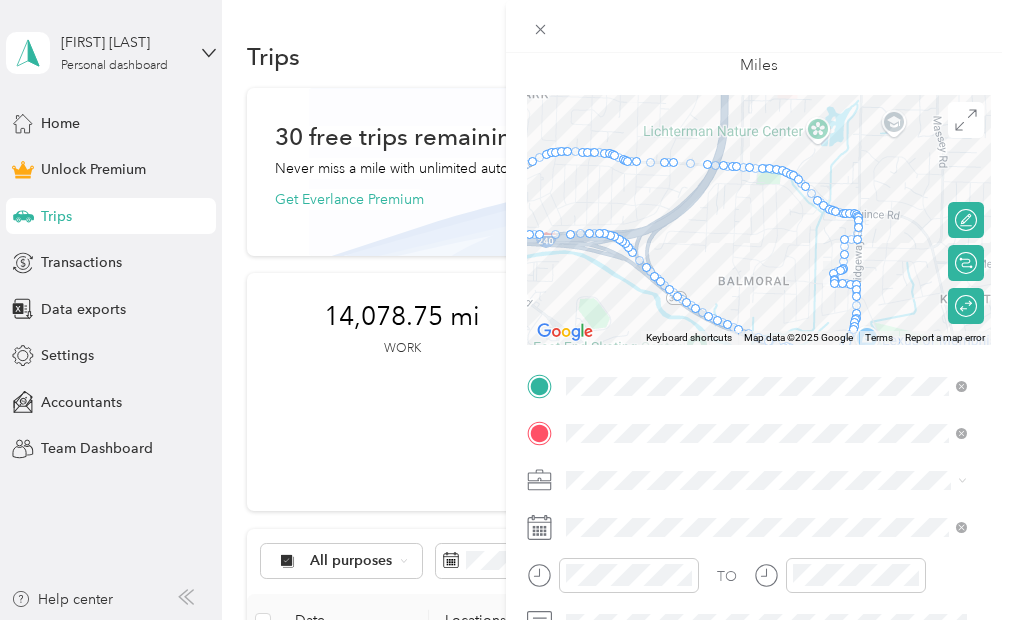 drag, startPoint x: 847, startPoint y: 205, endPoint x: 951, endPoint y: 304, distance: 143.58621 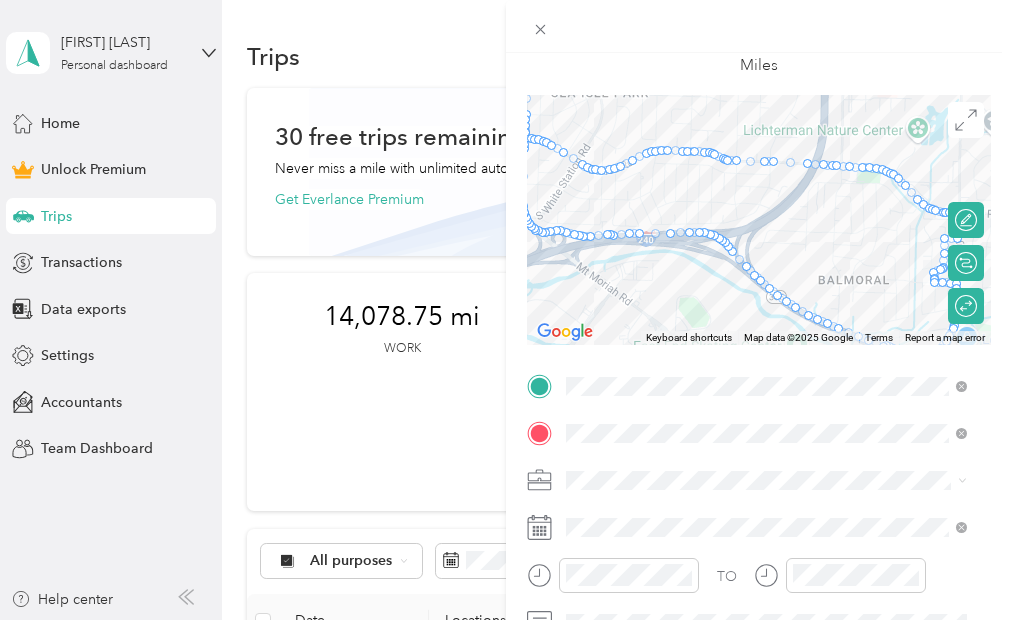 drag, startPoint x: 662, startPoint y: 182, endPoint x: 892, endPoint y: 230, distance: 234.95532 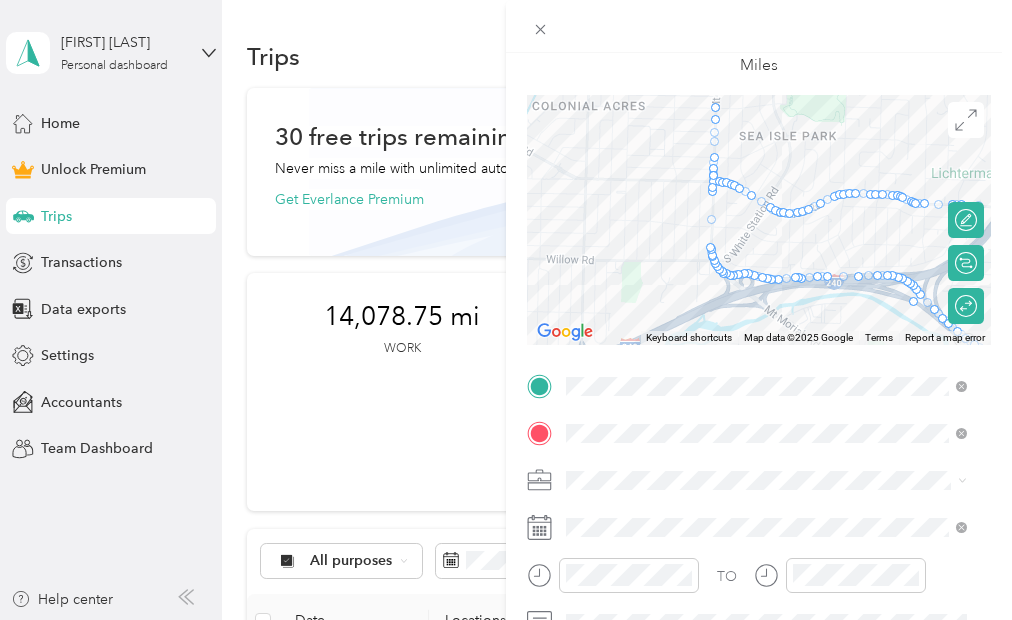 drag, startPoint x: 704, startPoint y: 168, endPoint x: 910, endPoint y: 307, distance: 248.50955 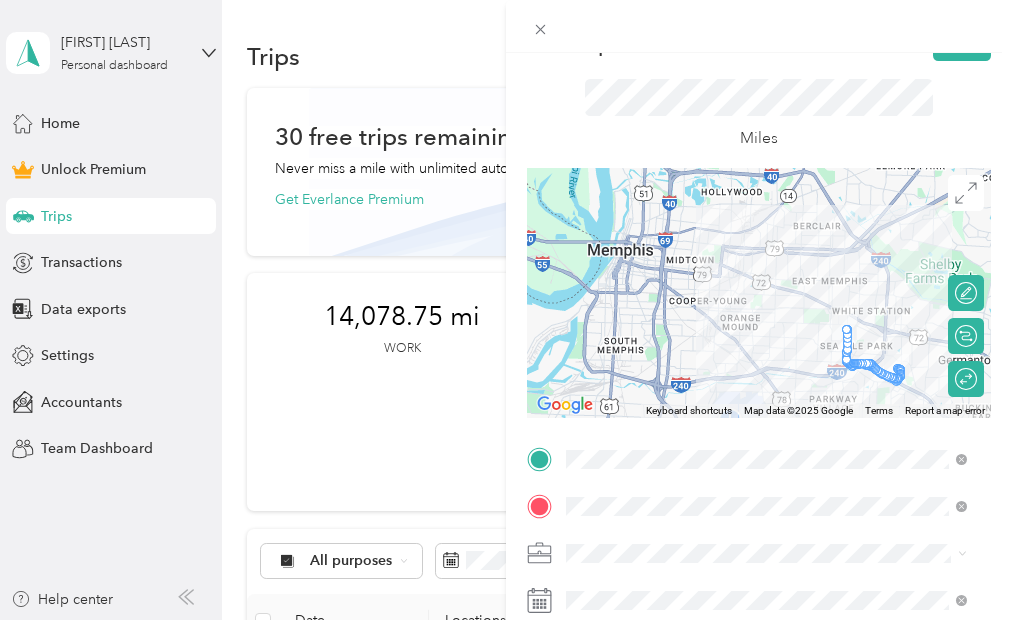 scroll, scrollTop: 0, scrollLeft: 0, axis: both 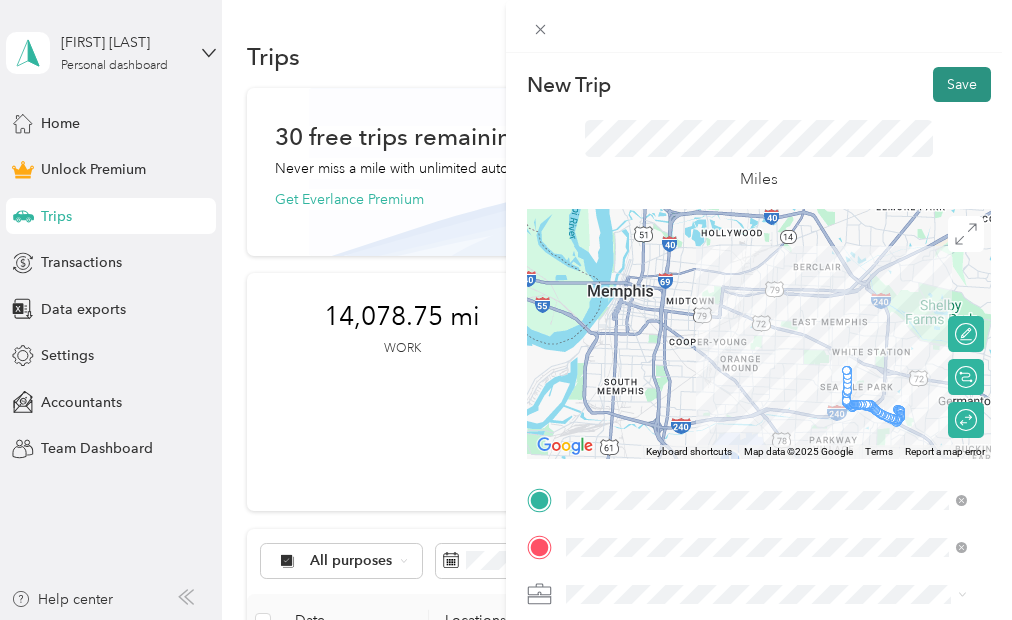 click on "Save" at bounding box center (962, 84) 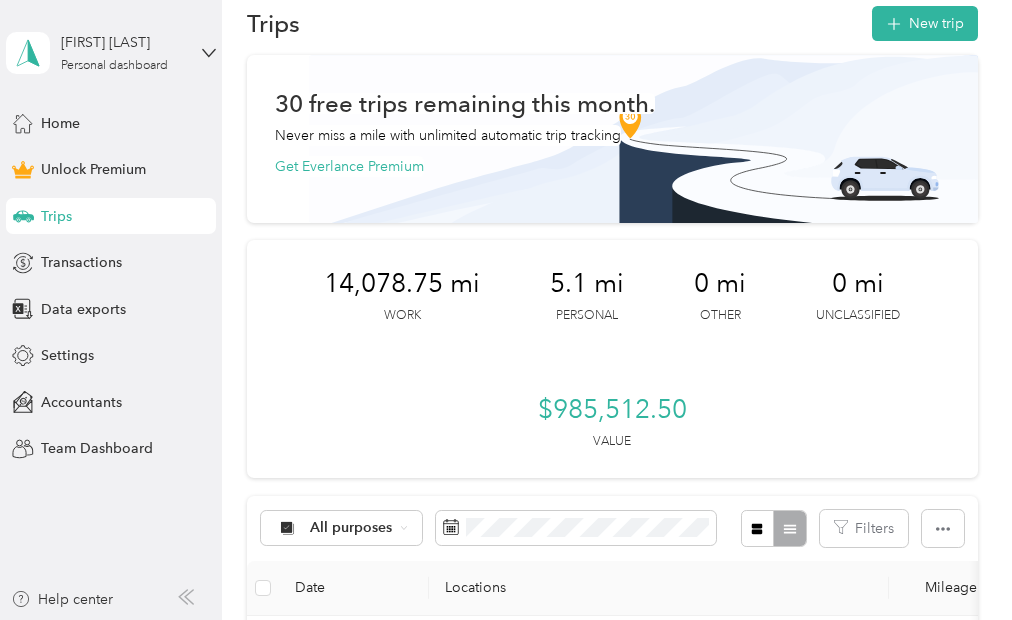 scroll, scrollTop: 0, scrollLeft: 0, axis: both 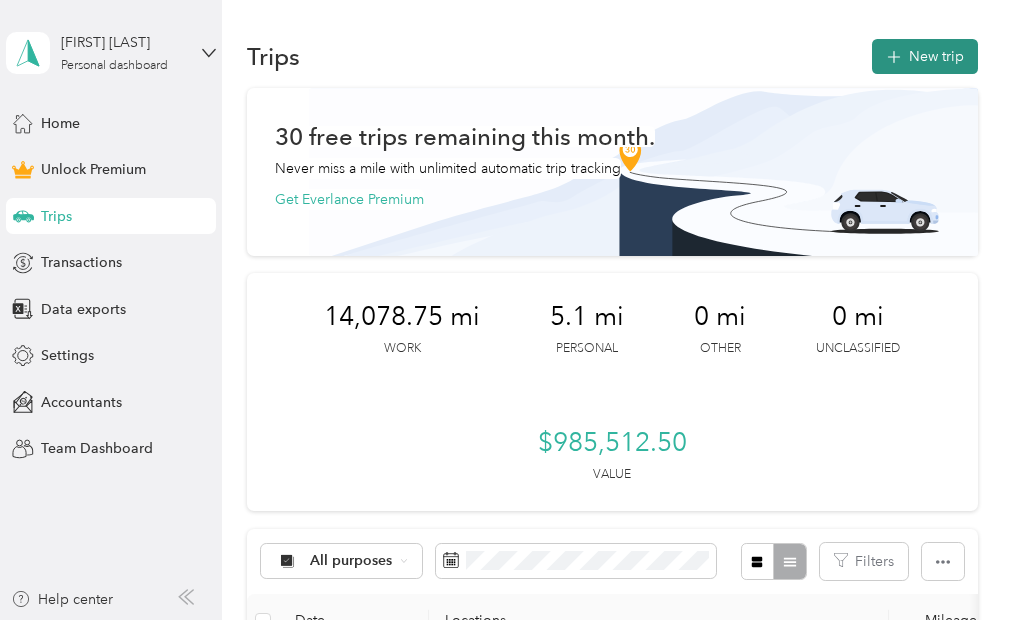 click on "New trip" at bounding box center [925, 56] 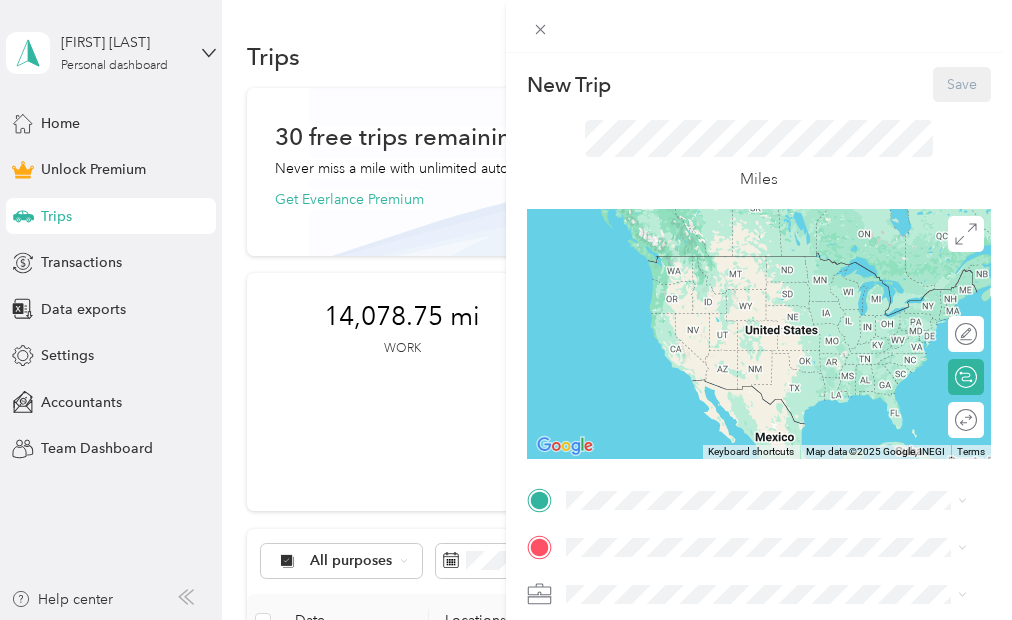 click on "[NUMBER] [STREET], [CITY], [STATE] [POSTAL_CODE] [NUMBER] [STREET], [CITY], [STATE], [COUNTRY]" at bounding box center [782, 355] 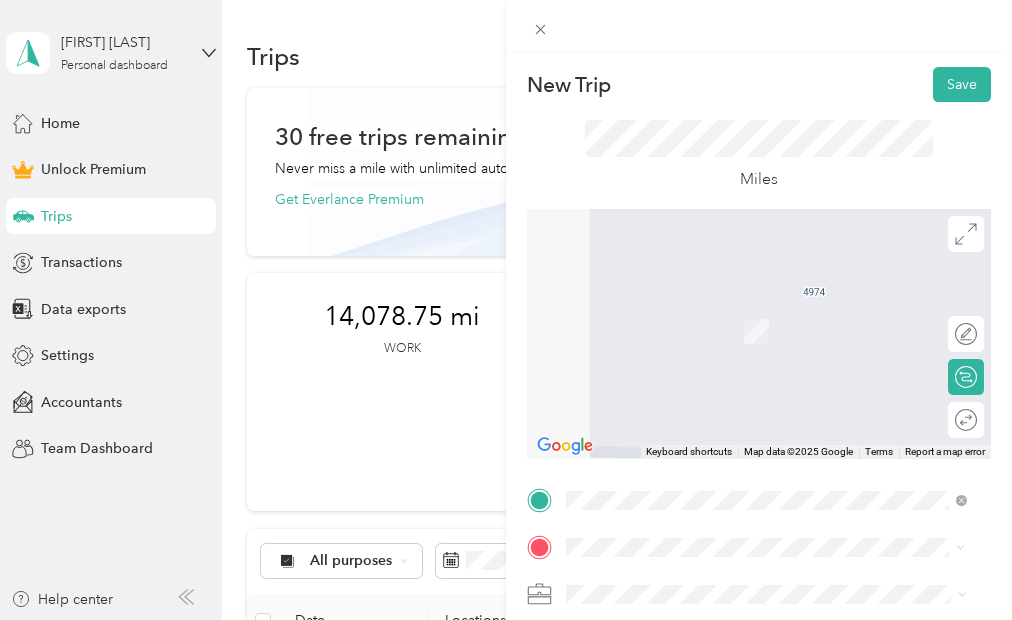 click on "[NUMBER] [STREET]
[CITY], [STATE] [POSTAL_CODE], [COUNTRY]" at bounding box center [748, 311] 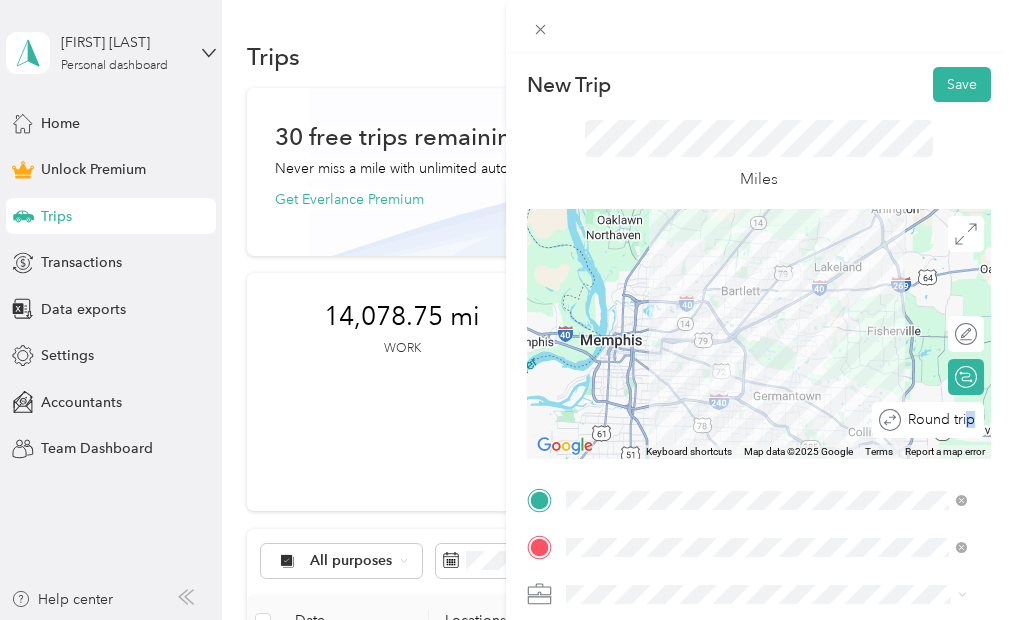 click on "Round trip" at bounding box center [939, 420] 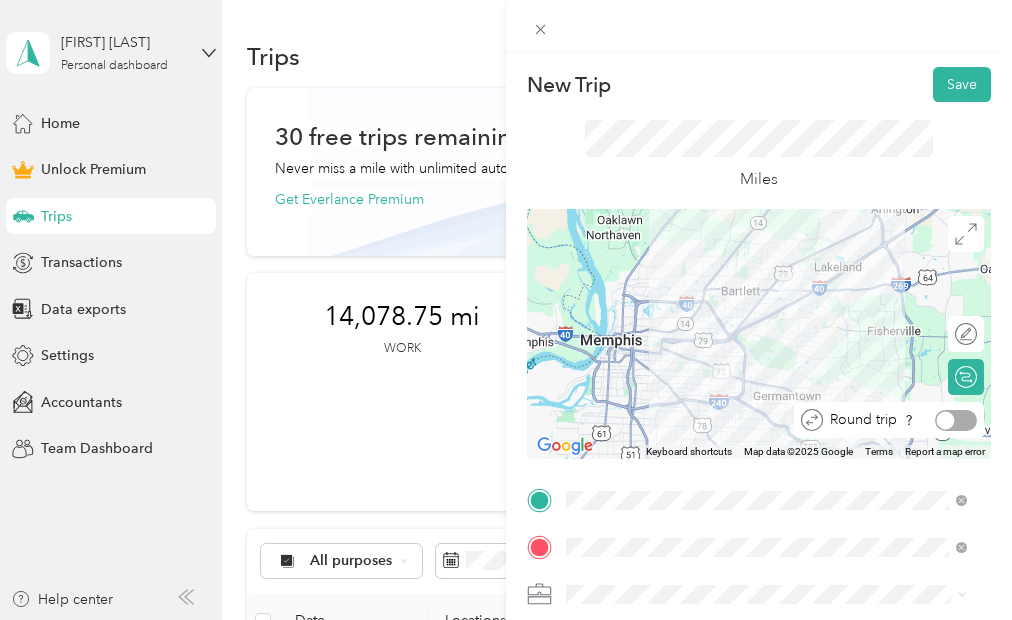 click at bounding box center (956, 420) 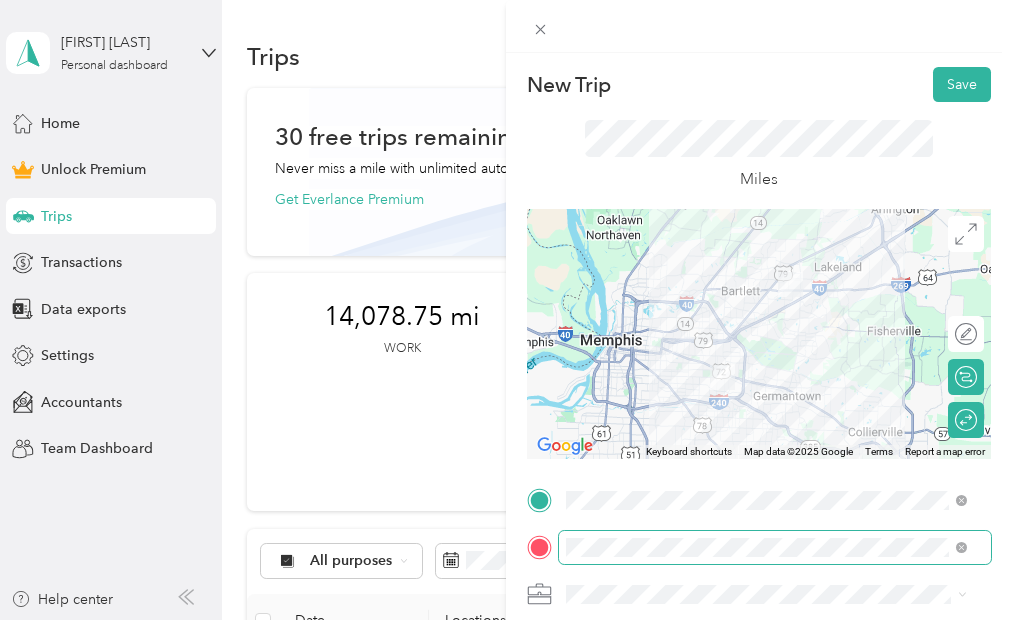 scroll, scrollTop: 114, scrollLeft: 0, axis: vertical 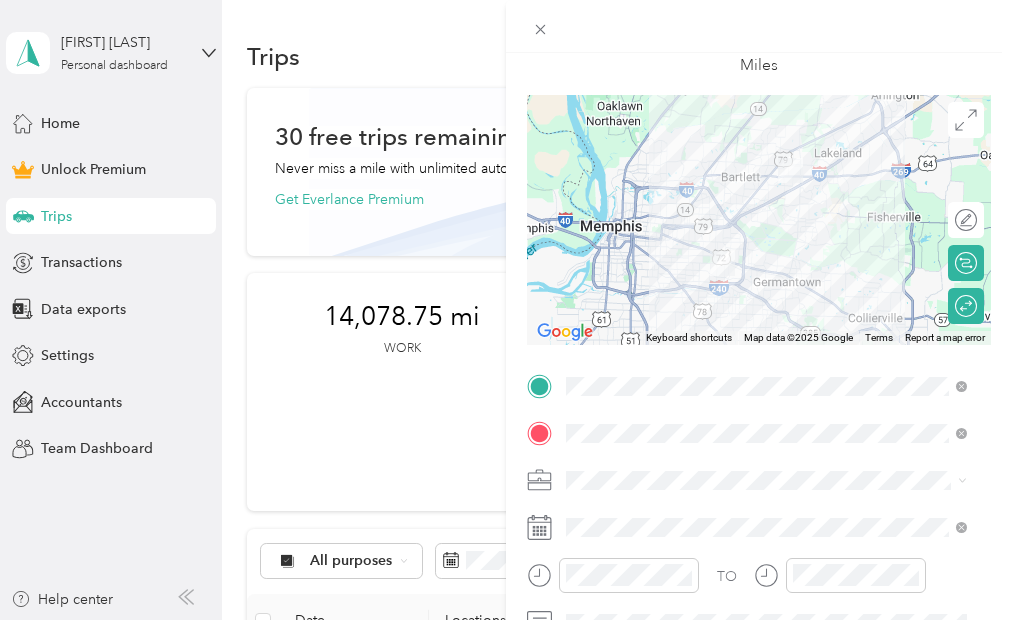 click at bounding box center [775, 480] 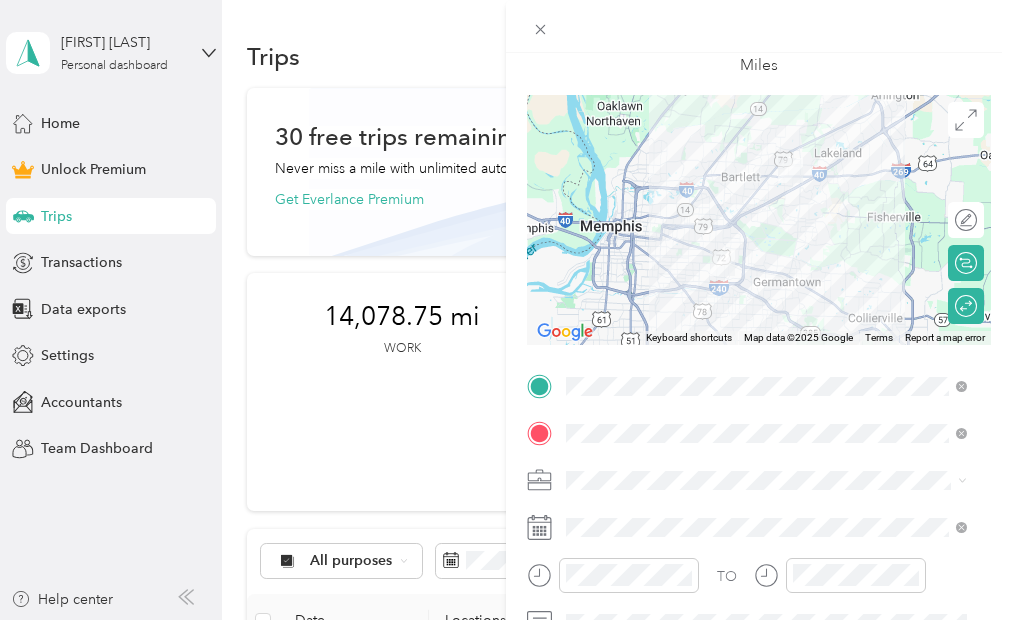 click on "Work" at bounding box center [766, 228] 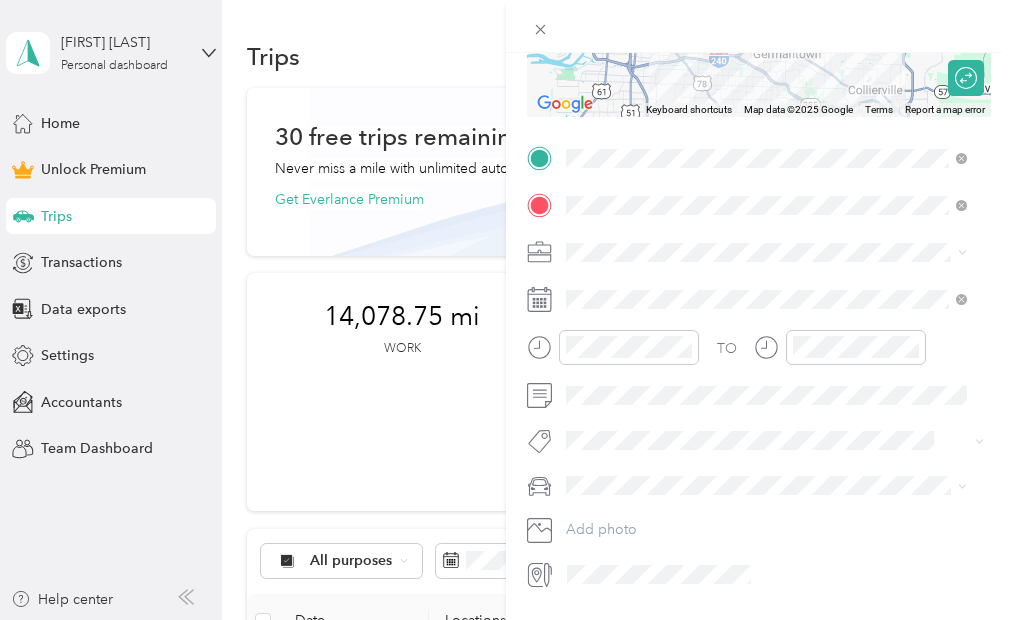 scroll, scrollTop: 403, scrollLeft: 0, axis: vertical 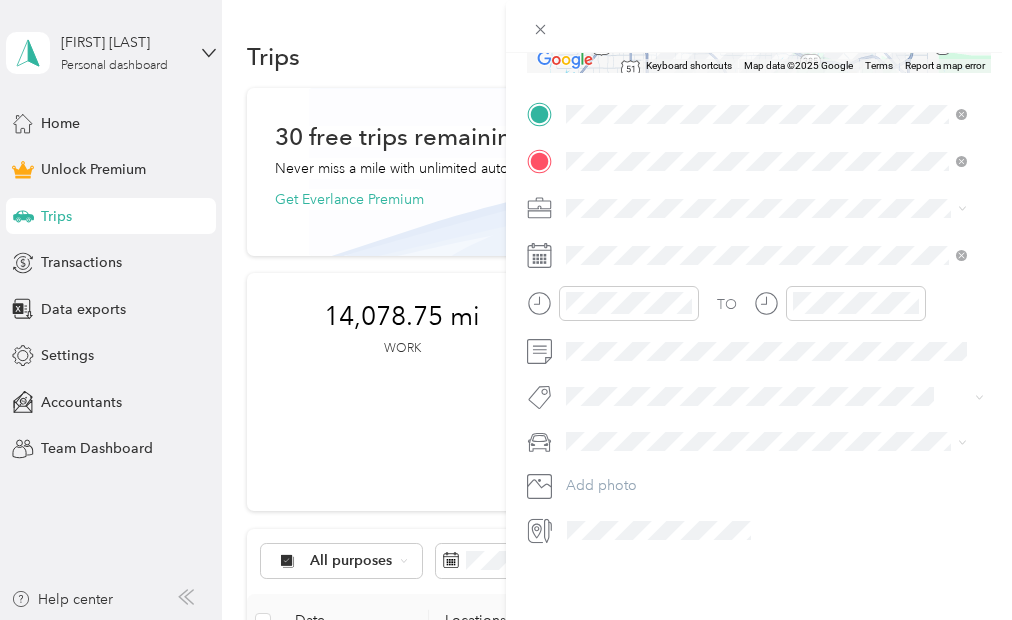 click on "[BRAND] [MODEL]" at bounding box center (766, 491) 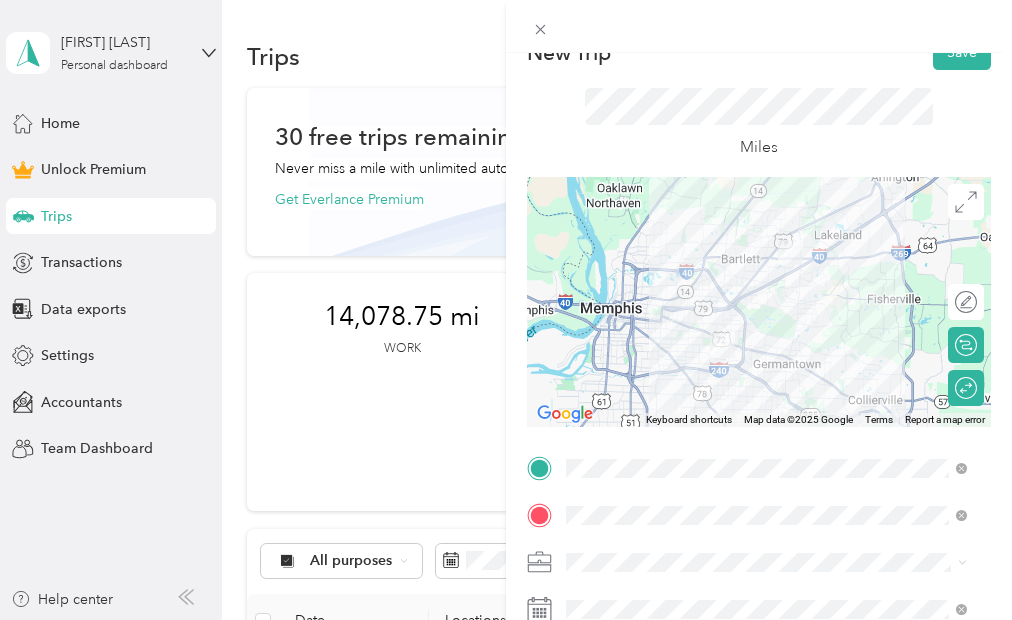 scroll, scrollTop: 0, scrollLeft: 0, axis: both 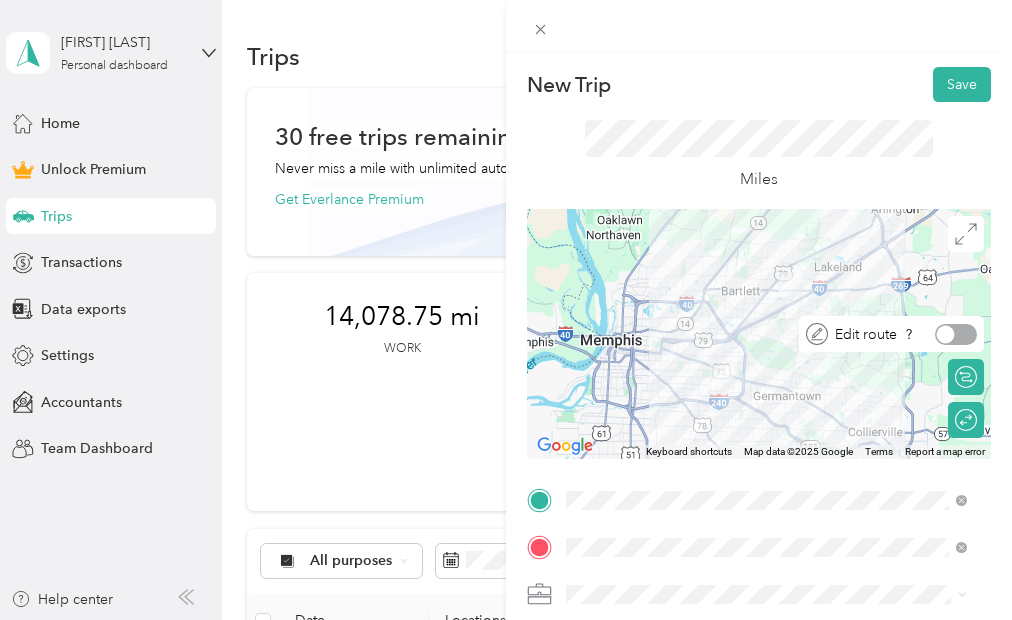click at bounding box center [956, 334] 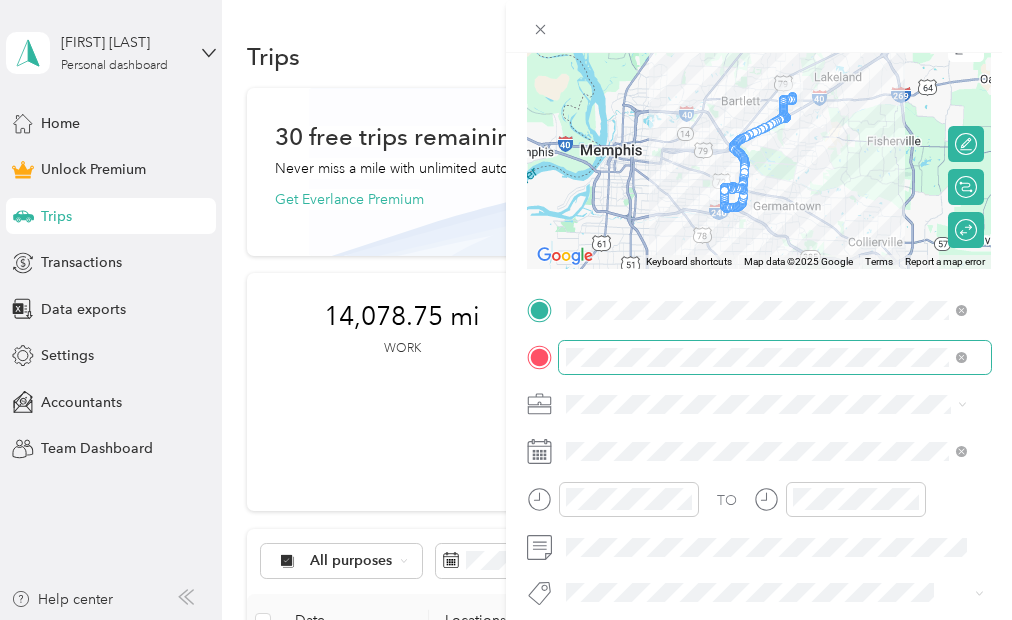 scroll, scrollTop: 228, scrollLeft: 0, axis: vertical 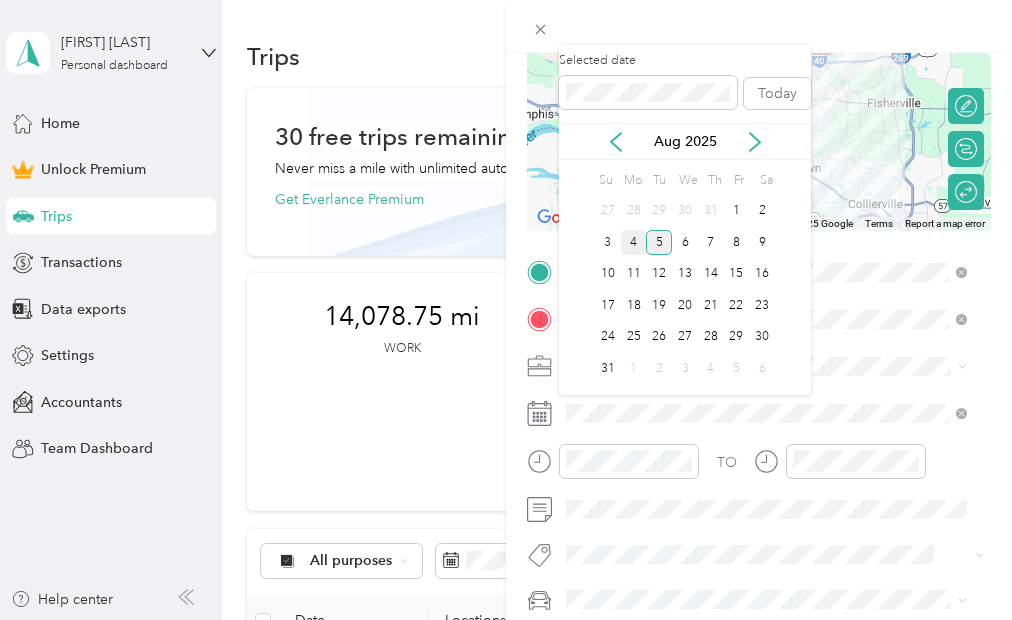 click on "4" at bounding box center (634, 242) 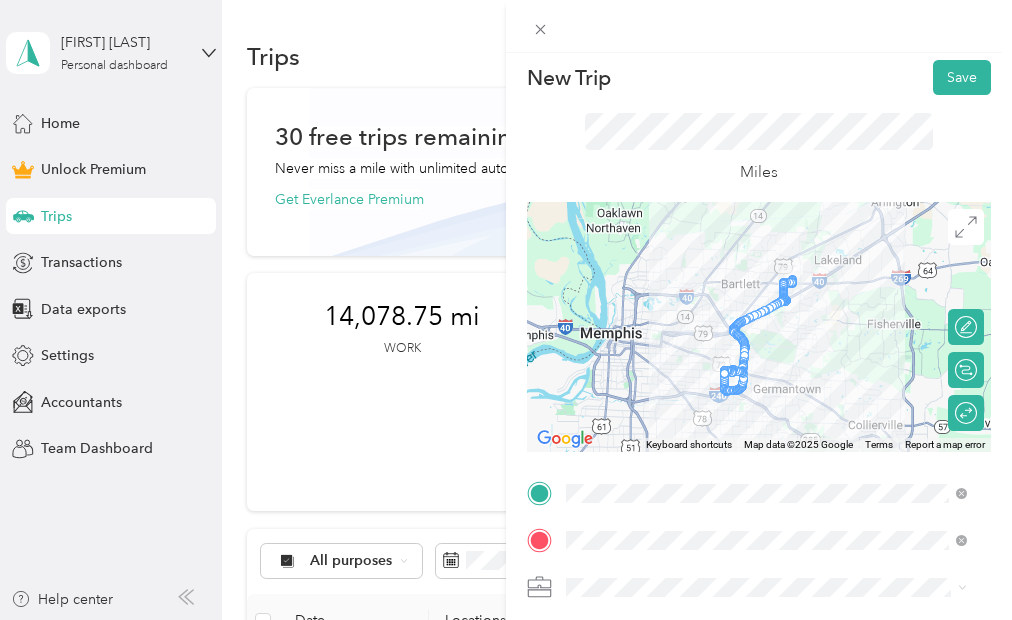 scroll, scrollTop: 0, scrollLeft: 0, axis: both 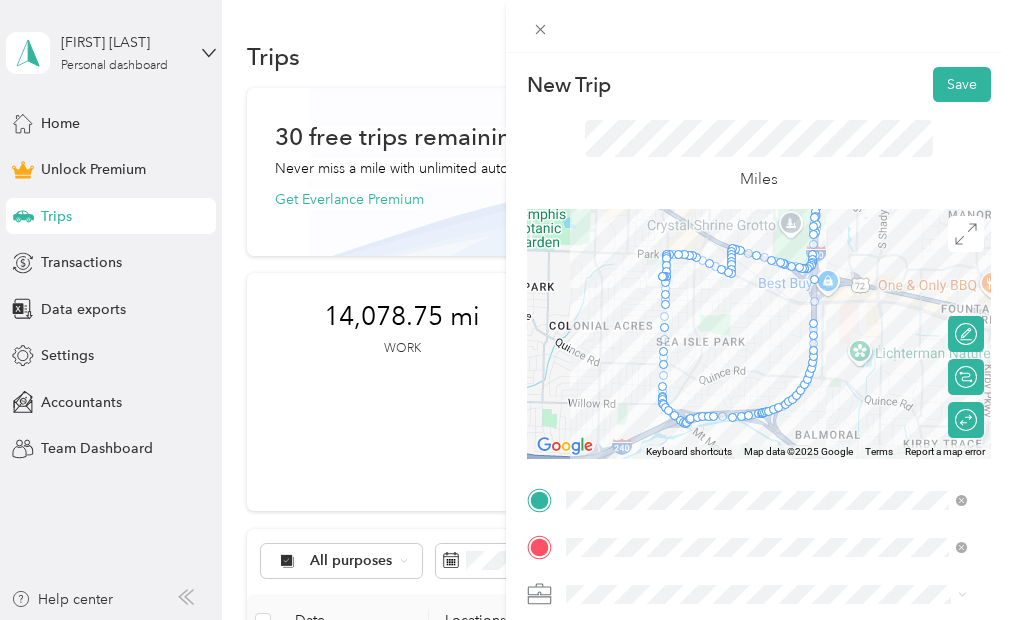 drag, startPoint x: 712, startPoint y: 359, endPoint x: 1010, endPoint y: 397, distance: 300.41306 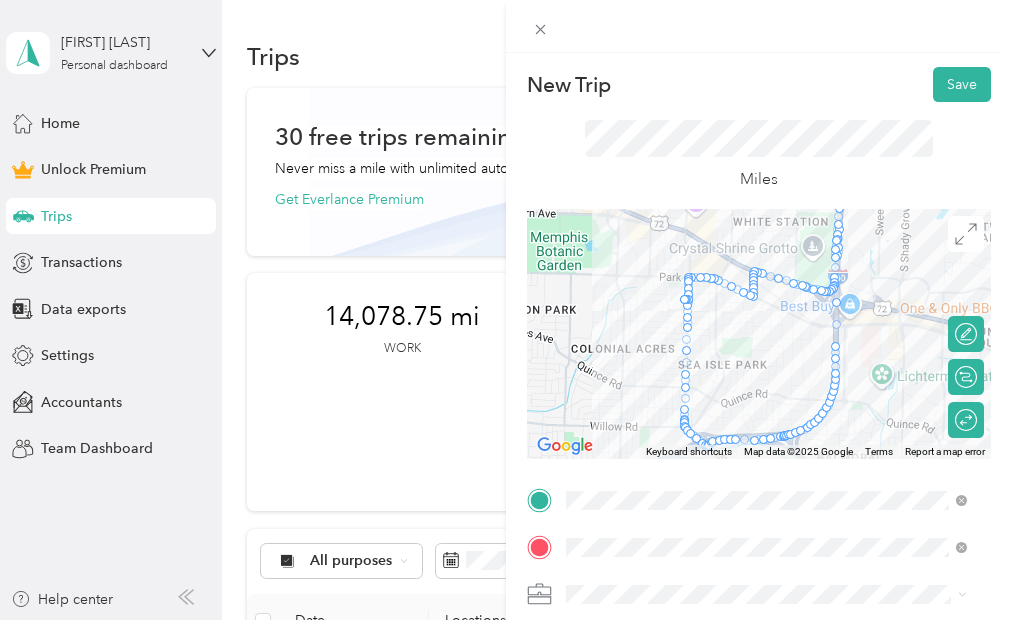 drag, startPoint x: 718, startPoint y: 352, endPoint x: 745, endPoint y: 380, distance: 38.8973 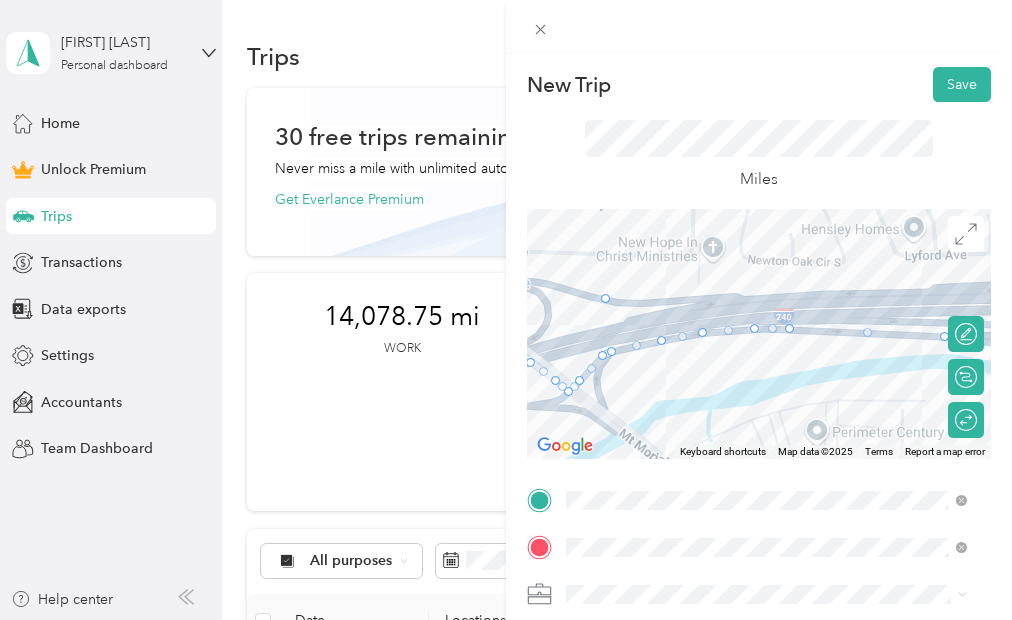 drag, startPoint x: 744, startPoint y: 335, endPoint x: 601, endPoint y: 300, distance: 147.22092 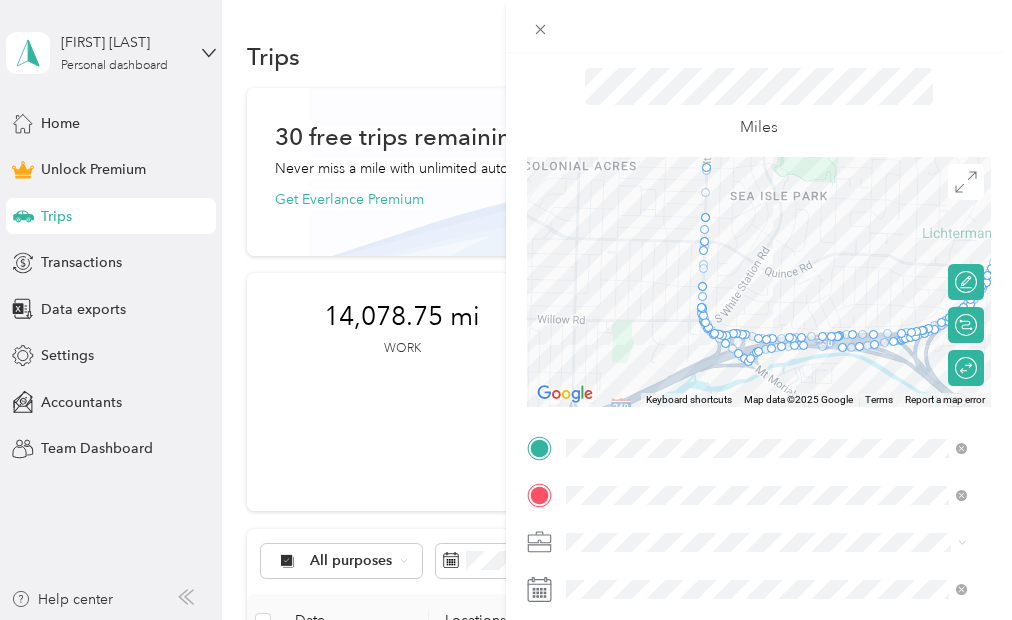 scroll, scrollTop: 0, scrollLeft: 0, axis: both 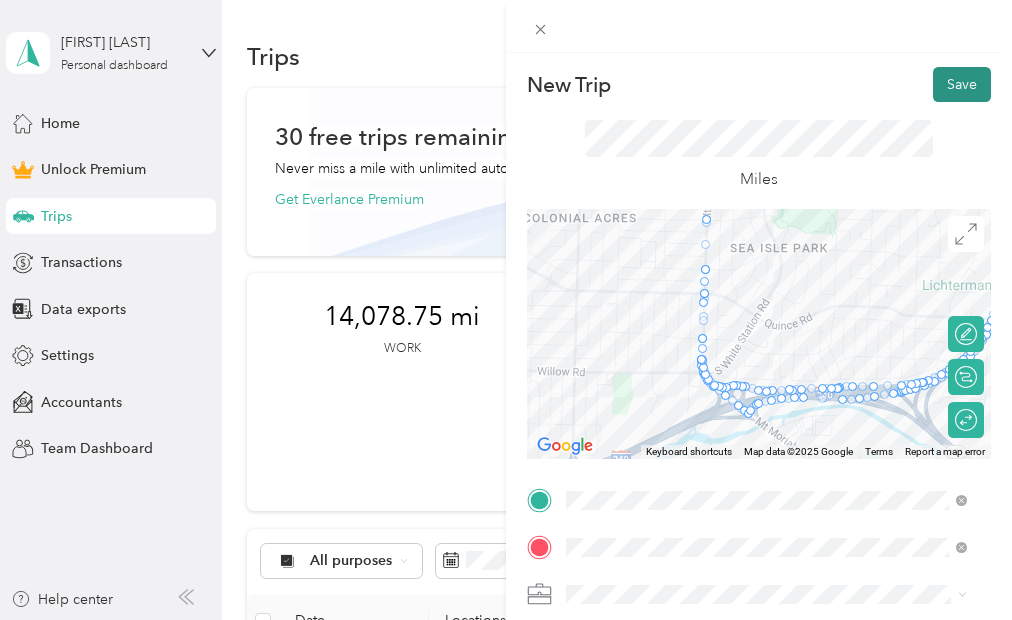 drag, startPoint x: 943, startPoint y: 84, endPoint x: 1141, endPoint y: 291, distance: 286.44894 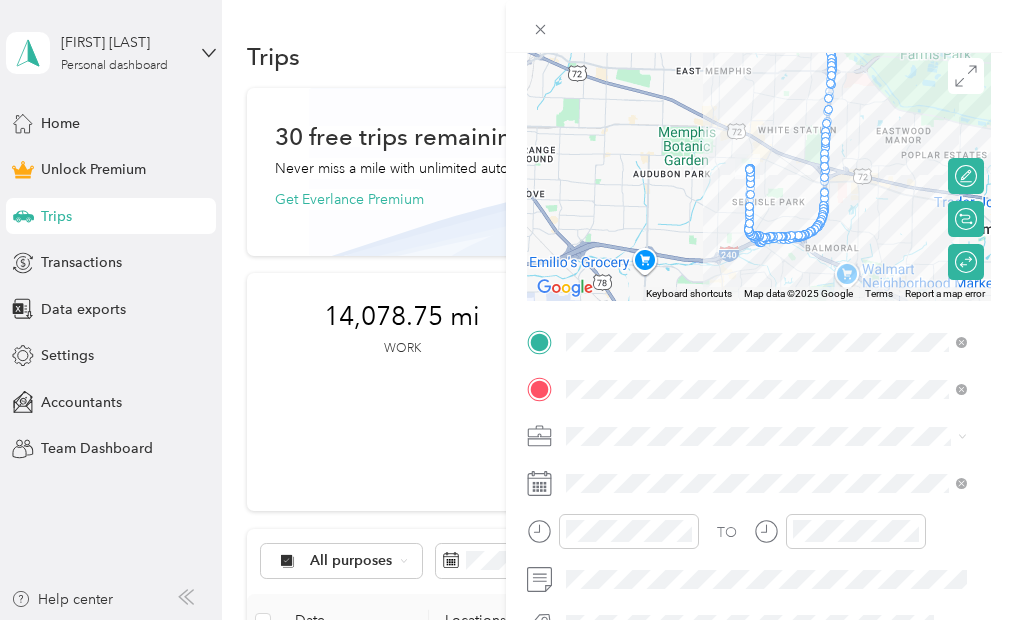 scroll, scrollTop: 0, scrollLeft: 0, axis: both 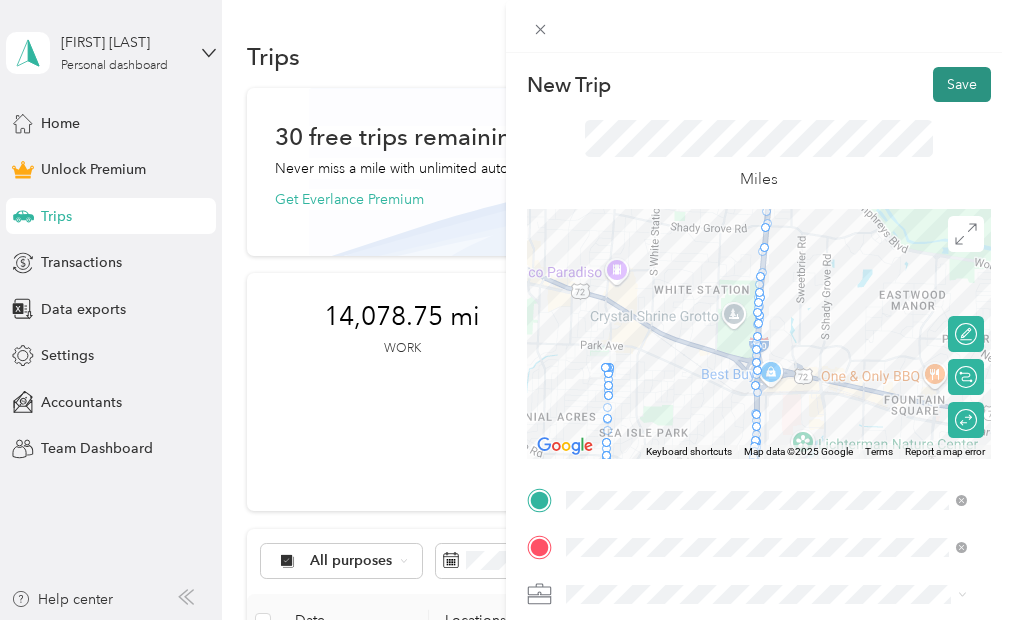 click on "Save" at bounding box center [962, 84] 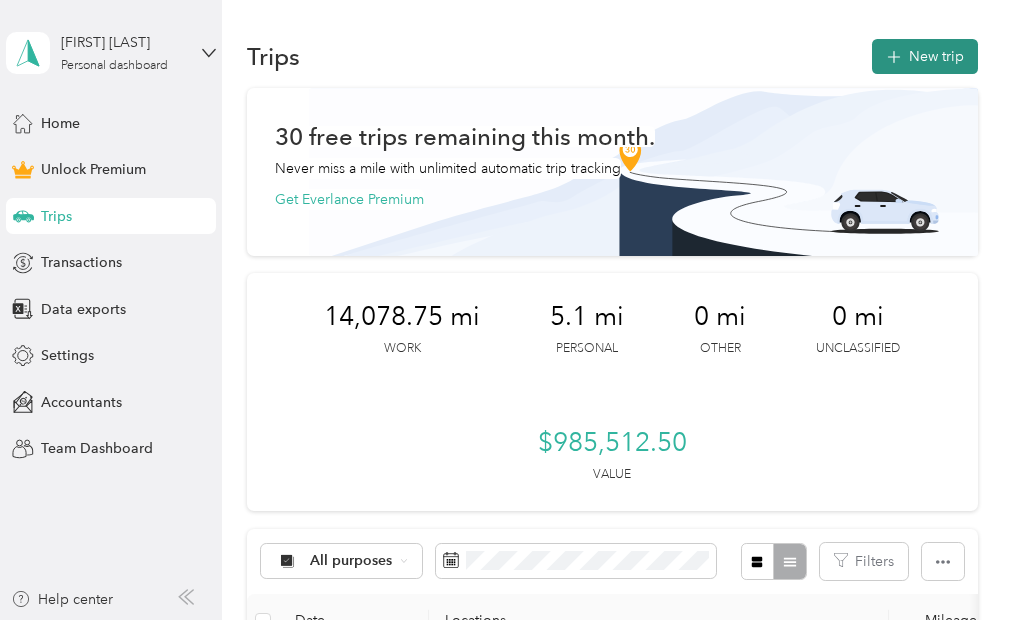 click on "New trip" at bounding box center [925, 56] 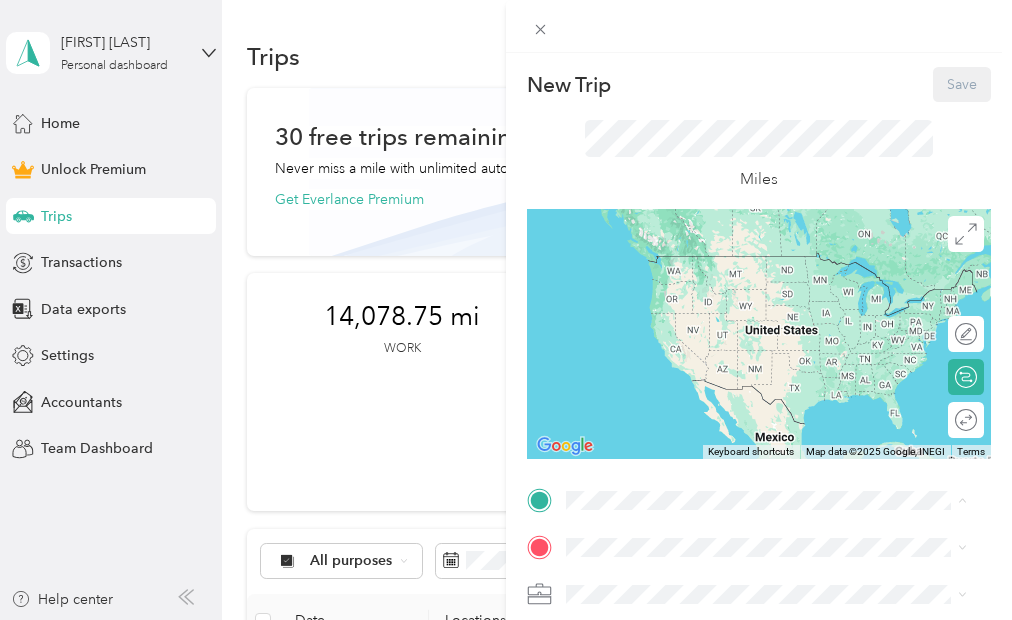 click on "[NUMBER] [STREET], [POSTAL_CODE], [CITY], [STATE], [COUNTRY]" at bounding box center (778, 366) 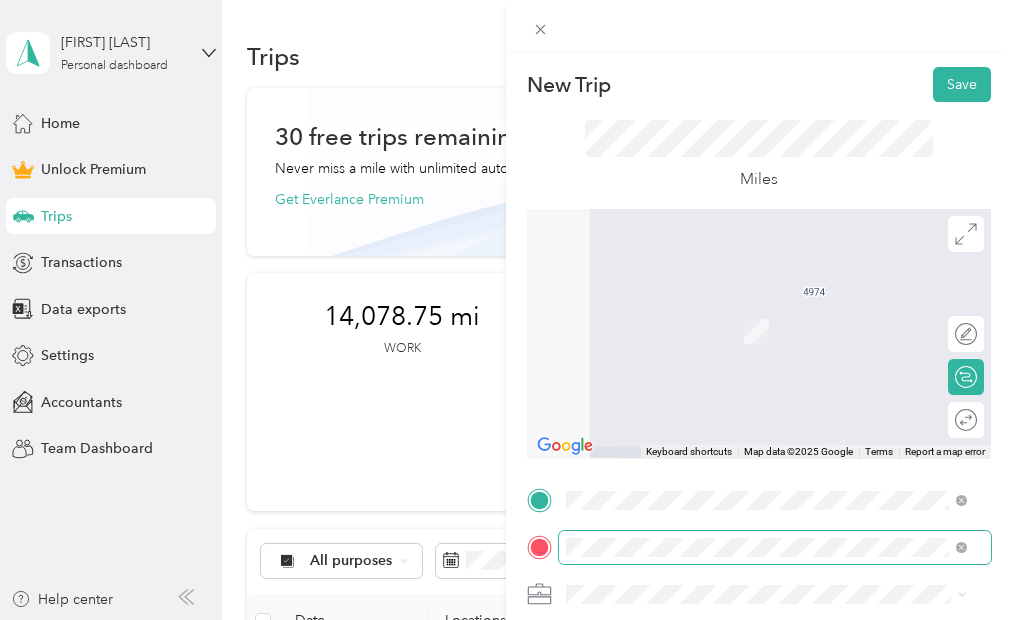 click at bounding box center (775, 547) 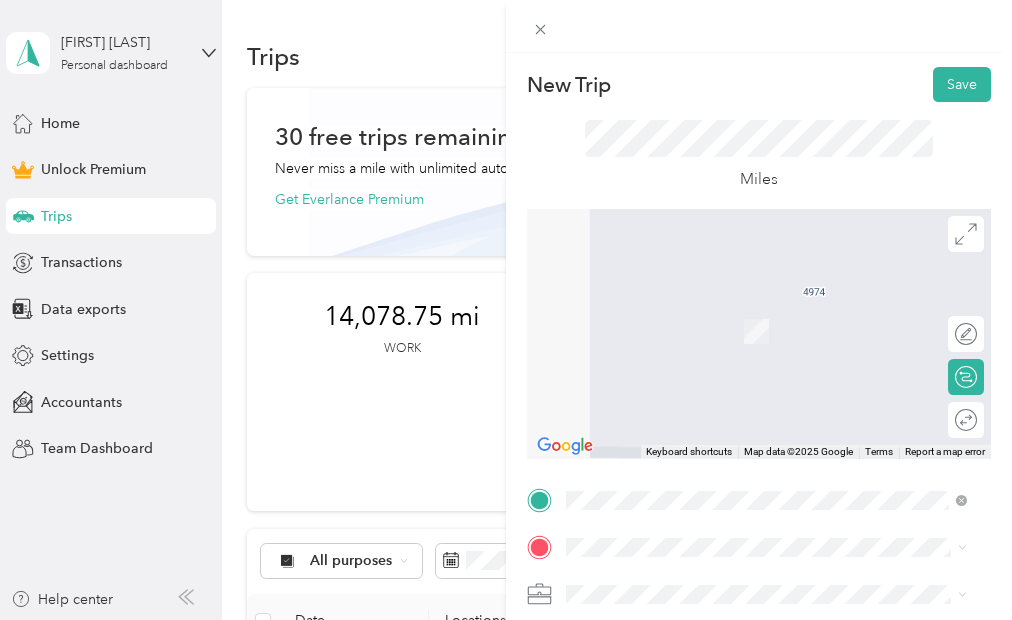 drag, startPoint x: 658, startPoint y: 536, endPoint x: 443, endPoint y: 550, distance: 215.45534 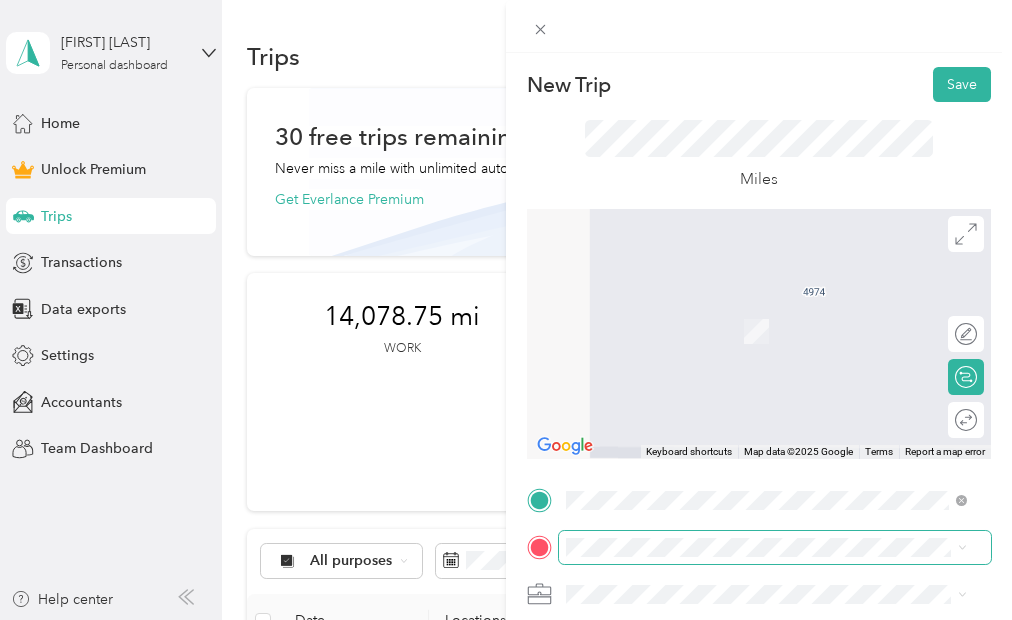 click at bounding box center (775, 547) 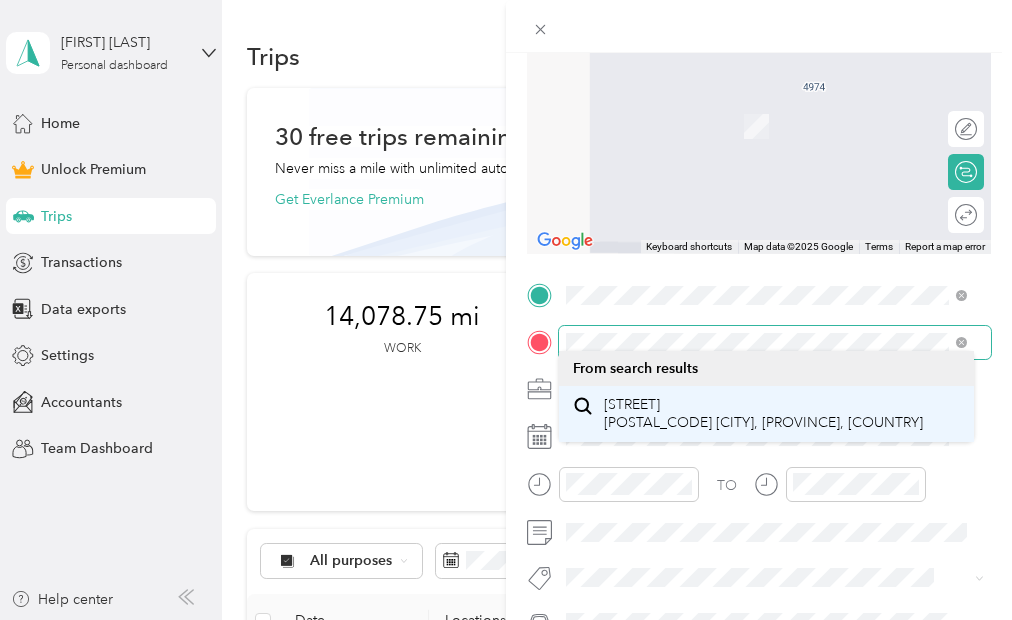 scroll, scrollTop: 228, scrollLeft: 0, axis: vertical 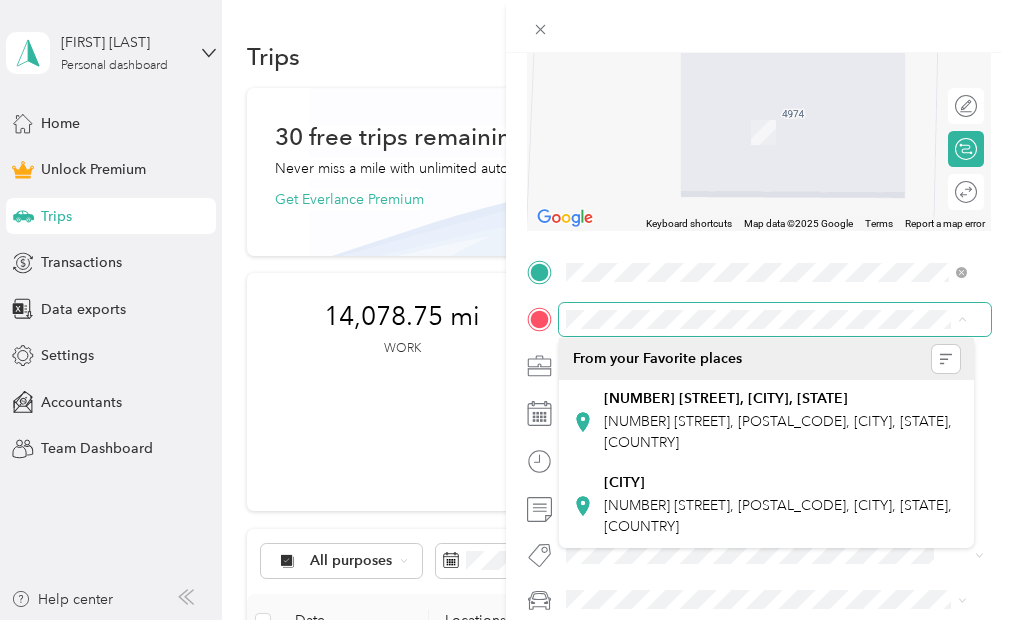 drag, startPoint x: 795, startPoint y: 292, endPoint x: 799, endPoint y: 390, distance: 98.0816 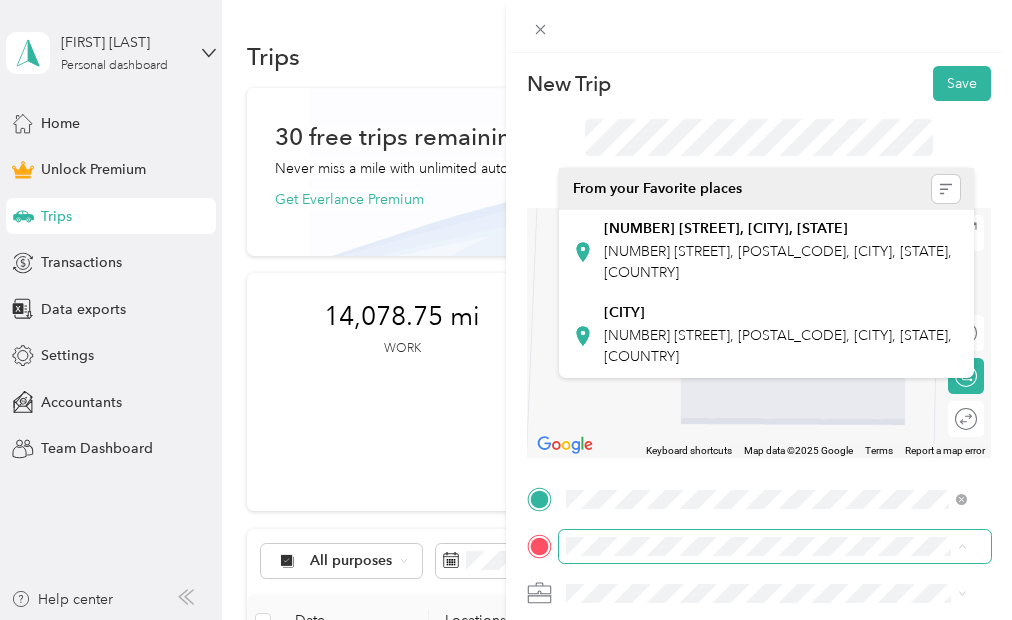 scroll, scrollTop: 0, scrollLeft: 0, axis: both 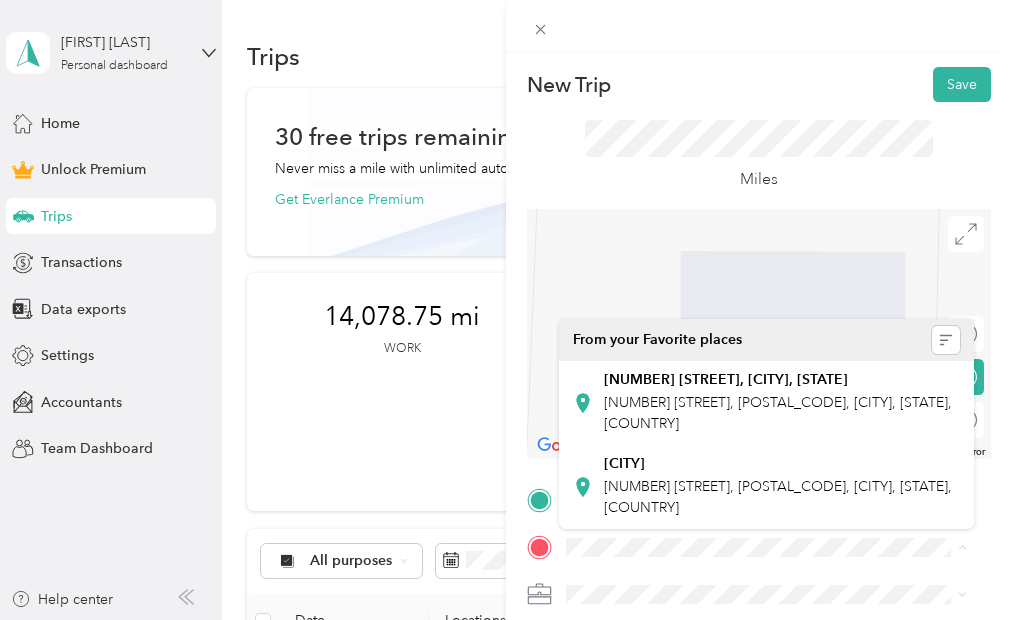 click at bounding box center (759, 334) 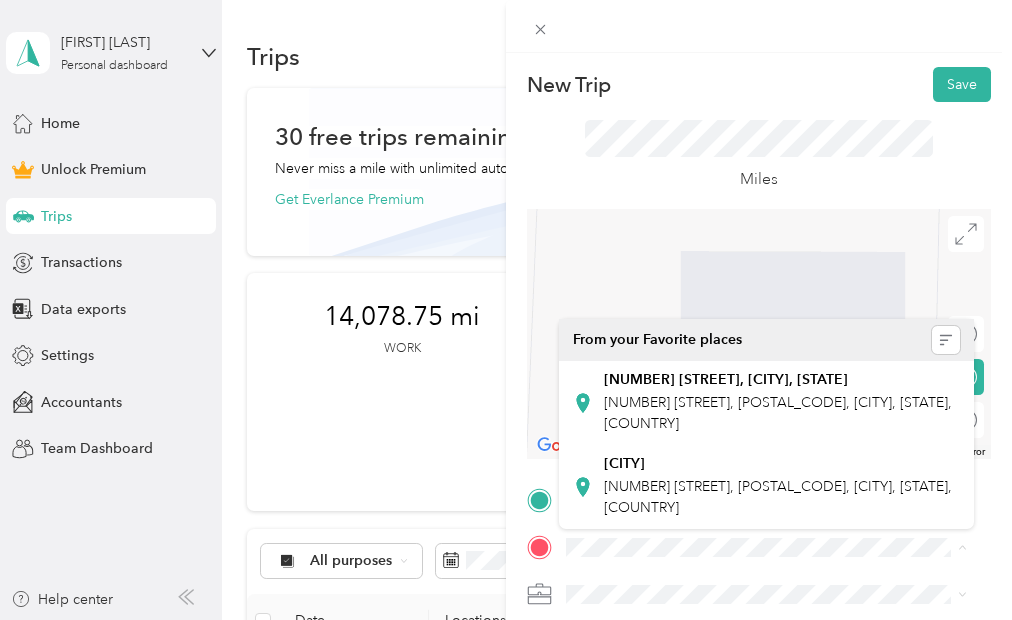 click at bounding box center (775, 594) 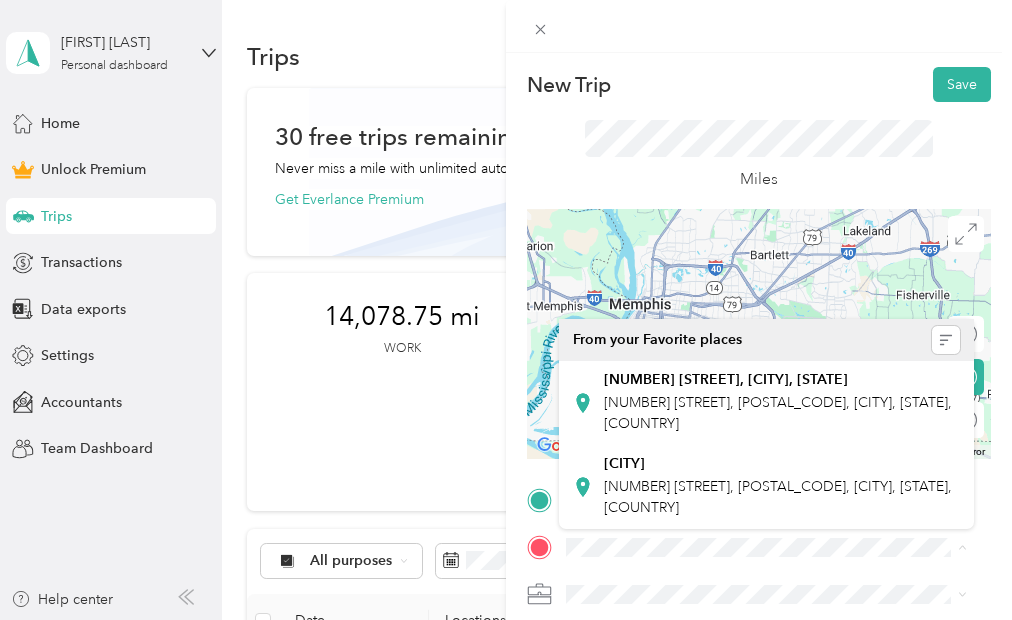 drag, startPoint x: 816, startPoint y: 261, endPoint x: 790, endPoint y: 329, distance: 72.8011 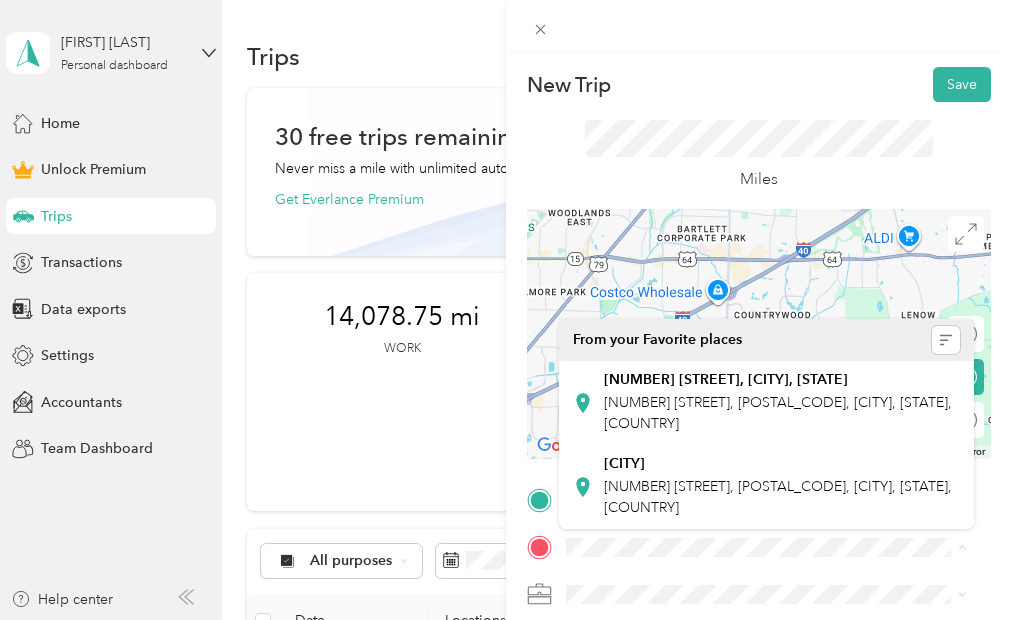 drag, startPoint x: 803, startPoint y: 273, endPoint x: 536, endPoint y: 322, distance: 271.459 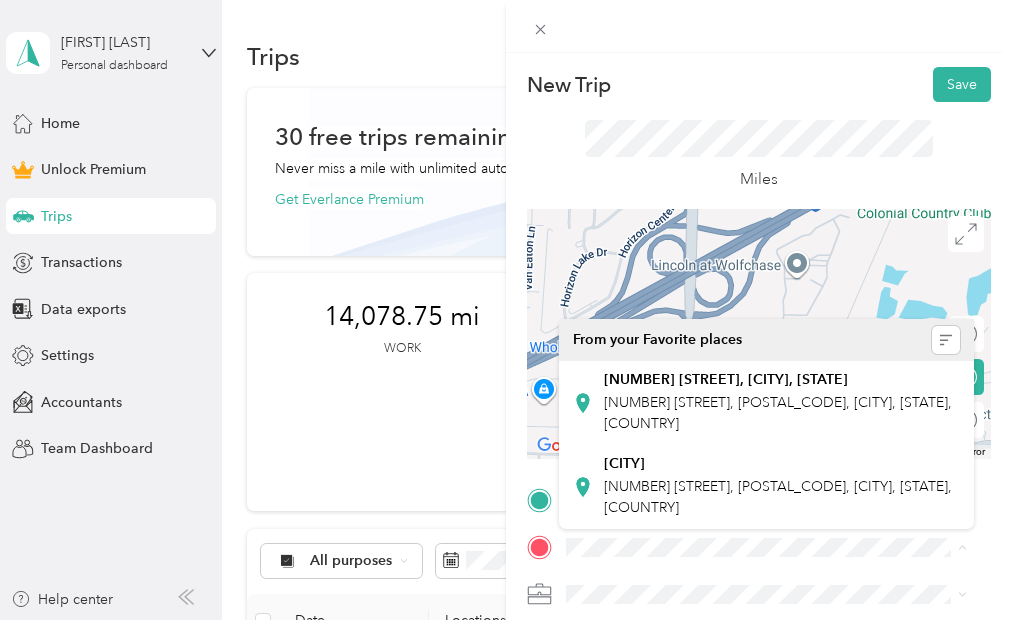 drag, startPoint x: 693, startPoint y: 245, endPoint x: 735, endPoint y: 389, distance: 150 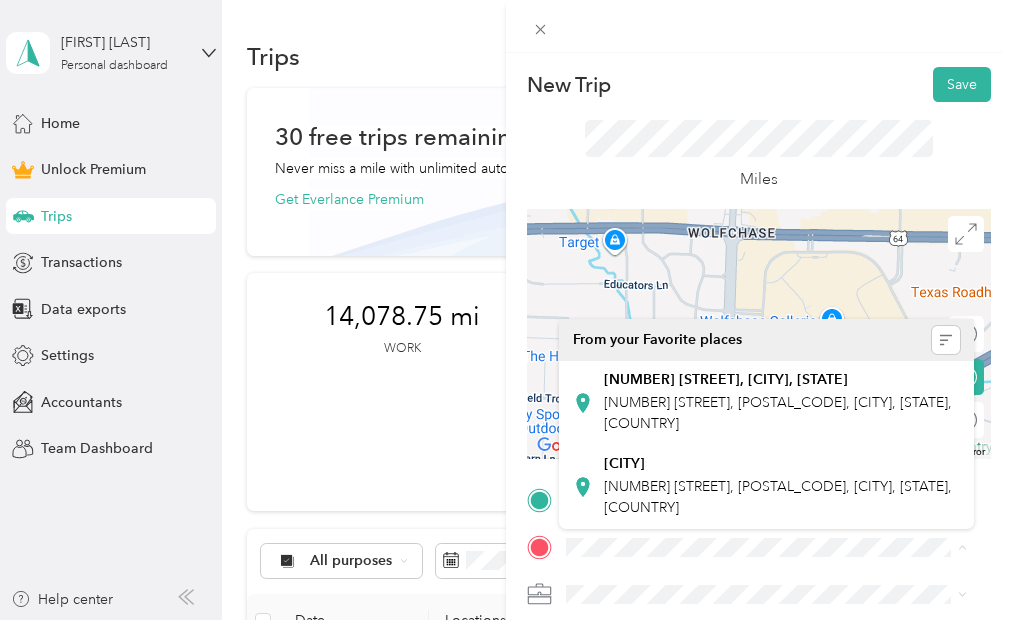 drag, startPoint x: 742, startPoint y: 254, endPoint x: 735, endPoint y: 335, distance: 81.3019 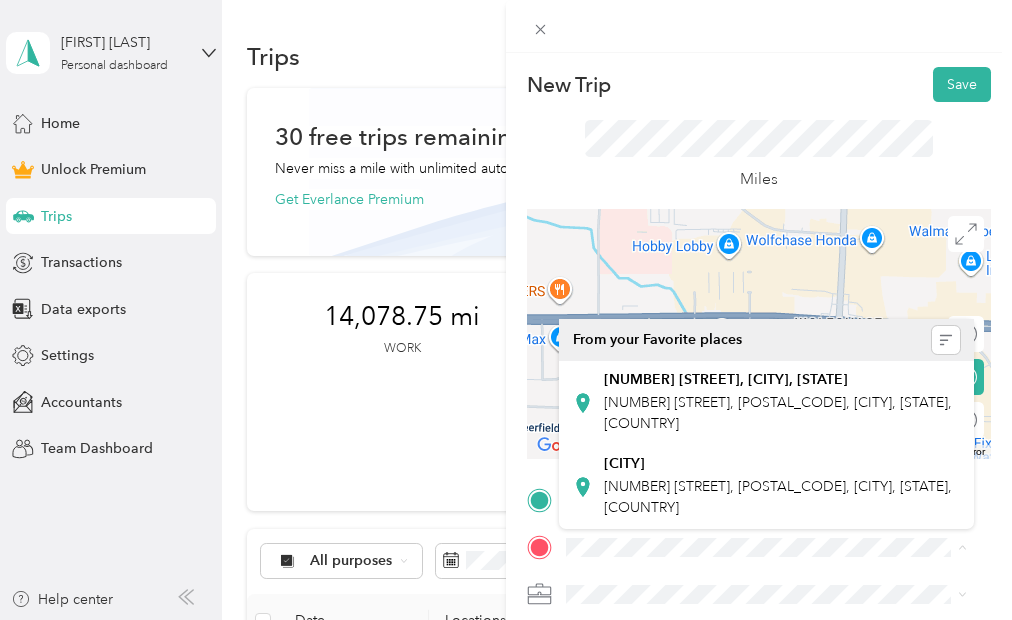 drag, startPoint x: 725, startPoint y: 215, endPoint x: 833, endPoint y: 282, distance: 127.09445 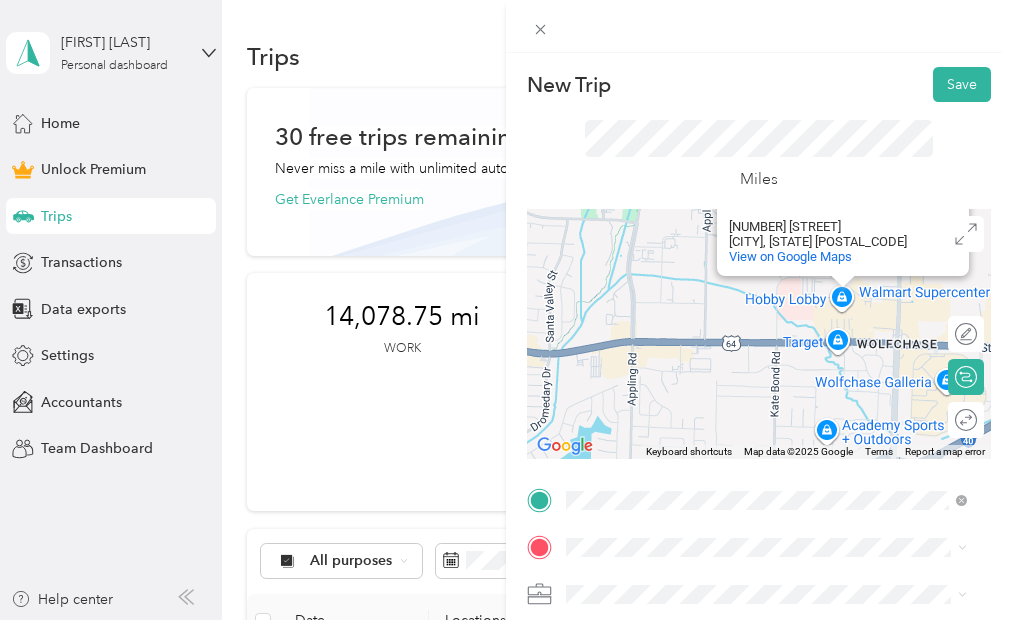 click on "[NUMBER] [STREET]
[CITY], [STATE] [POSTAL_CODE], [COUNTRY]" at bounding box center (748, 490) 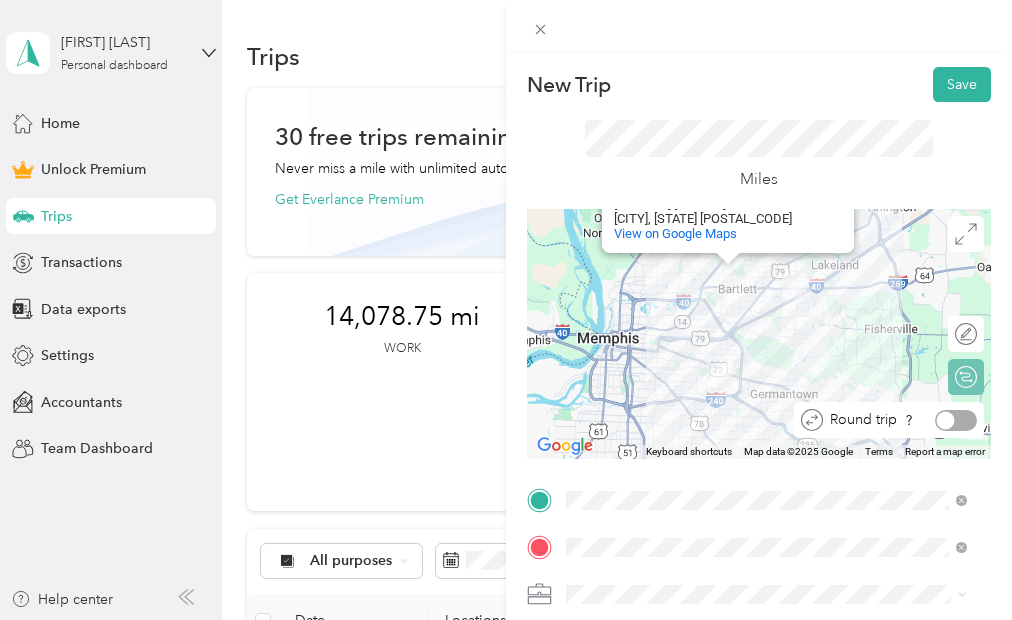 click on "Round trip" at bounding box center [900, 420] 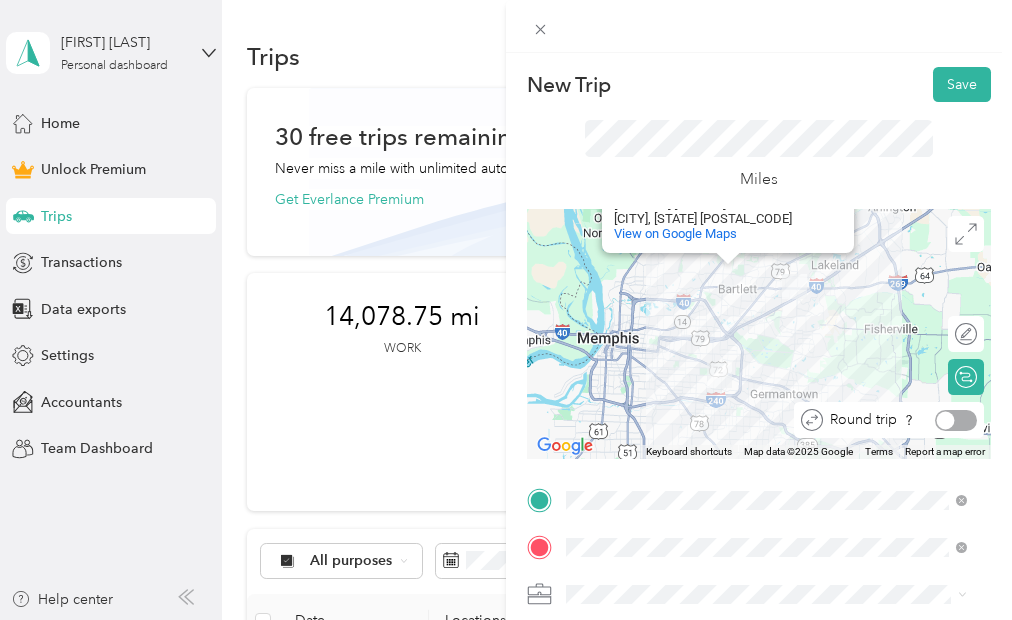 click at bounding box center [956, 420] 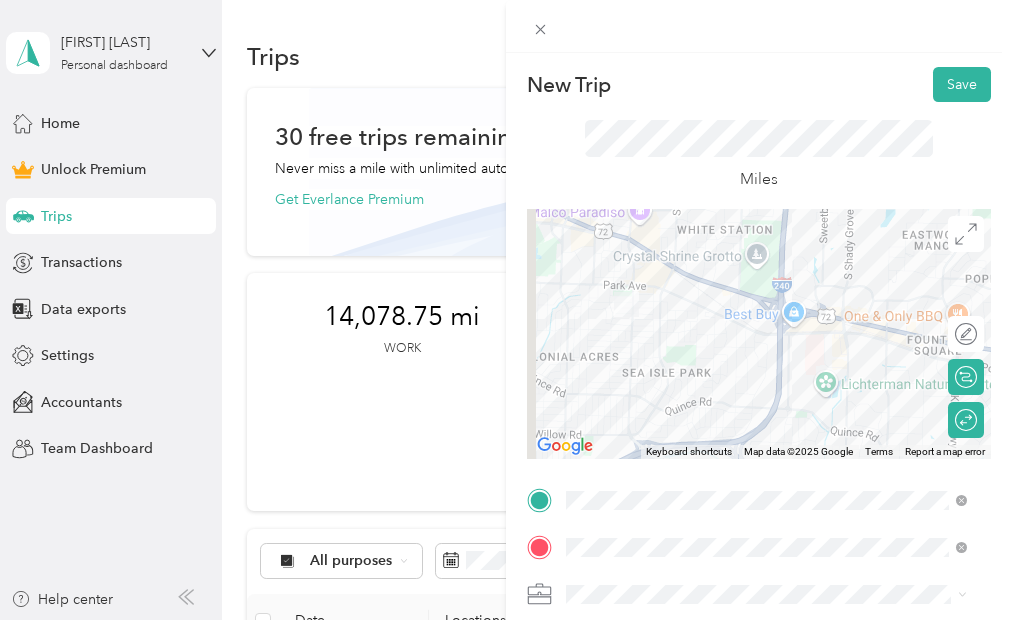 drag, startPoint x: 669, startPoint y: 370, endPoint x: 904, endPoint y: 410, distance: 238.37994 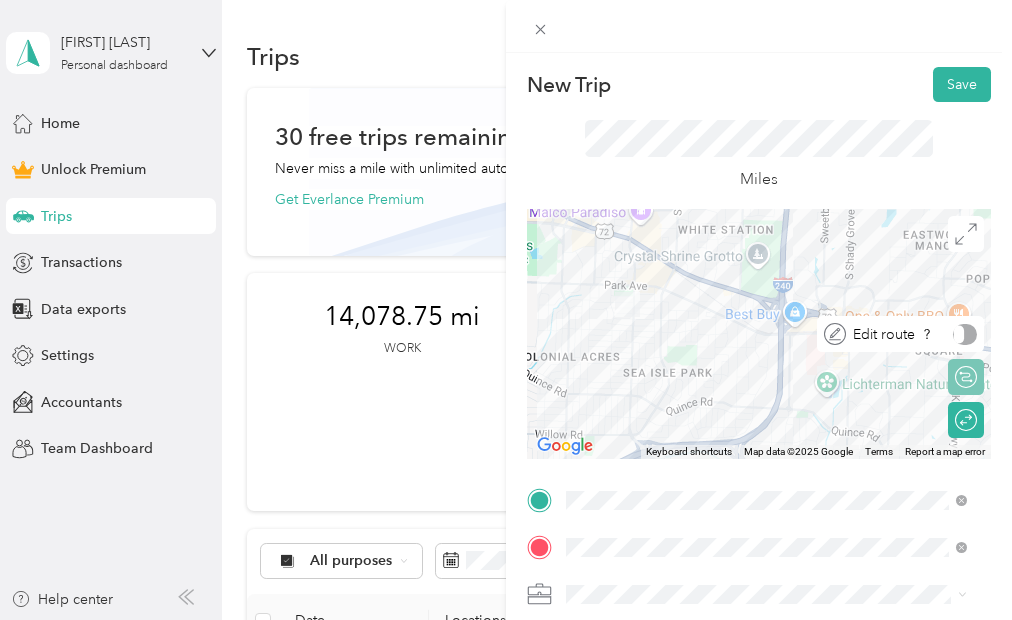 click on "Edit route" at bounding box center (911, 334) 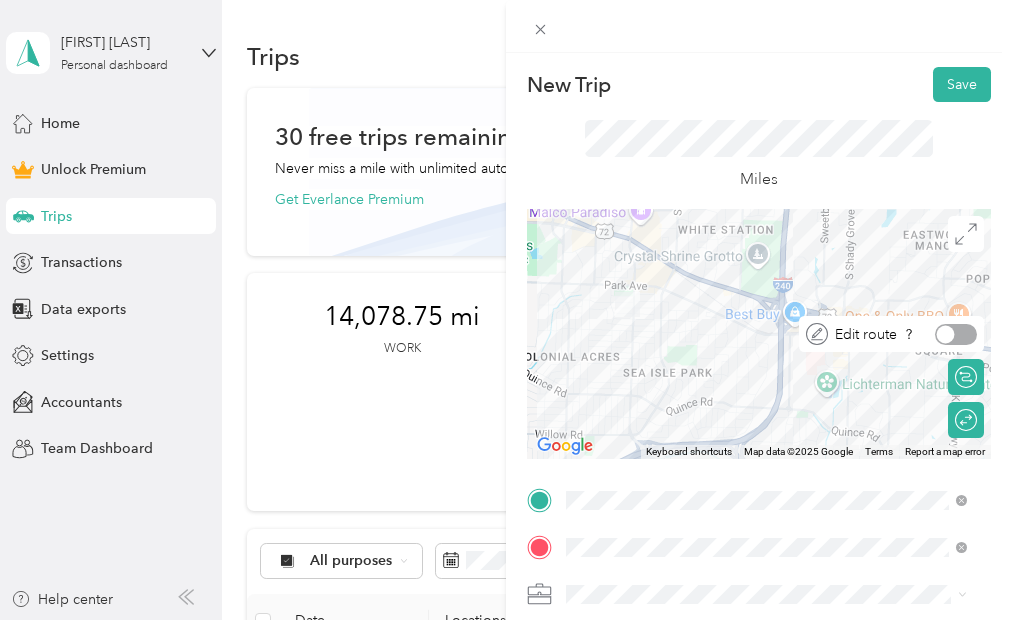 click at bounding box center (956, 334) 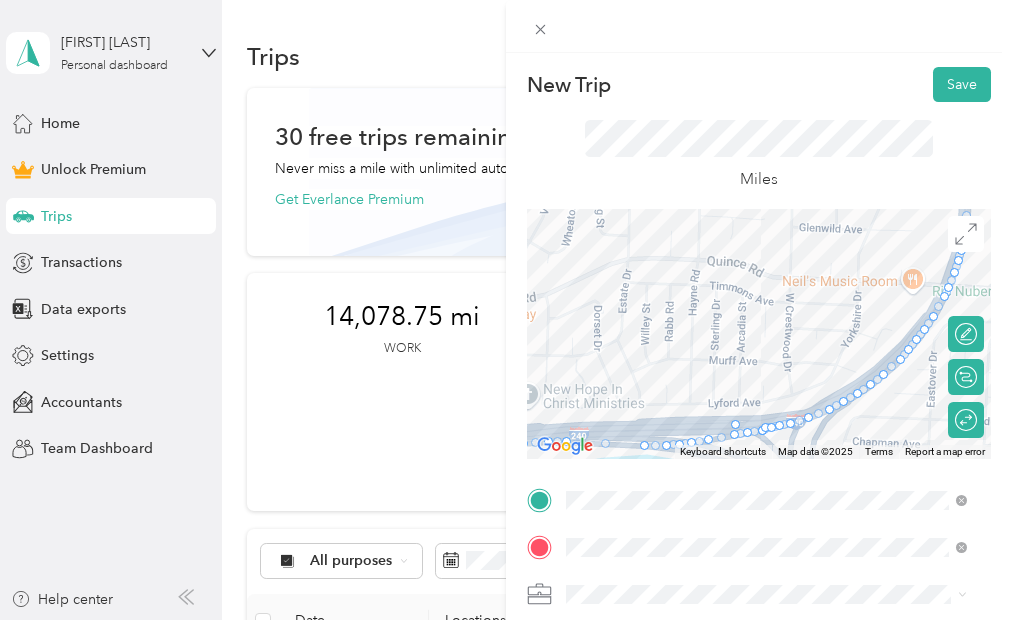 drag, startPoint x: 690, startPoint y: 312, endPoint x: 731, endPoint y: 433, distance: 127.75758 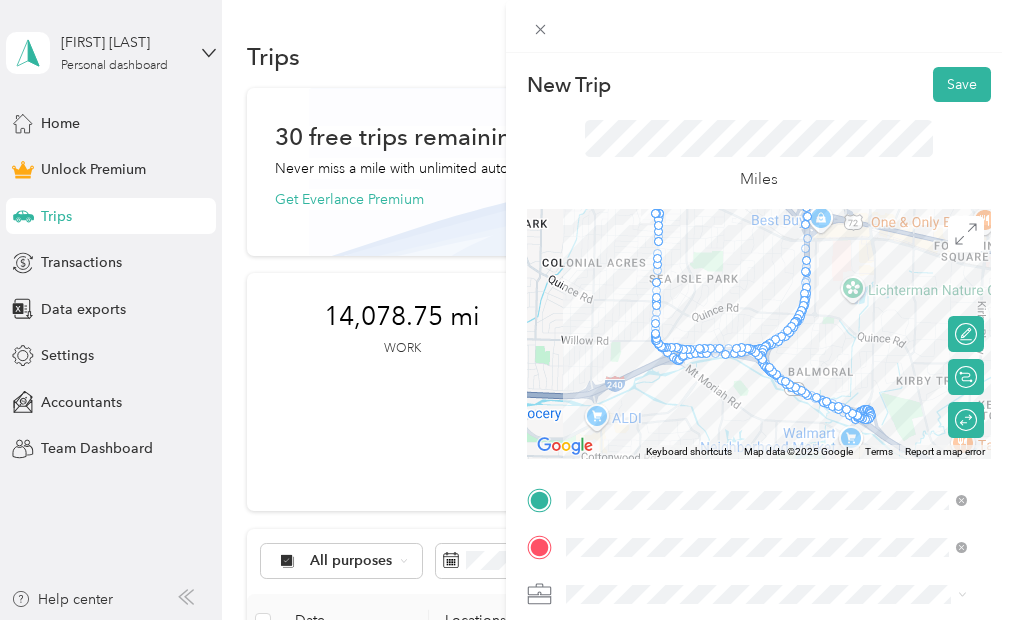 click on "[BRAND] [BRAND]                 [NUMBER] [STREET] [CITY], [STATE] [POSTAL_CODE]              [VIEW ON GOOGLE MAPS]" at bounding box center (759, 334) 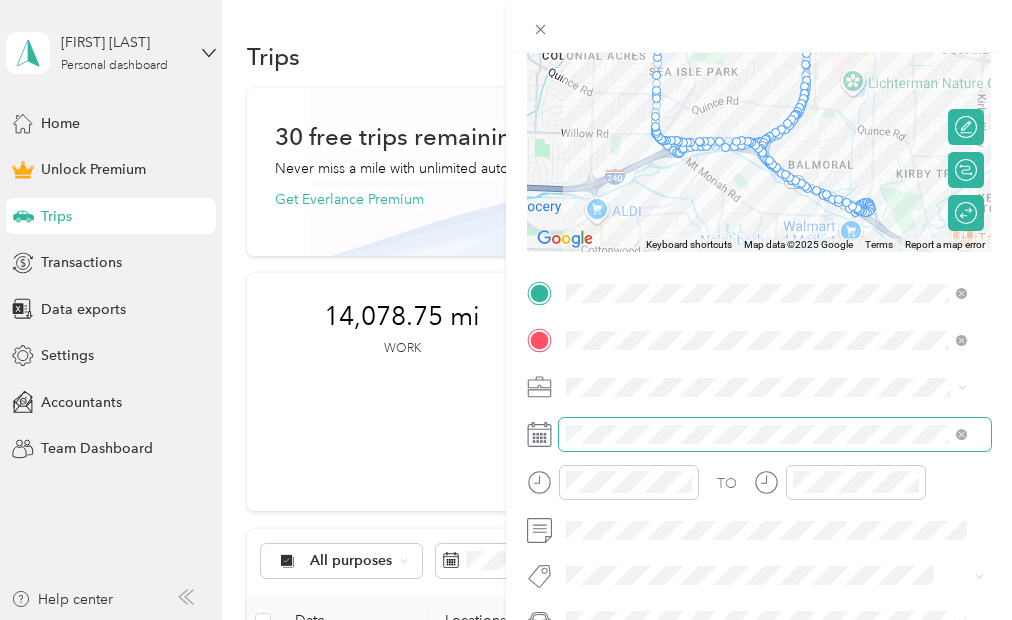 scroll, scrollTop: 228, scrollLeft: 0, axis: vertical 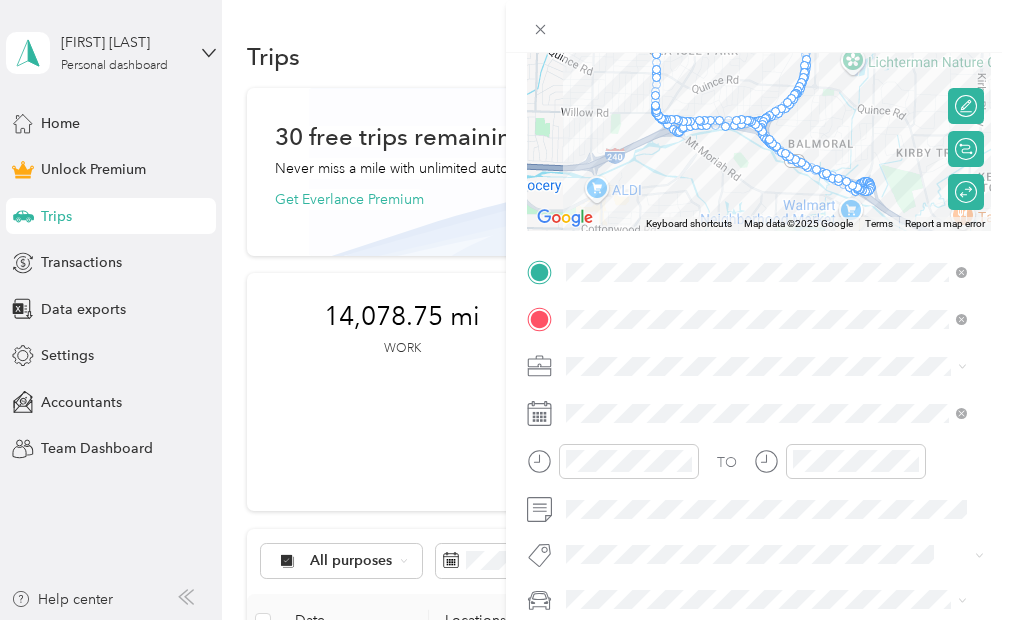 click on "Work" at bounding box center (766, 112) 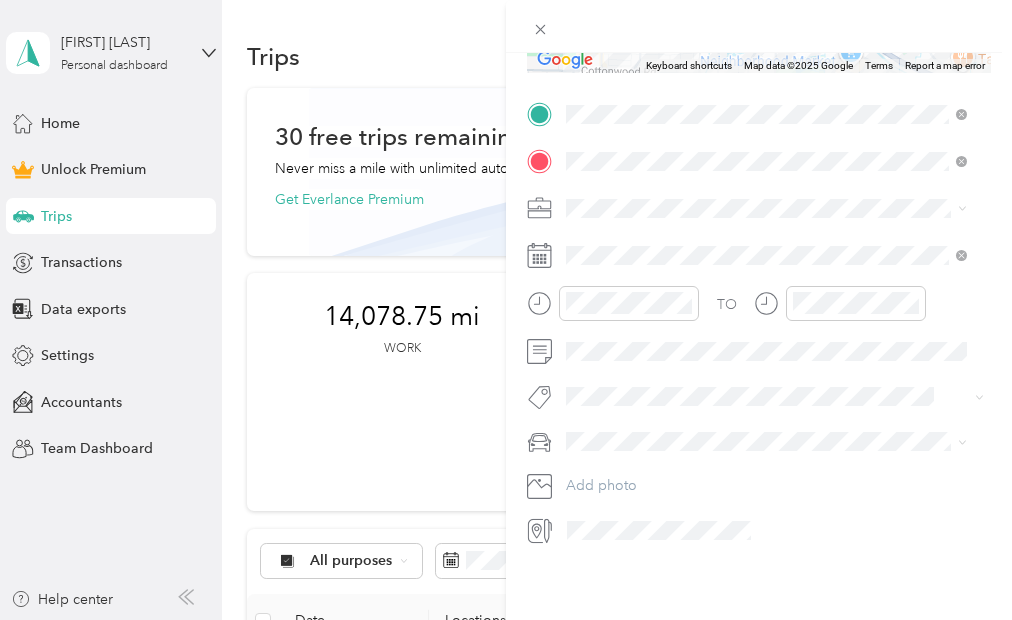 scroll, scrollTop: 403, scrollLeft: 0, axis: vertical 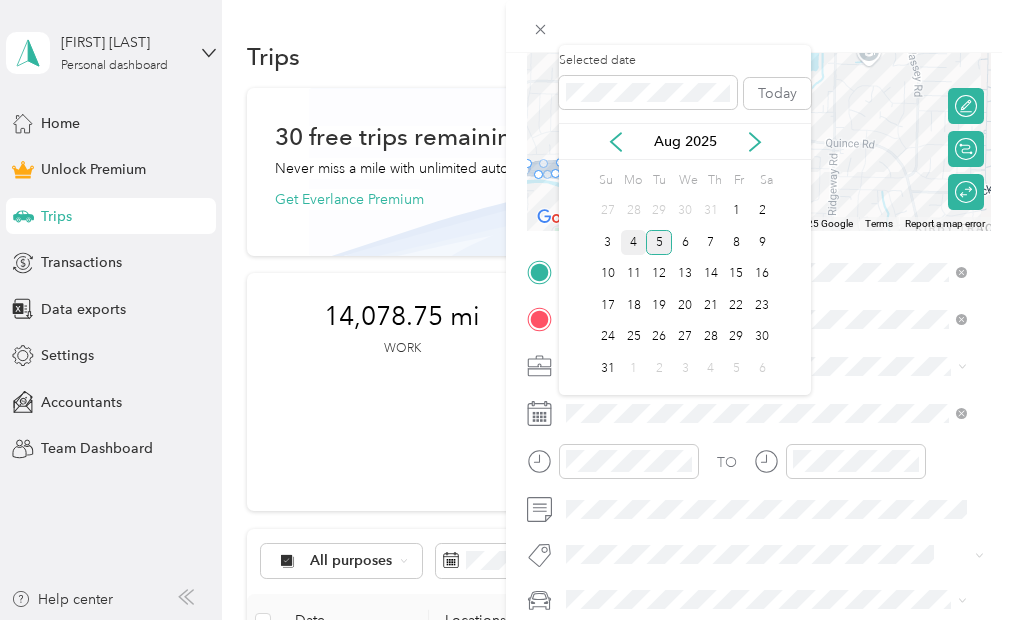 click on "4" at bounding box center (634, 242) 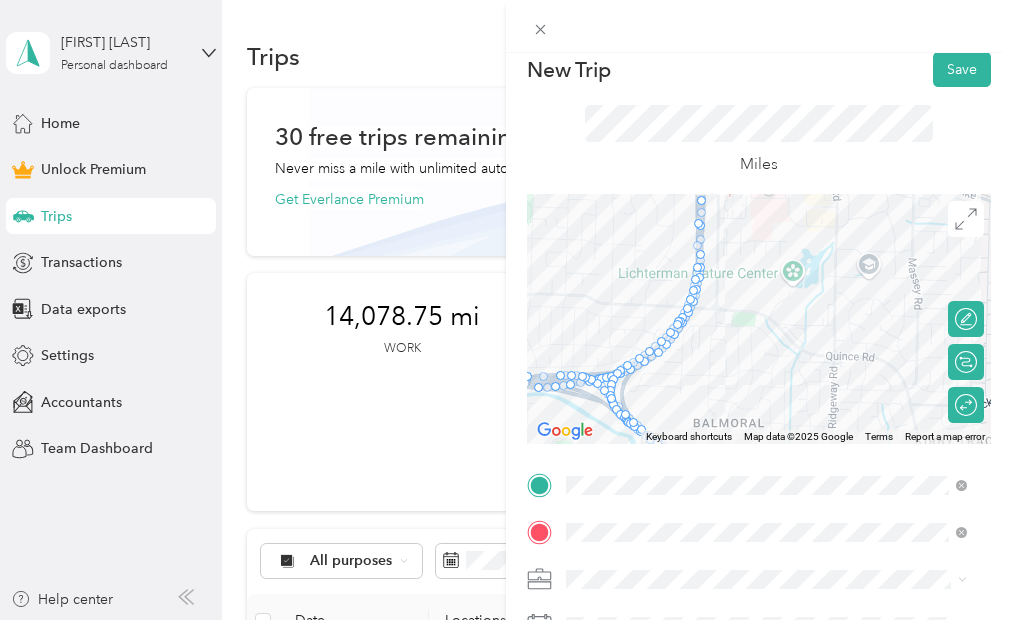 scroll, scrollTop: 0, scrollLeft: 0, axis: both 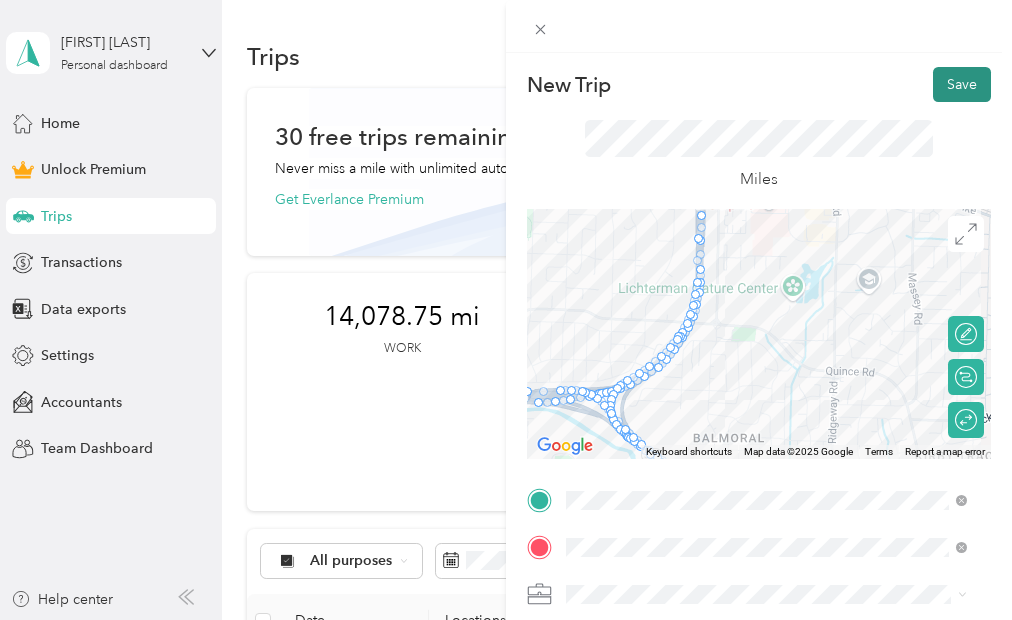click on "Save" at bounding box center [962, 84] 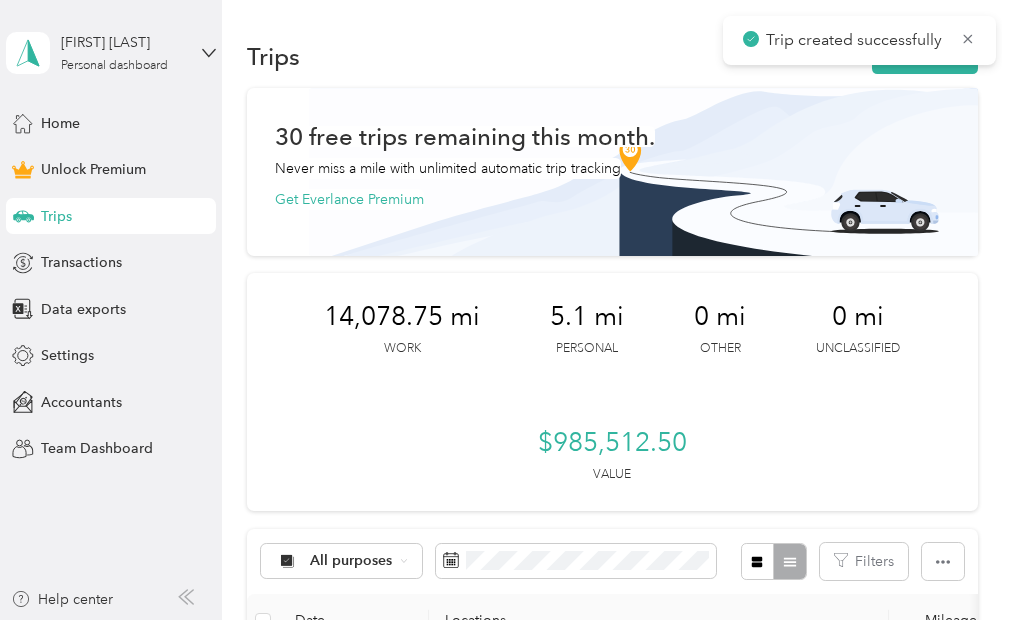 click on "Trips New trip" at bounding box center [612, 56] 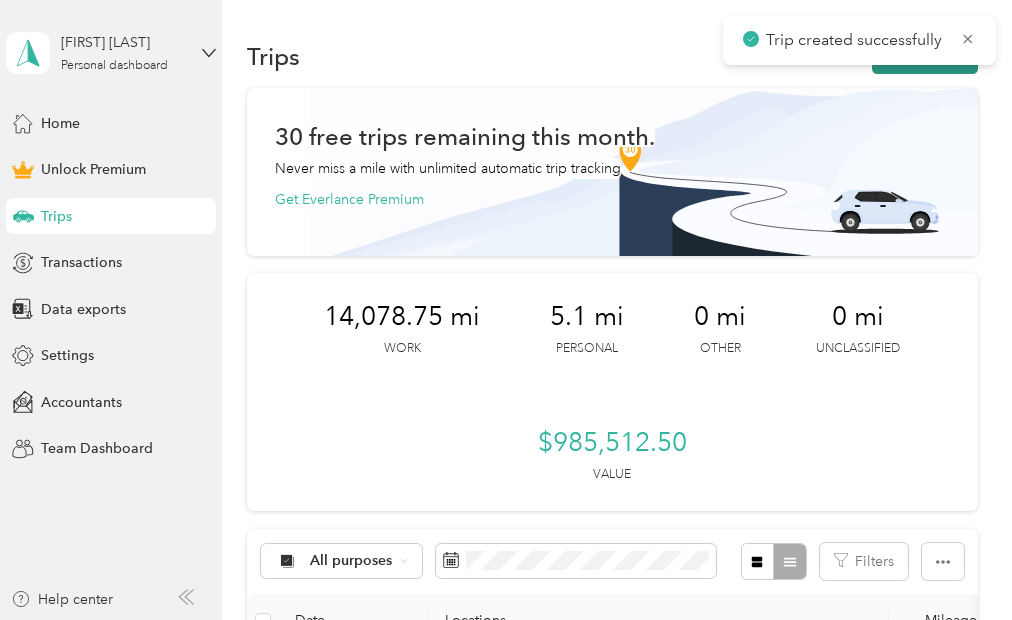 click on "New trip" at bounding box center (925, 56) 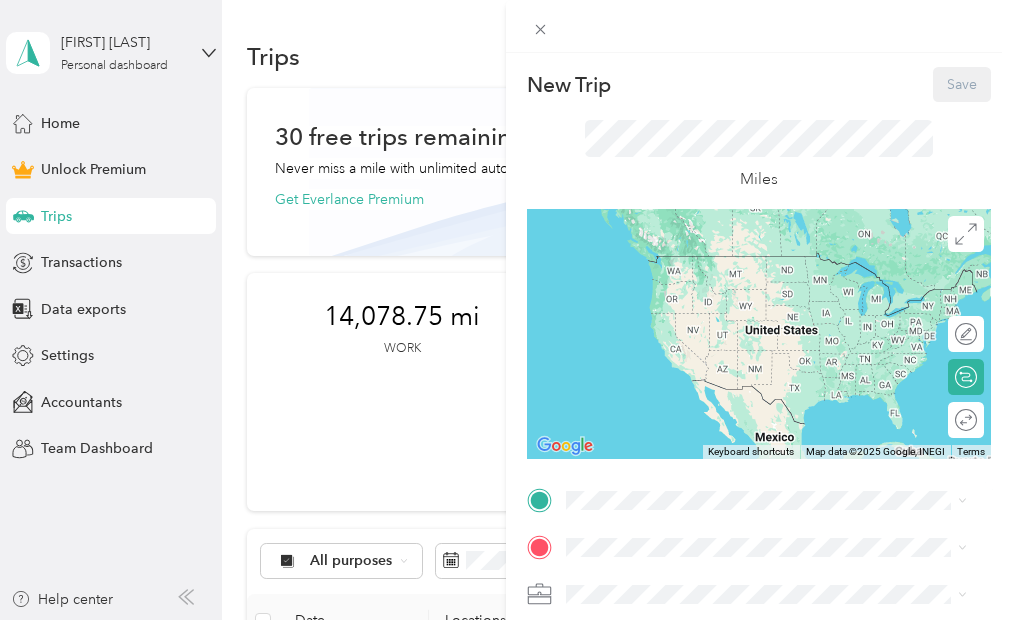 click on "[NUMBER] [STREET], [CITY], [STATE] [POSTAL_CODE] [NUMBER] [STREET], [CITY], [STATE], [COUNTRY]" at bounding box center [782, 347] 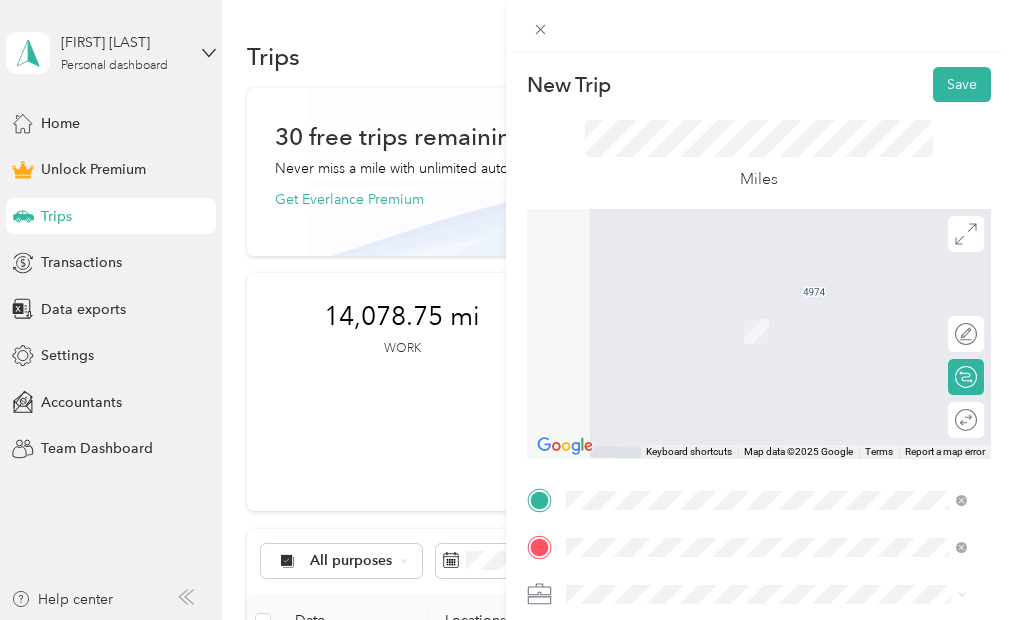 click on "[NUMBER] [STREET]
[CITY], [STATE] [POSTAL_CODE], [COUNTRY]" at bounding box center (748, 311) 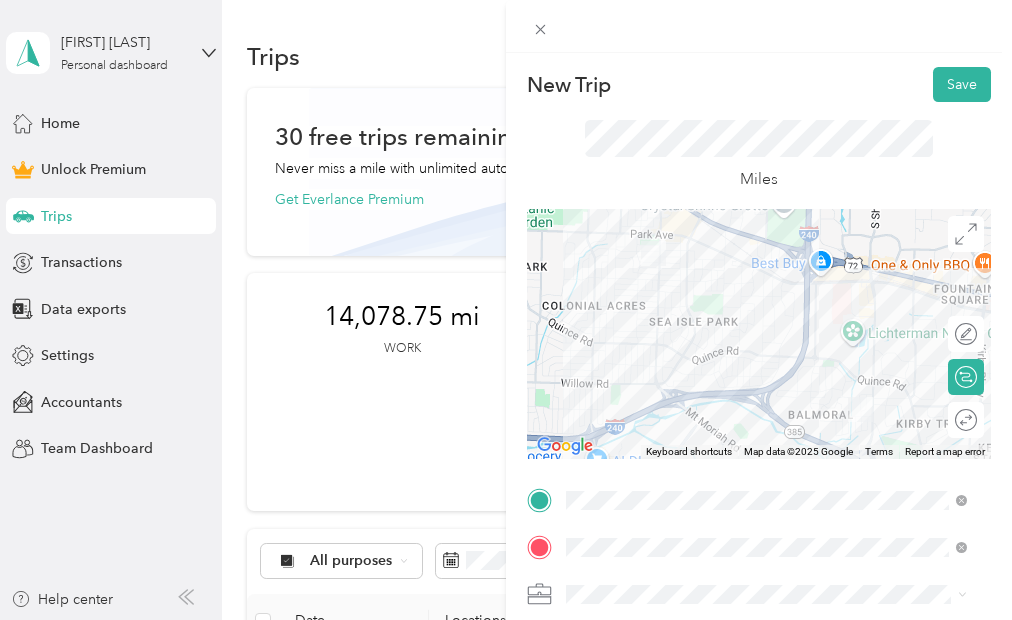 click at bounding box center (759, 334) 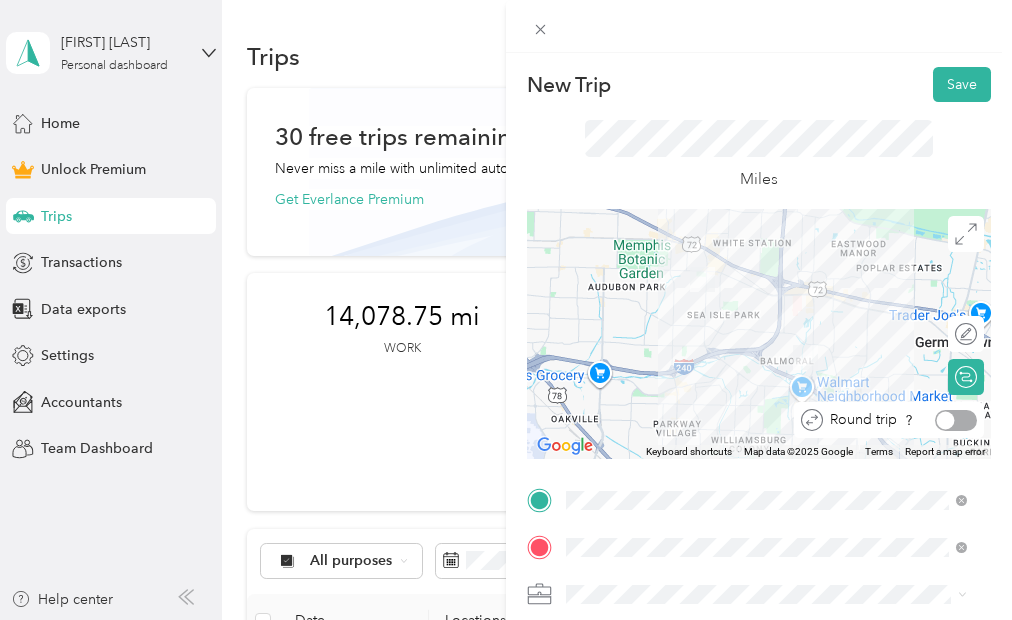 click at bounding box center (956, 420) 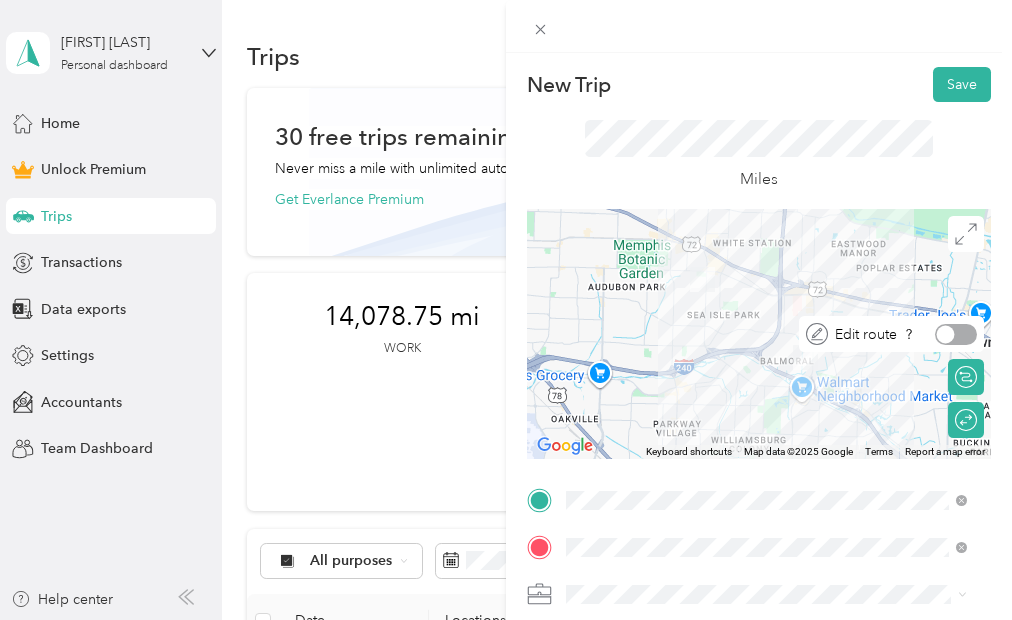 click at bounding box center [956, 334] 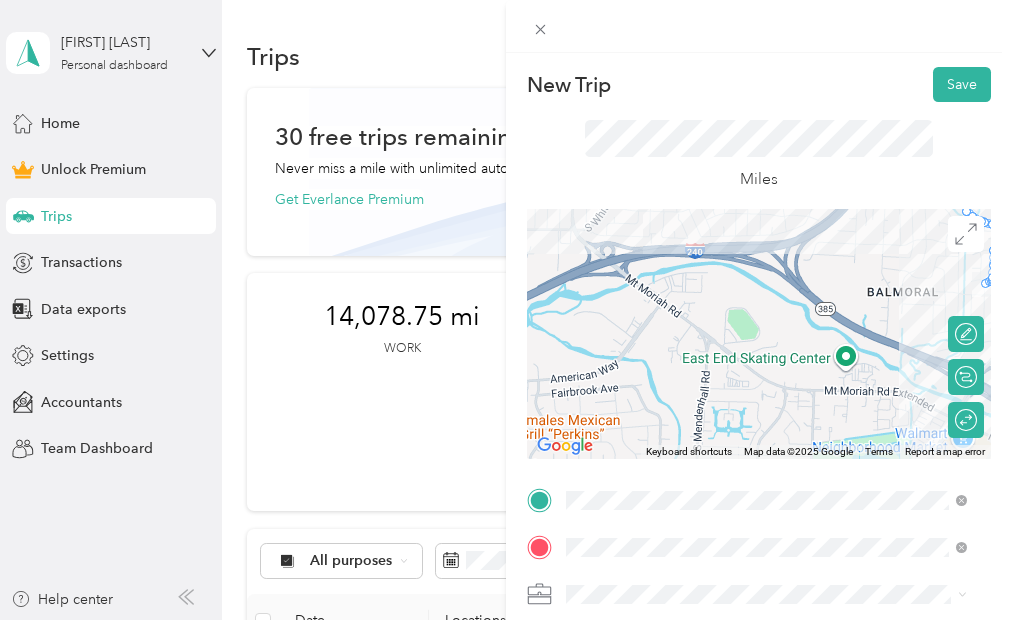 drag, startPoint x: 746, startPoint y: 366, endPoint x: 744, endPoint y: 468, distance: 102.01961 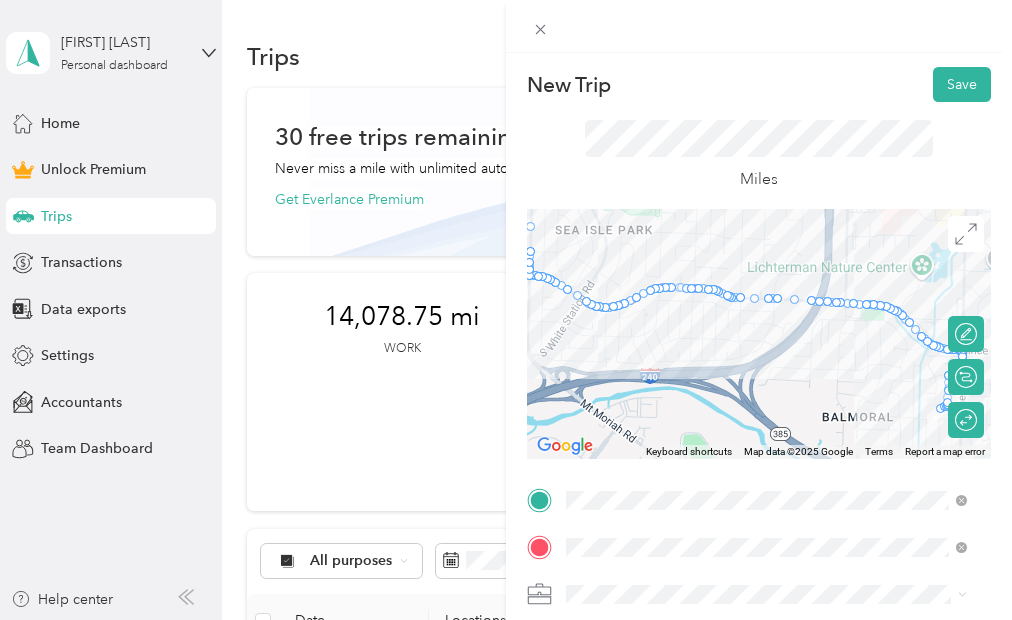 drag, startPoint x: 723, startPoint y: 339, endPoint x: 680, endPoint y: 456, distance: 124.65151 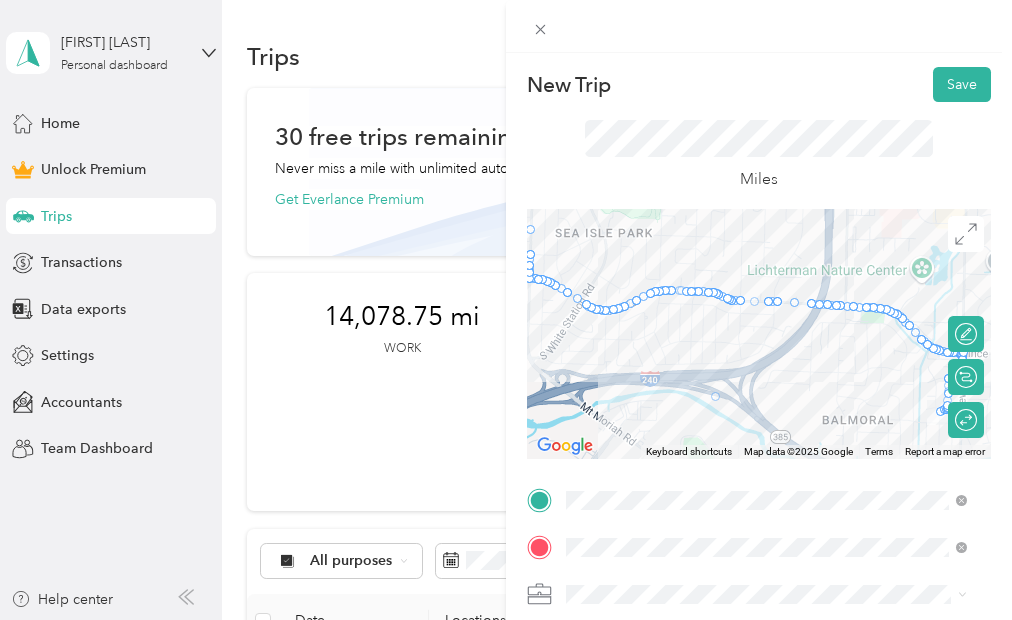 drag, startPoint x: 743, startPoint y: 306, endPoint x: 704, endPoint y: 403, distance: 104.54664 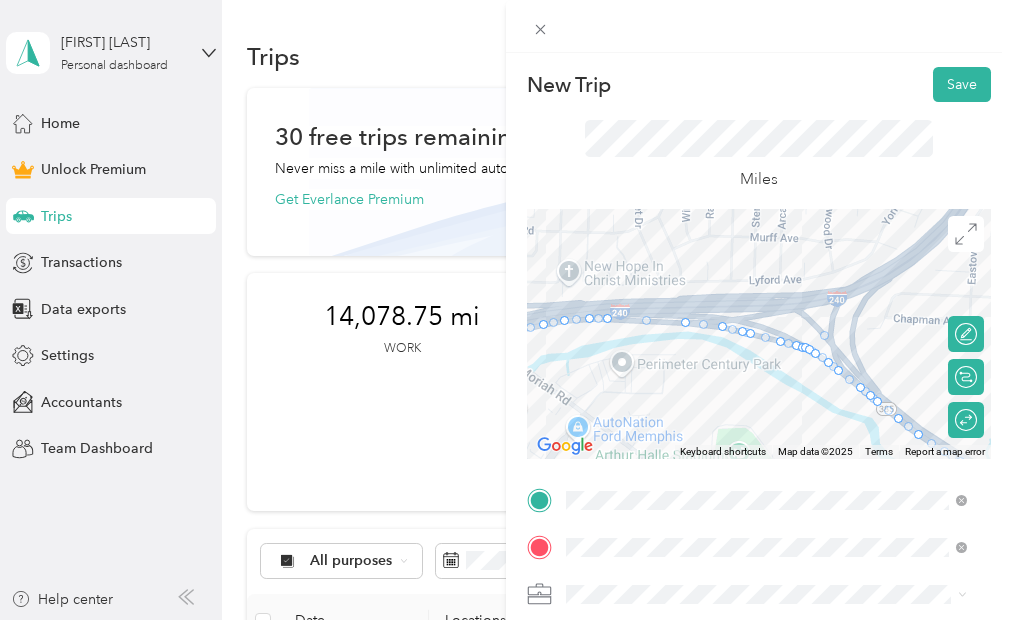 drag, startPoint x: 799, startPoint y: 303, endPoint x: 818, endPoint y: 337, distance: 38.948685 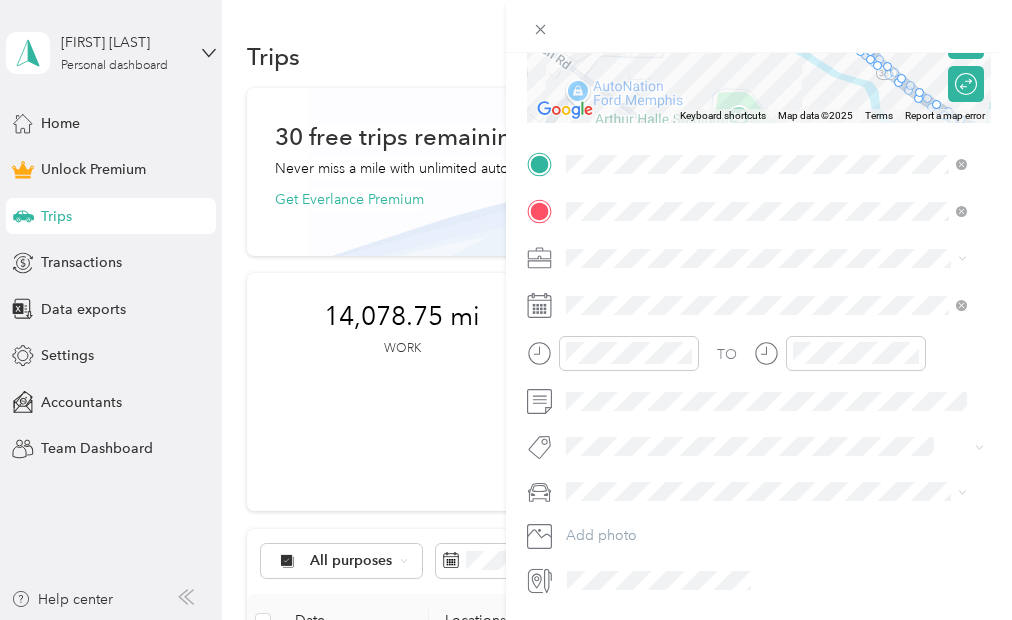 scroll, scrollTop: 342, scrollLeft: 0, axis: vertical 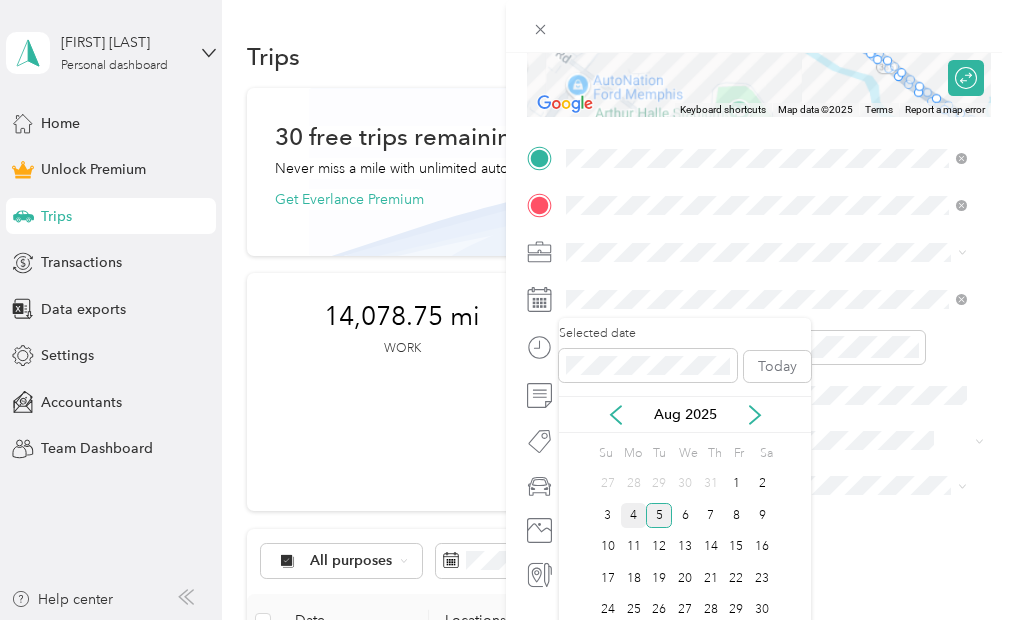 click on "4" at bounding box center (634, 515) 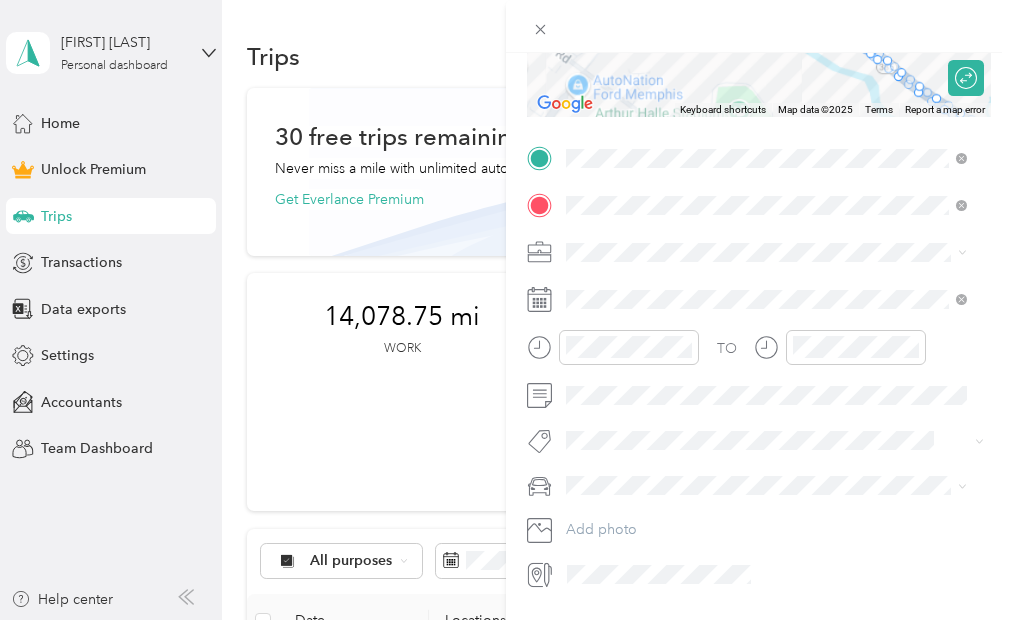 click on "honda ridgeline" at bounding box center (766, 520) 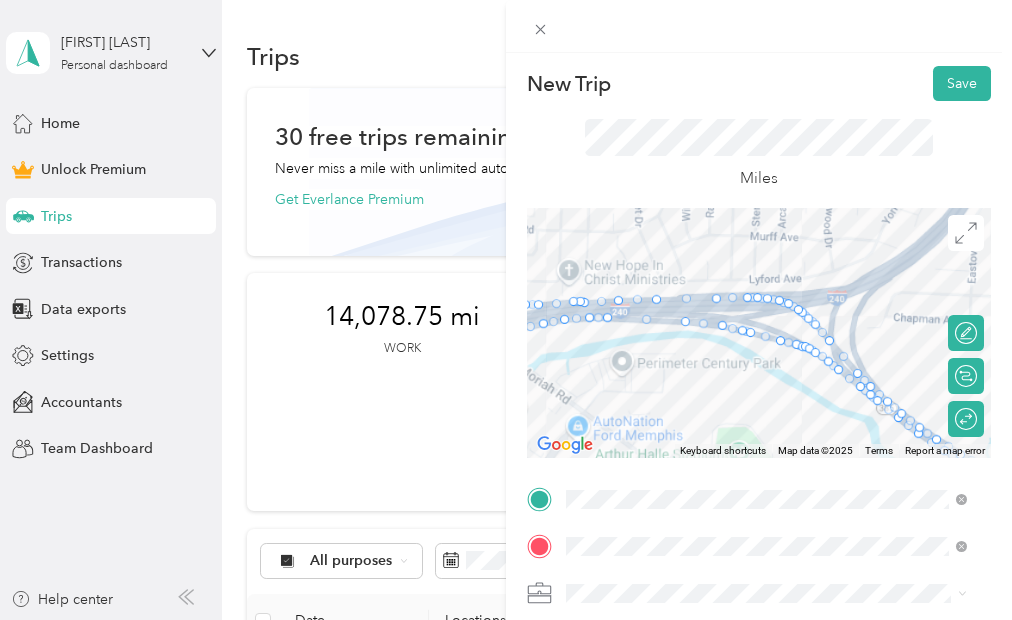 scroll, scrollTop: 0, scrollLeft: 0, axis: both 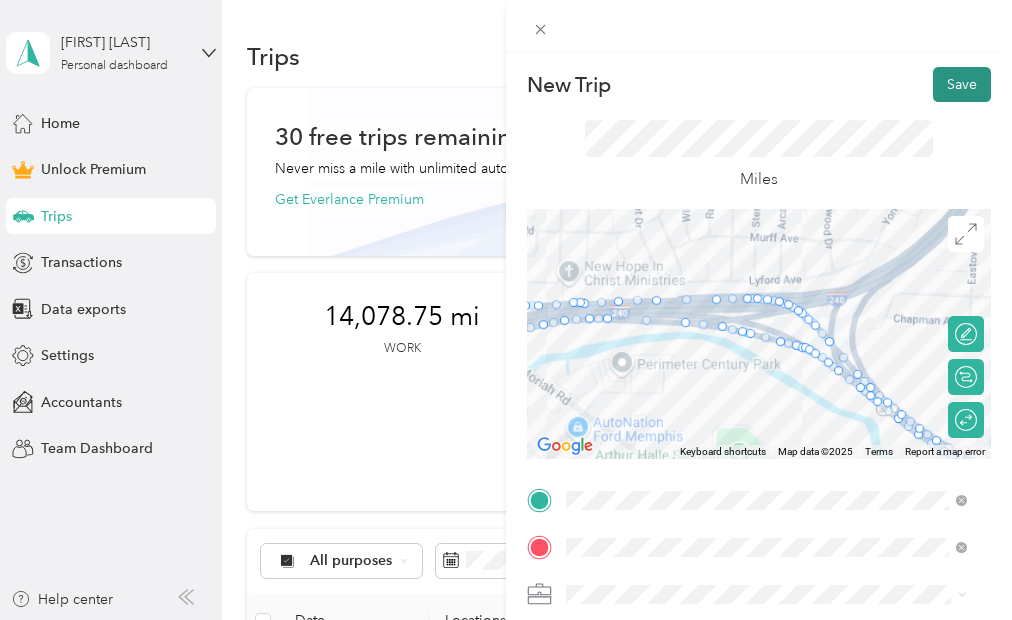 click on "Save" at bounding box center [962, 84] 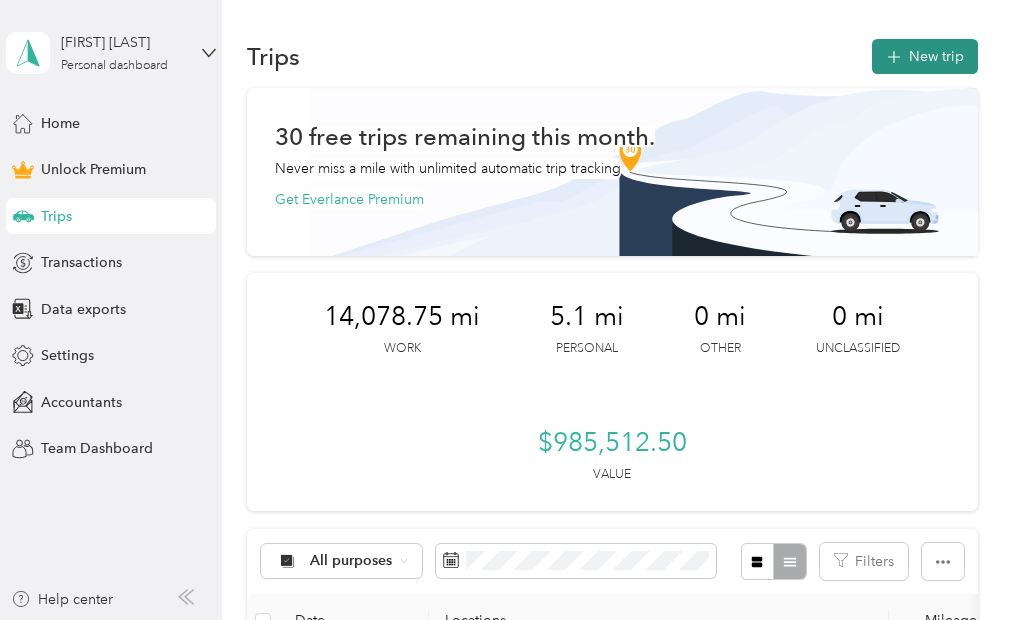 click on "New trip" at bounding box center [925, 56] 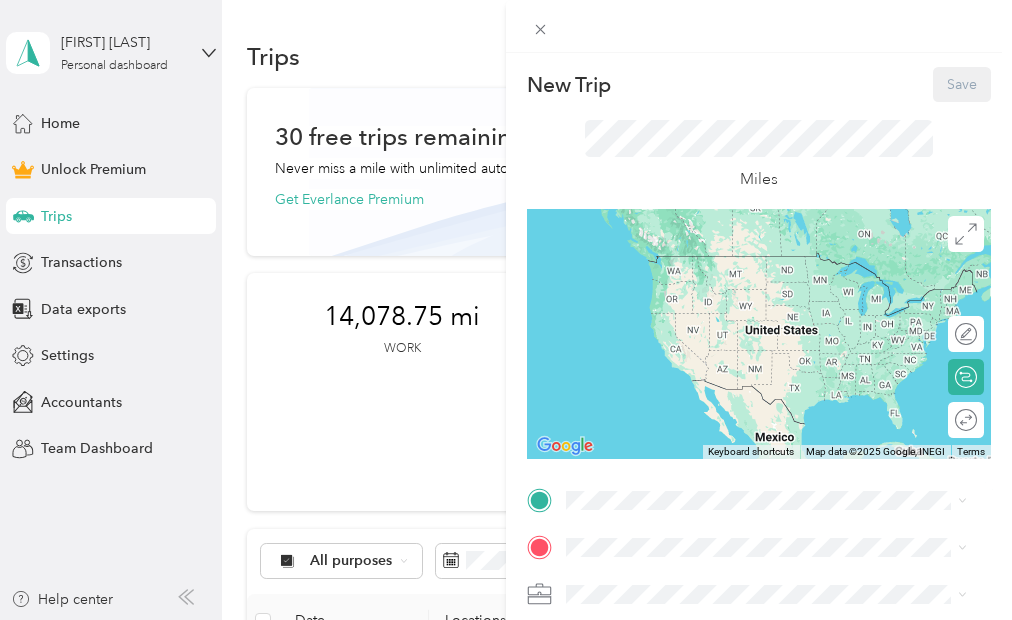 click on "[NUMBER] [STREET], [CITY], [STATE] [POSTAL_CODE] [NUMBER] [STREET], [CITY], [STATE], [COUNTRY]" at bounding box center (782, 355) 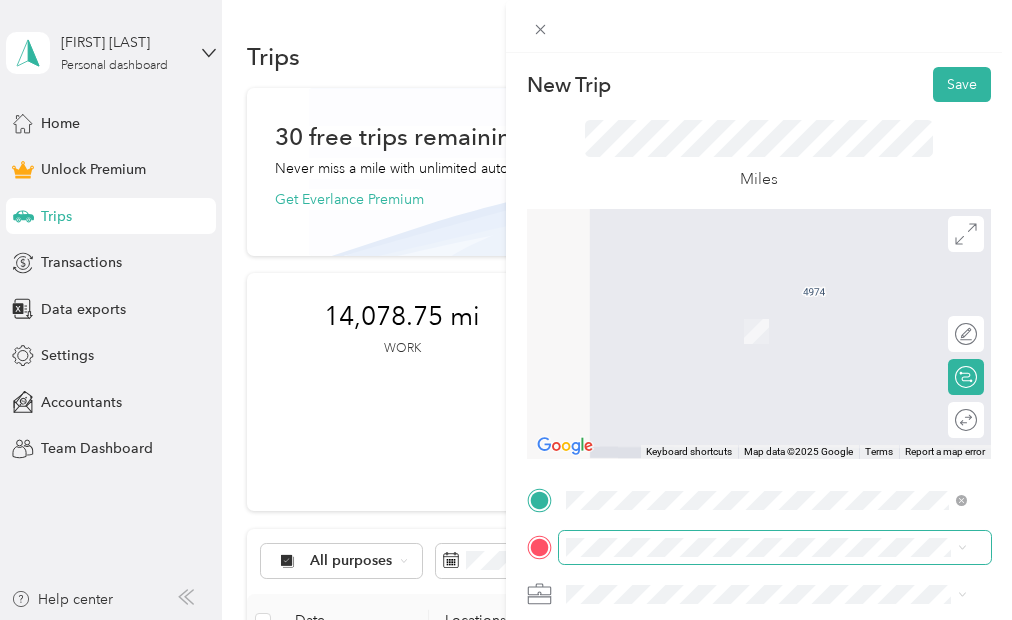 click at bounding box center (775, 547) 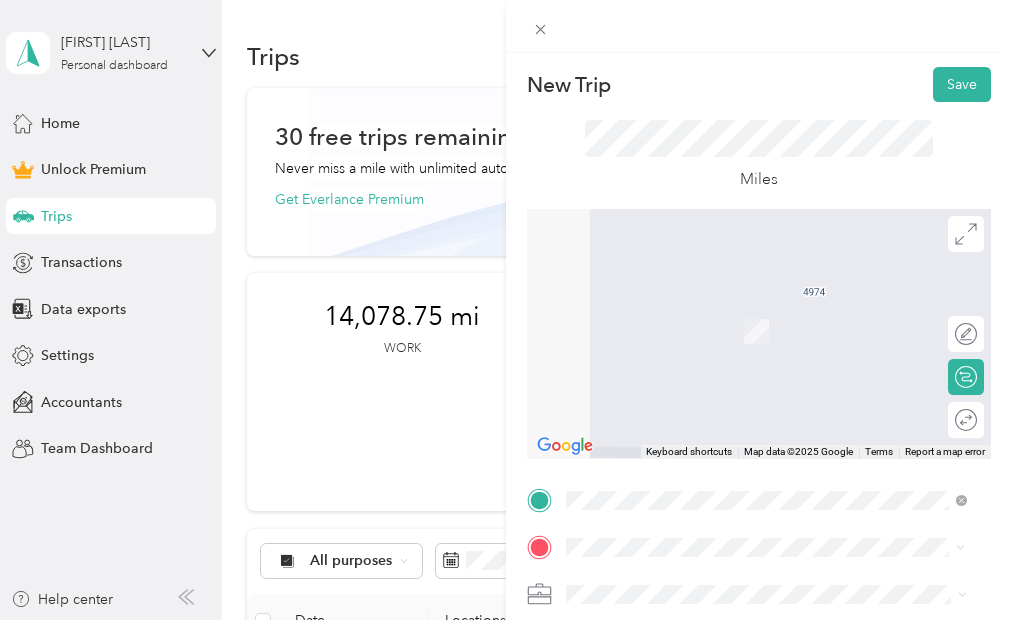 click on "8505 Nail Road
Olive Branch, Mississippi 38654, United States" at bounding box center (748, 311) 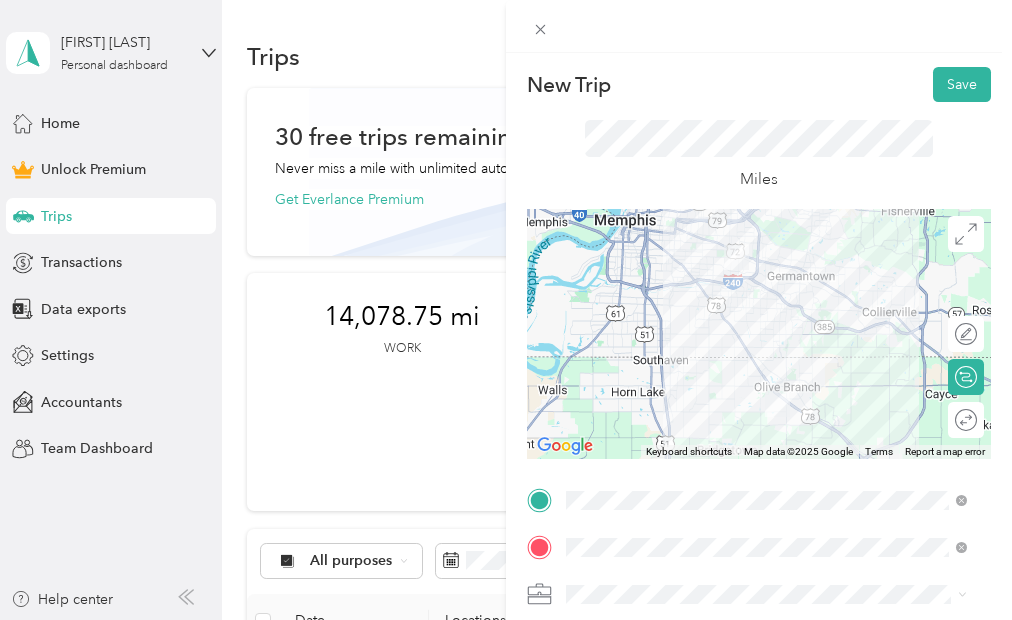 click at bounding box center (759, 334) 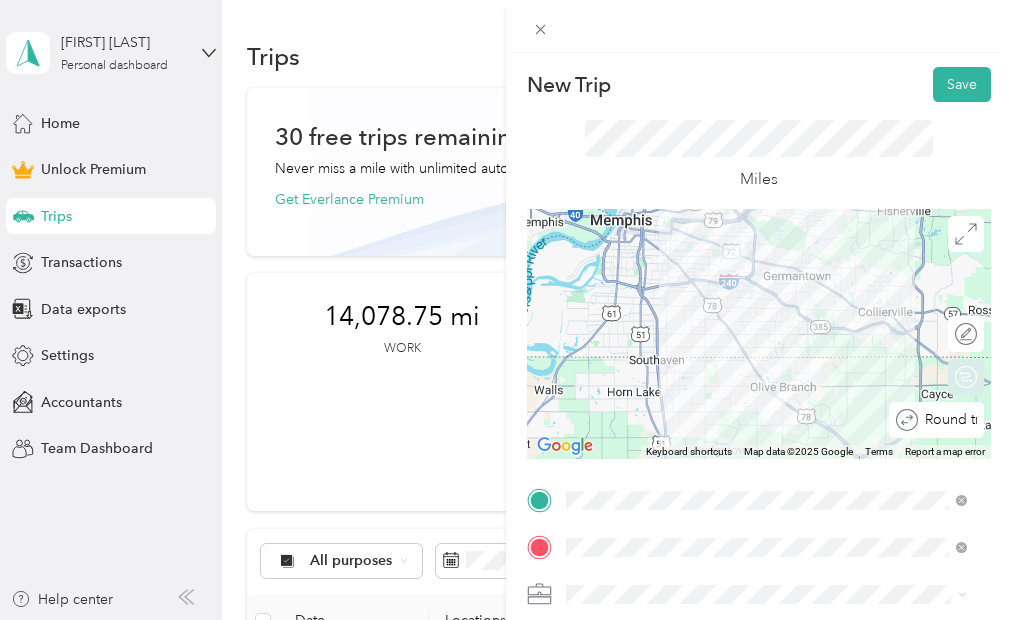 click on "Round trip" at bounding box center [947, 420] 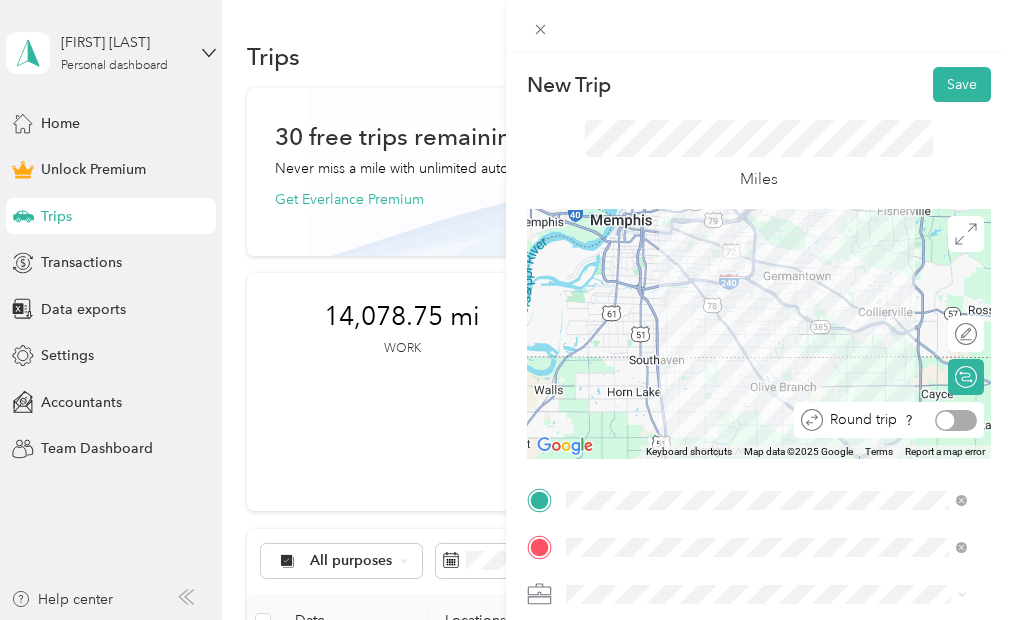 click at bounding box center (956, 420) 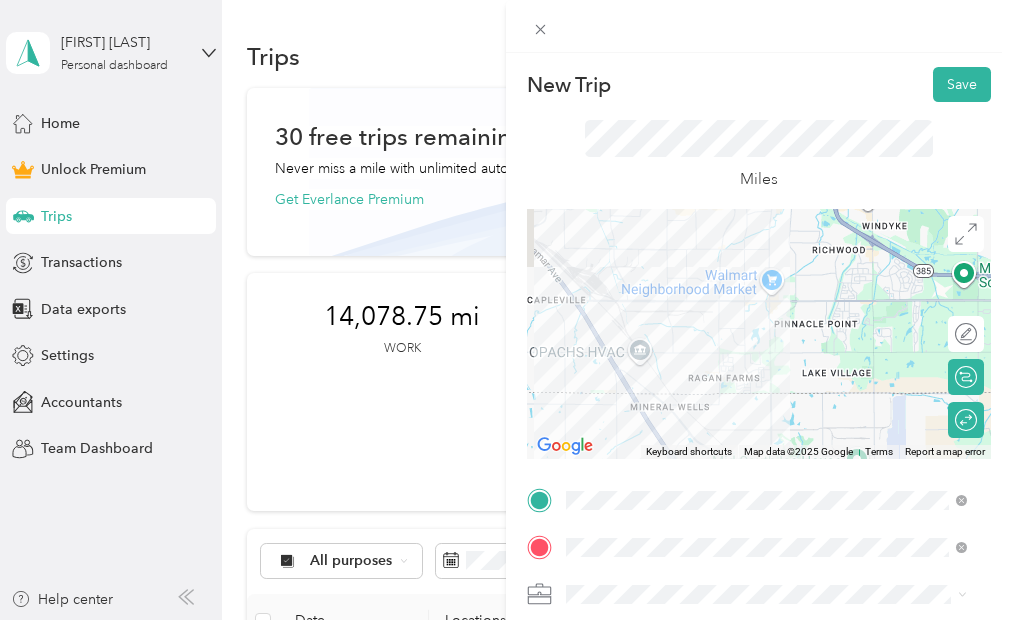drag, startPoint x: 713, startPoint y: 328, endPoint x: 619, endPoint y: 496, distance: 192.50974 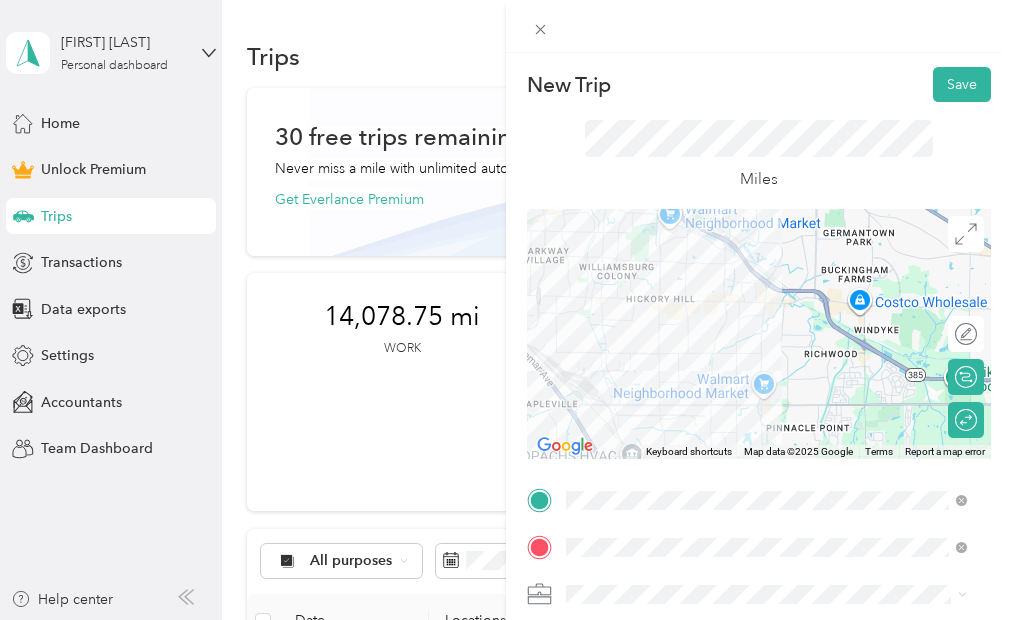 drag, startPoint x: 818, startPoint y: 340, endPoint x: 810, endPoint y: 447, distance: 107.298645 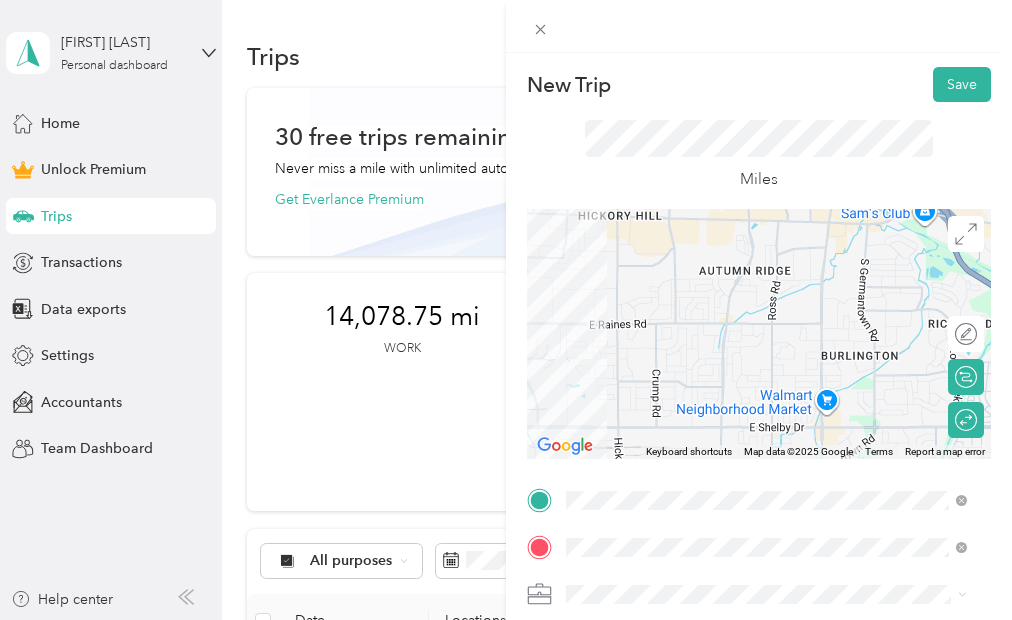 drag, startPoint x: 764, startPoint y: 302, endPoint x: 888, endPoint y: 353, distance: 134.07834 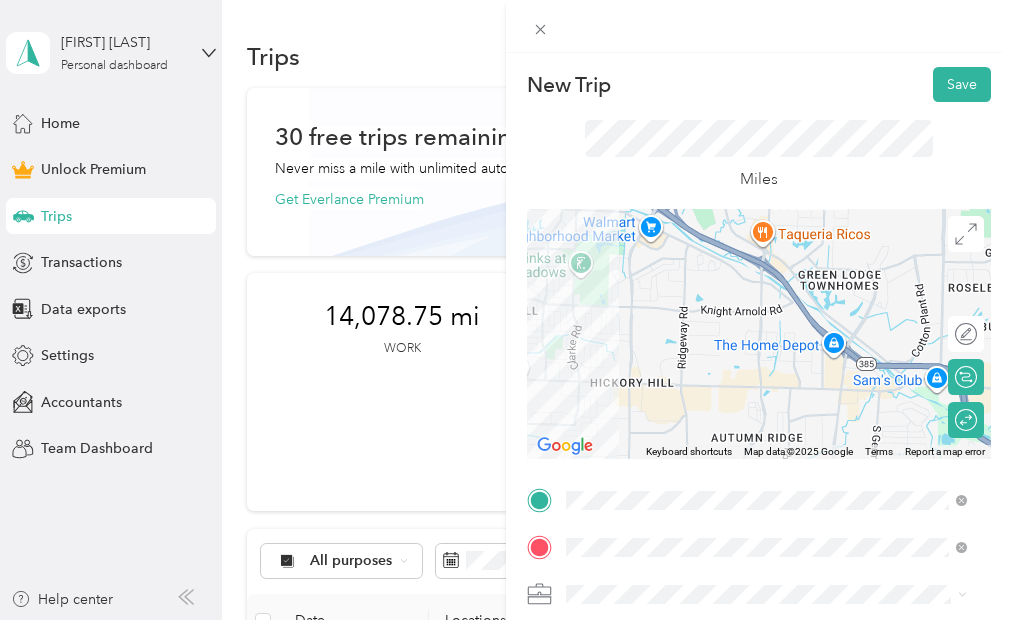 drag, startPoint x: 709, startPoint y: 368, endPoint x: 724, endPoint y: 535, distance: 167.6723 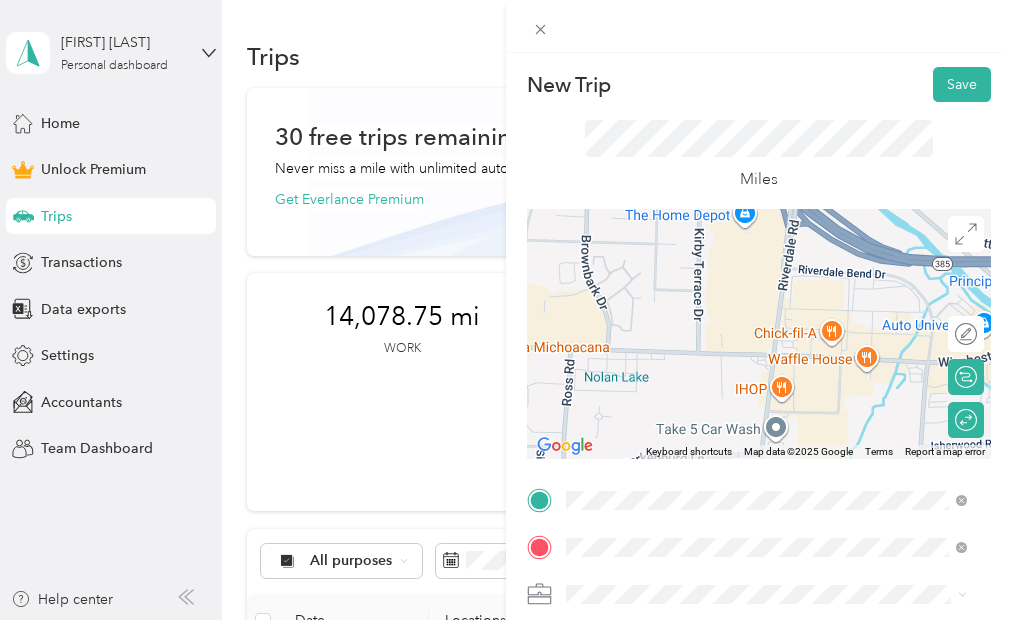 drag, startPoint x: 837, startPoint y: 380, endPoint x: 647, endPoint y: 366, distance: 190.51509 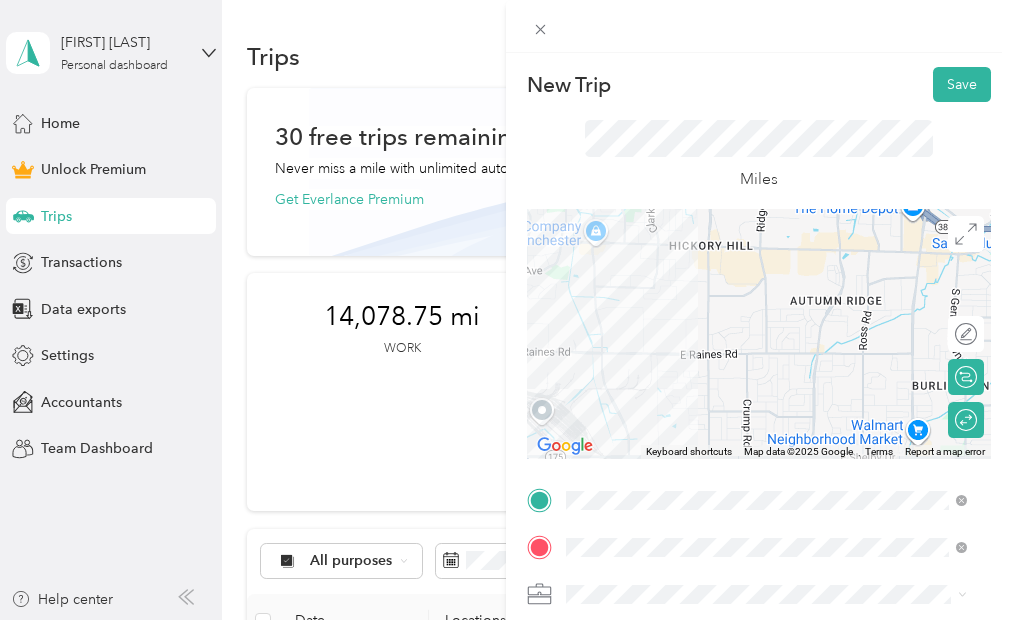 drag, startPoint x: 709, startPoint y: 415, endPoint x: 885, endPoint y: 317, distance: 201.44478 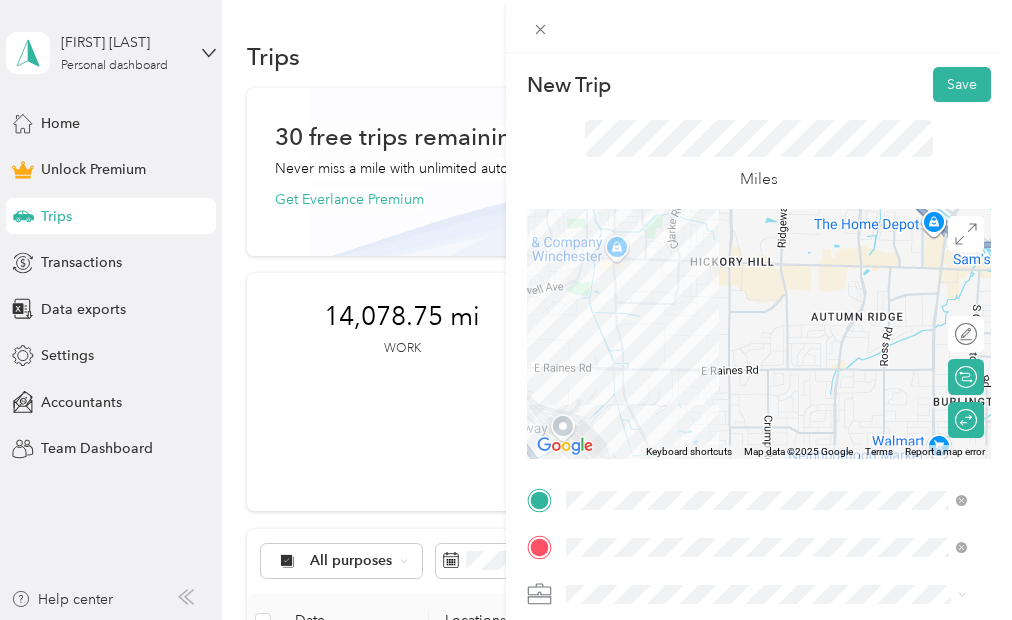 drag, startPoint x: 567, startPoint y: 374, endPoint x: 614, endPoint y: 364, distance: 48.052055 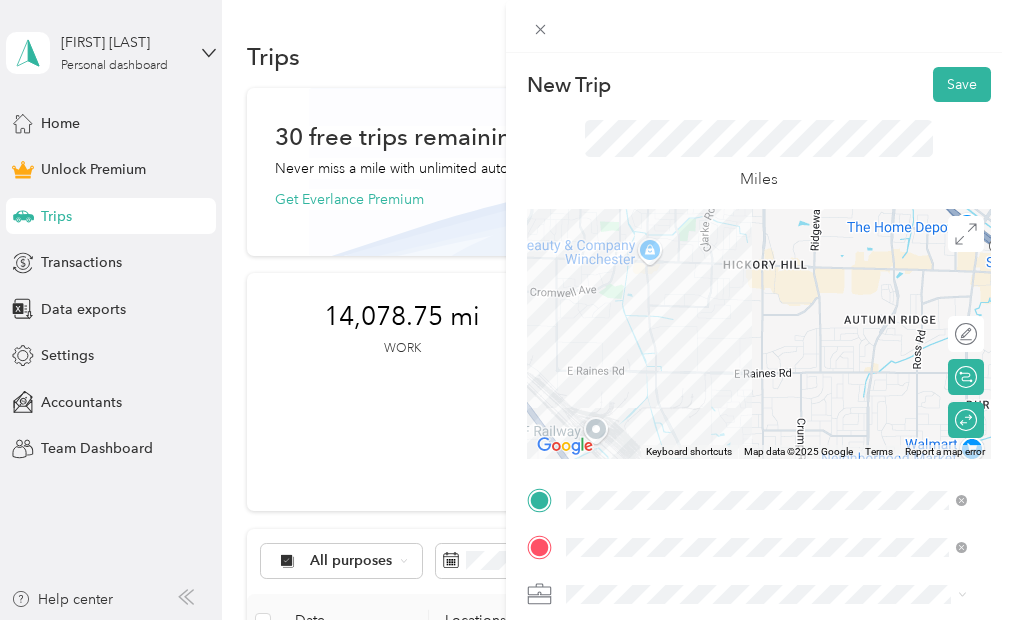 drag, startPoint x: 615, startPoint y: 363, endPoint x: 650, endPoint y: 365, distance: 35.057095 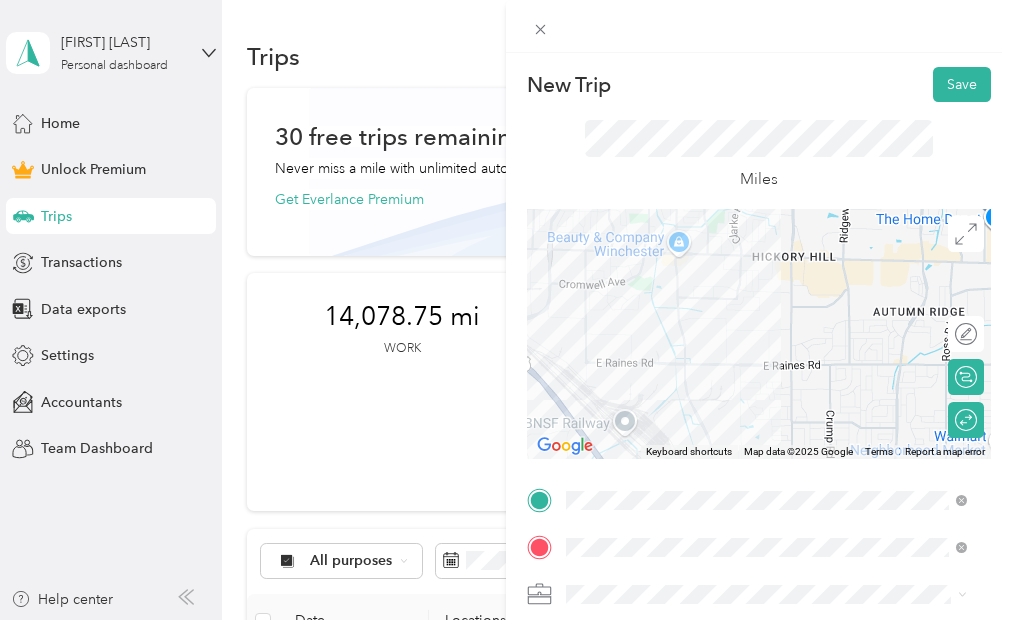 drag, startPoint x: 649, startPoint y: 364, endPoint x: 680, endPoint y: 355, distance: 32.280025 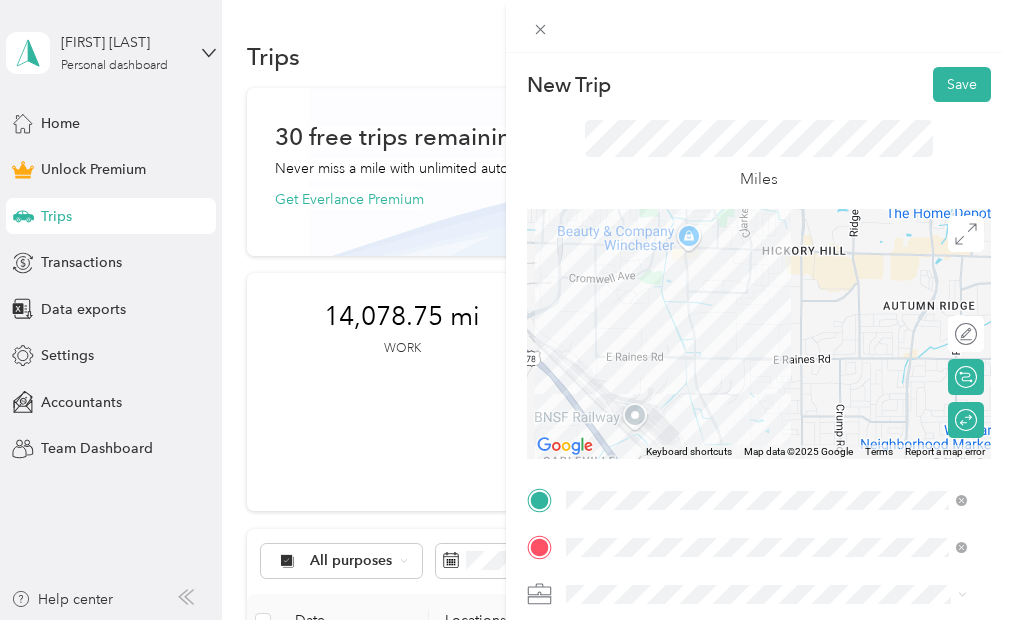 drag, startPoint x: 676, startPoint y: 357, endPoint x: 688, endPoint y: 350, distance: 13.892444 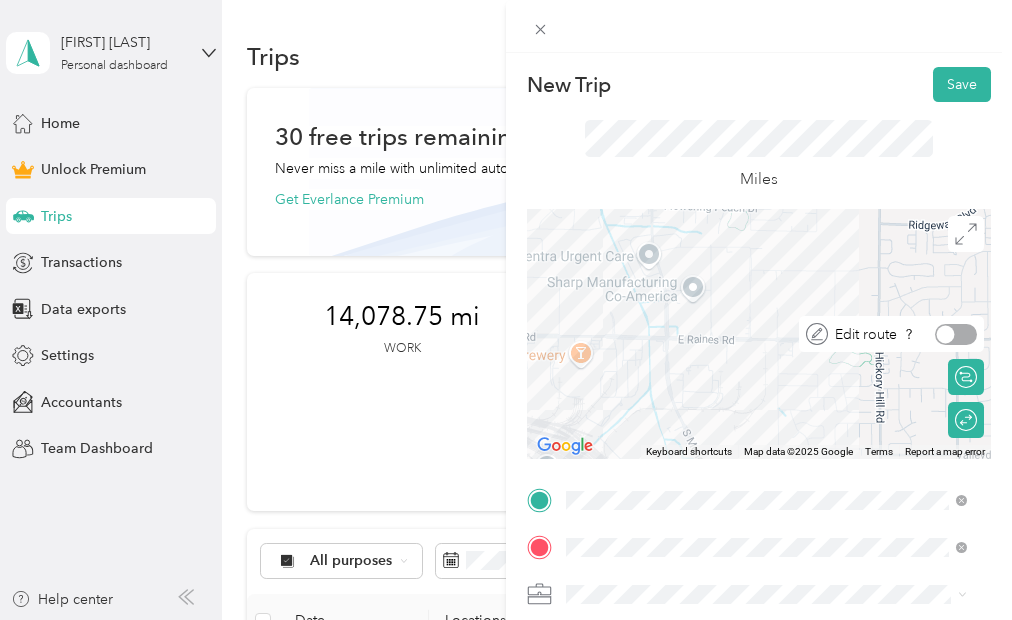 click at bounding box center [956, 334] 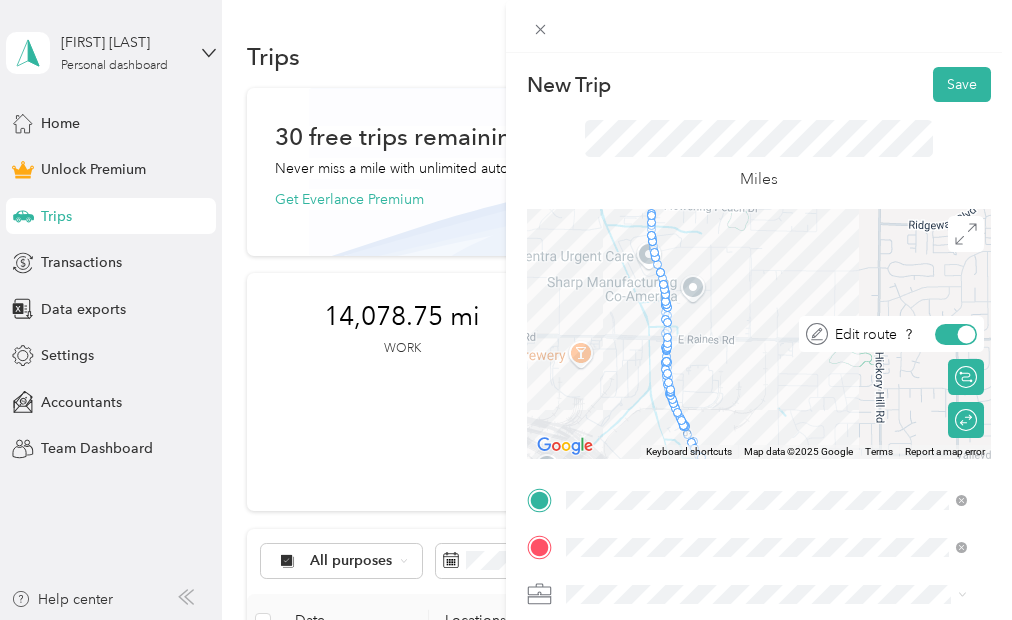click at bounding box center [967, 334] 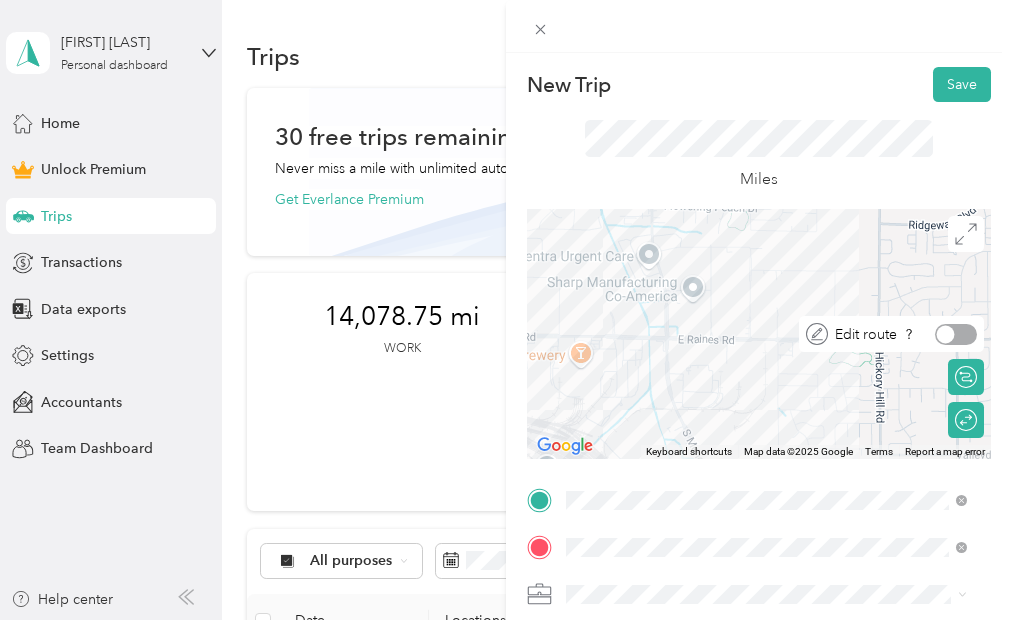 click at bounding box center [956, 334] 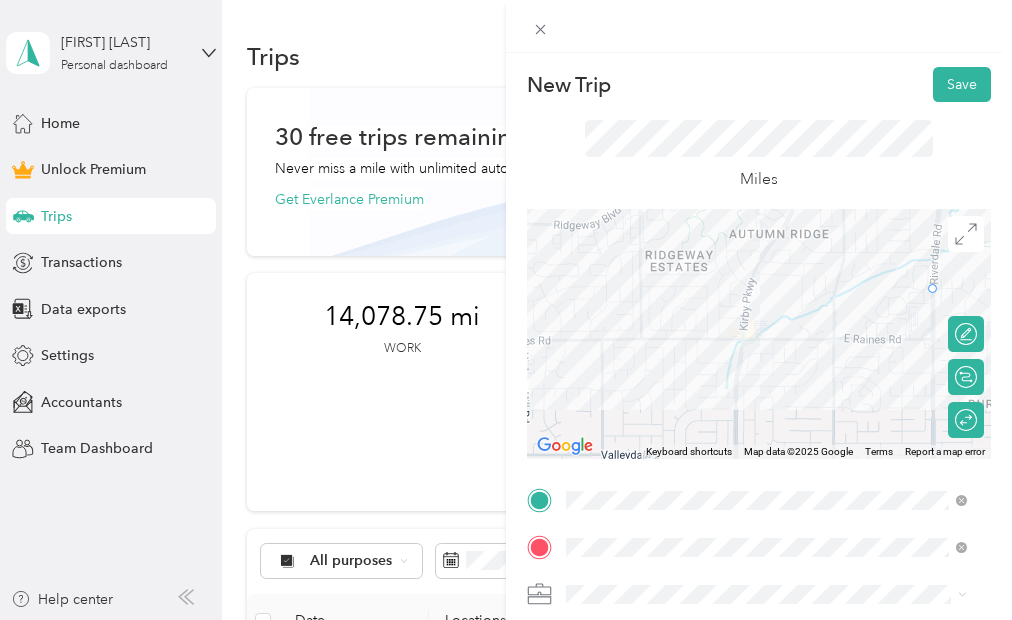 drag, startPoint x: 662, startPoint y: 358, endPoint x: 930, endPoint y: 284, distance: 278.02878 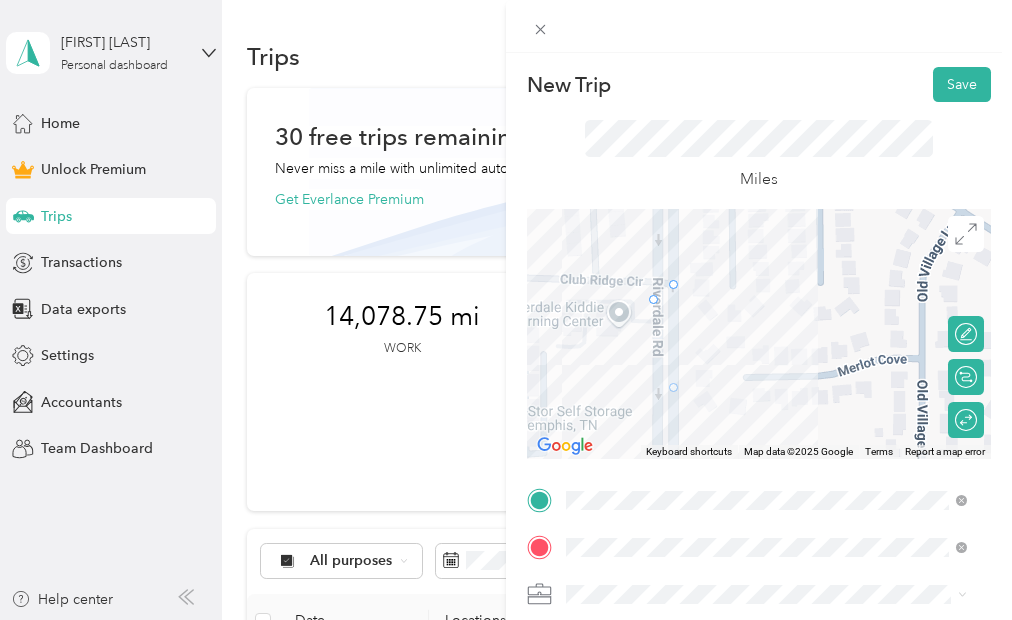 drag, startPoint x: 616, startPoint y: 348, endPoint x: 651, endPoint y: 296, distance: 62.681736 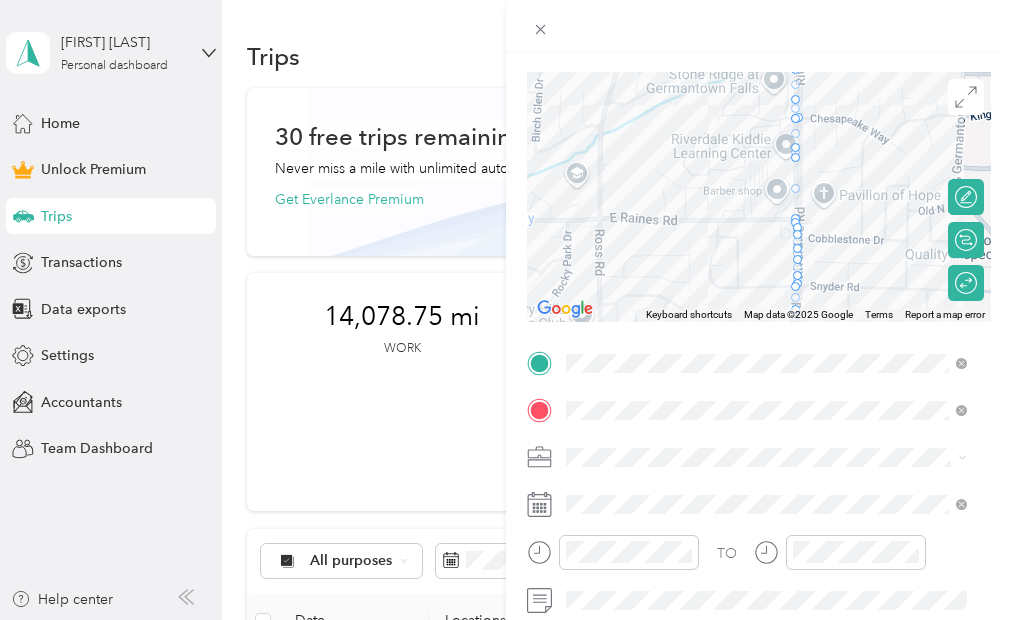 scroll, scrollTop: 0, scrollLeft: 0, axis: both 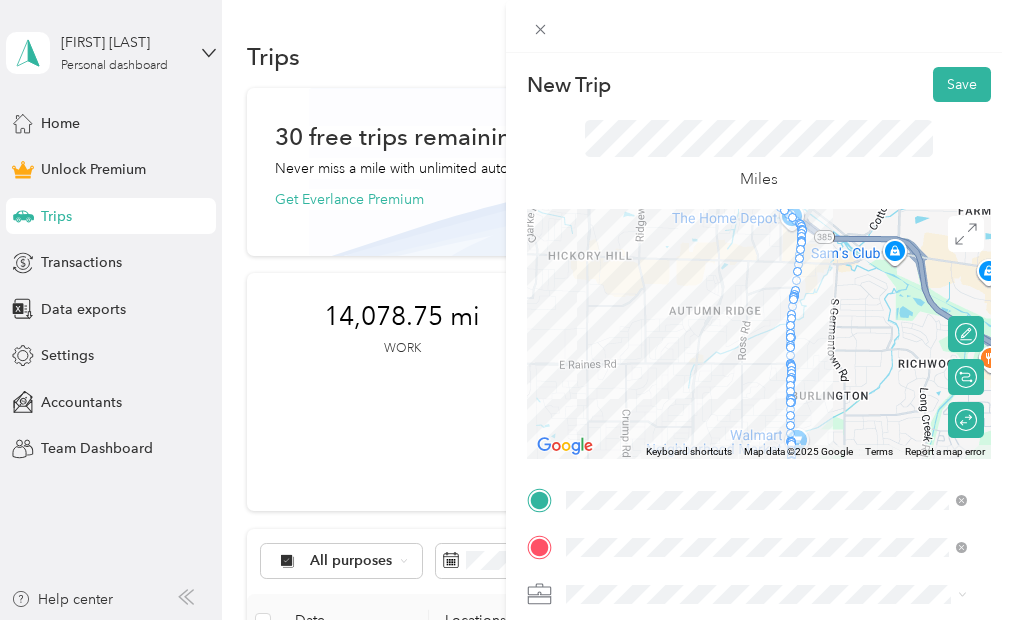 drag, startPoint x: 599, startPoint y: 348, endPoint x: 689, endPoint y: 395, distance: 101.53325 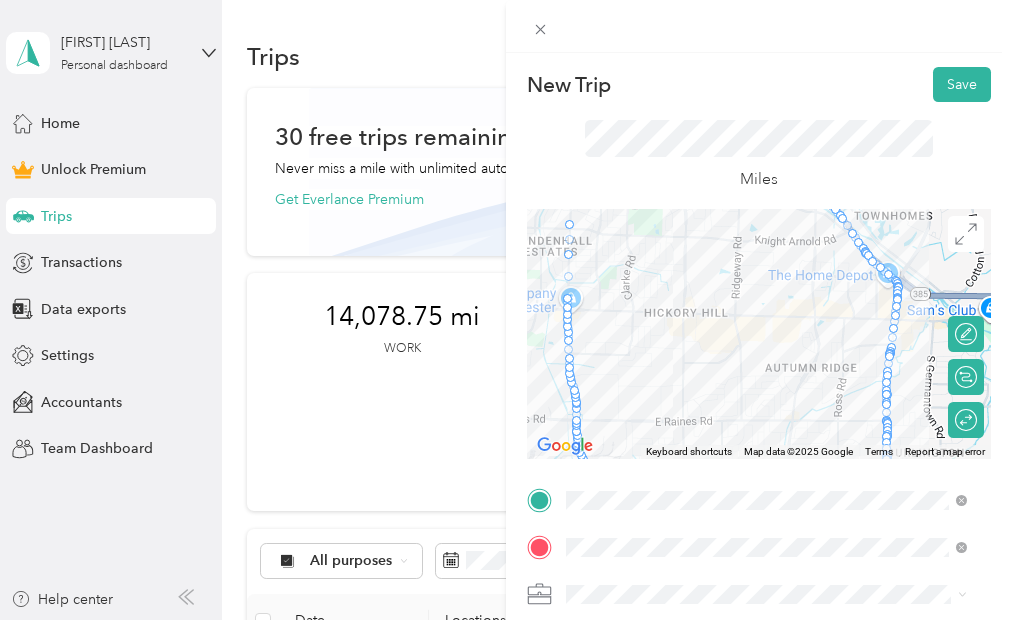 drag, startPoint x: 612, startPoint y: 361, endPoint x: 712, endPoint y: 420, distance: 116.10771 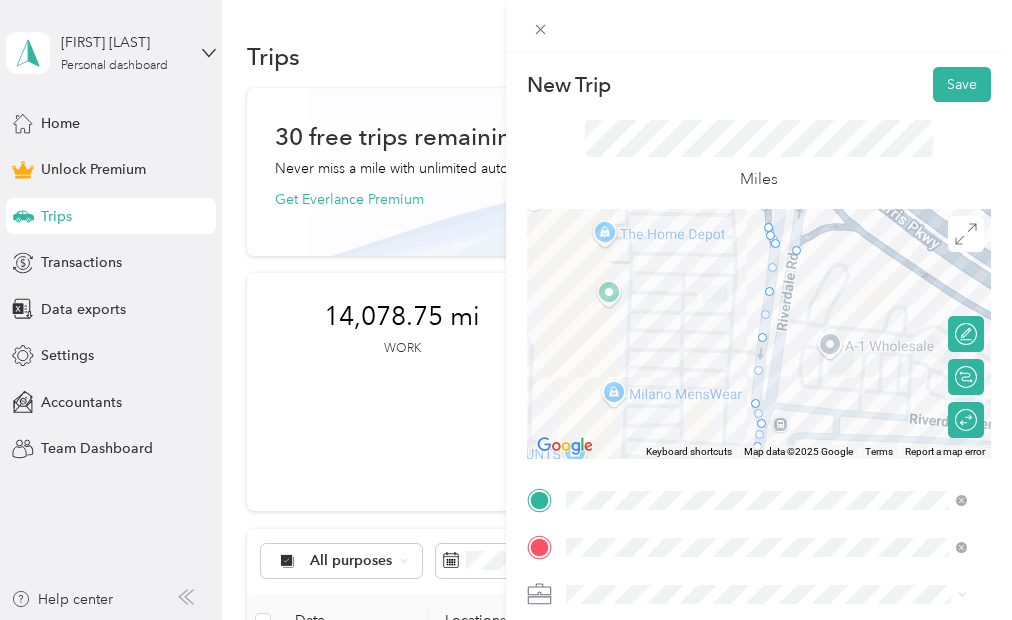 drag, startPoint x: 564, startPoint y: 373, endPoint x: 796, endPoint y: 256, distance: 259.83264 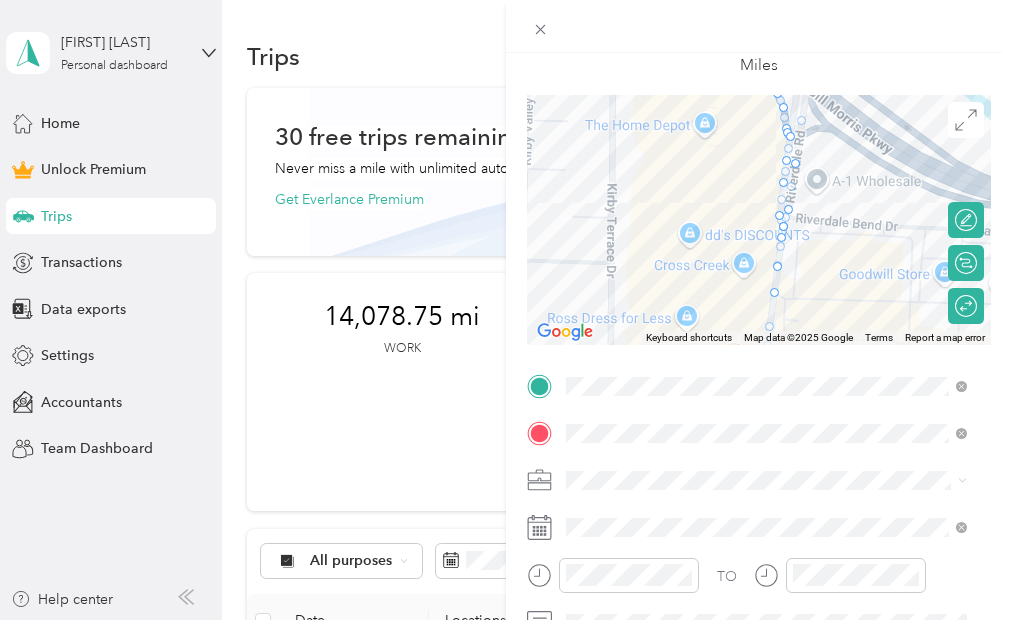 scroll, scrollTop: 342, scrollLeft: 0, axis: vertical 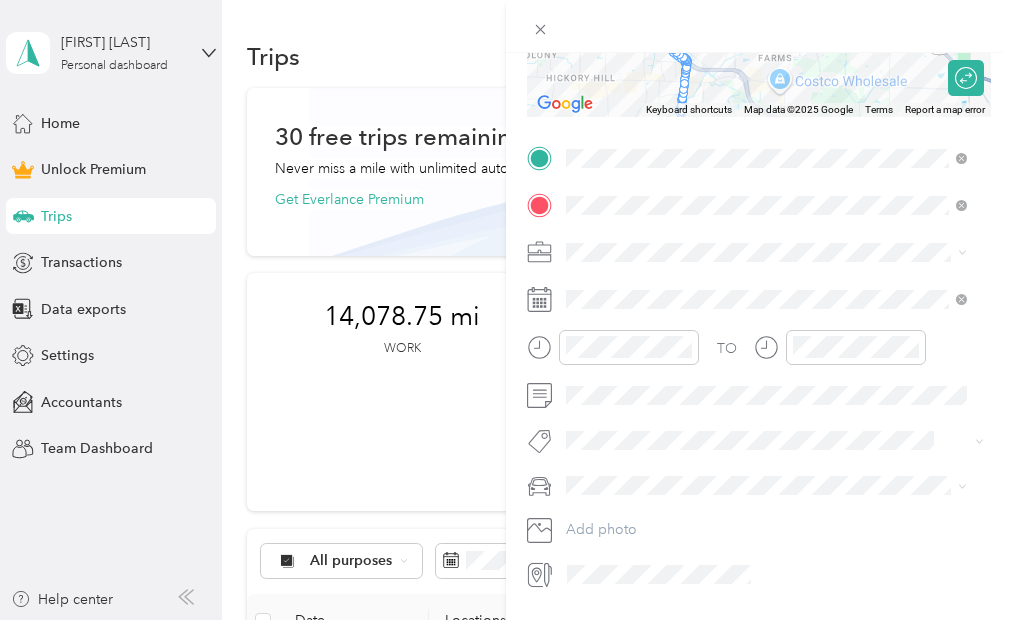 drag, startPoint x: 861, startPoint y: 242, endPoint x: 908, endPoint y: 506, distance: 268.15106 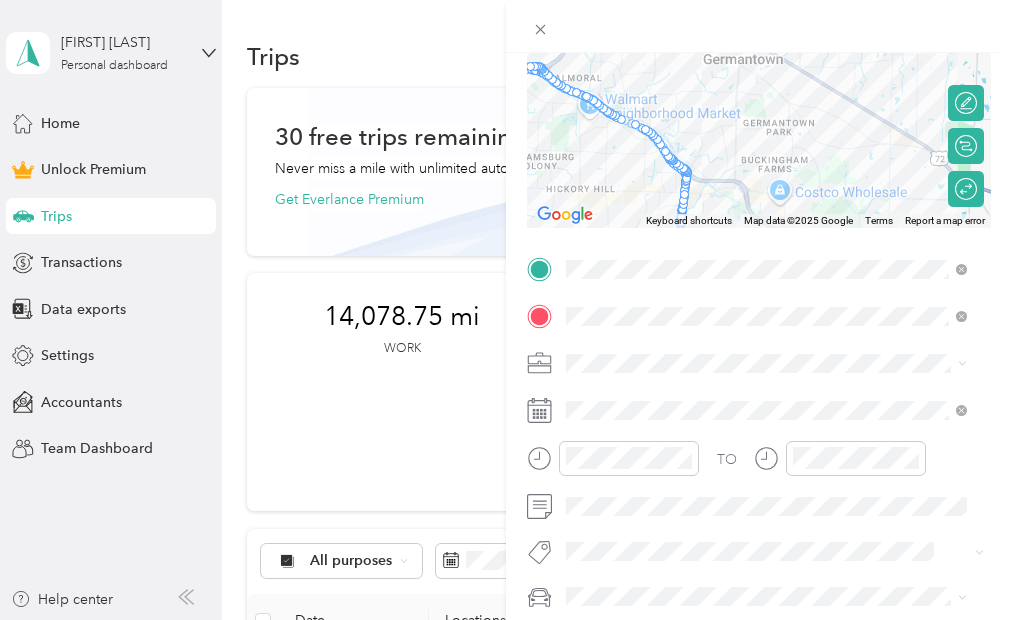 scroll, scrollTop: 0, scrollLeft: 0, axis: both 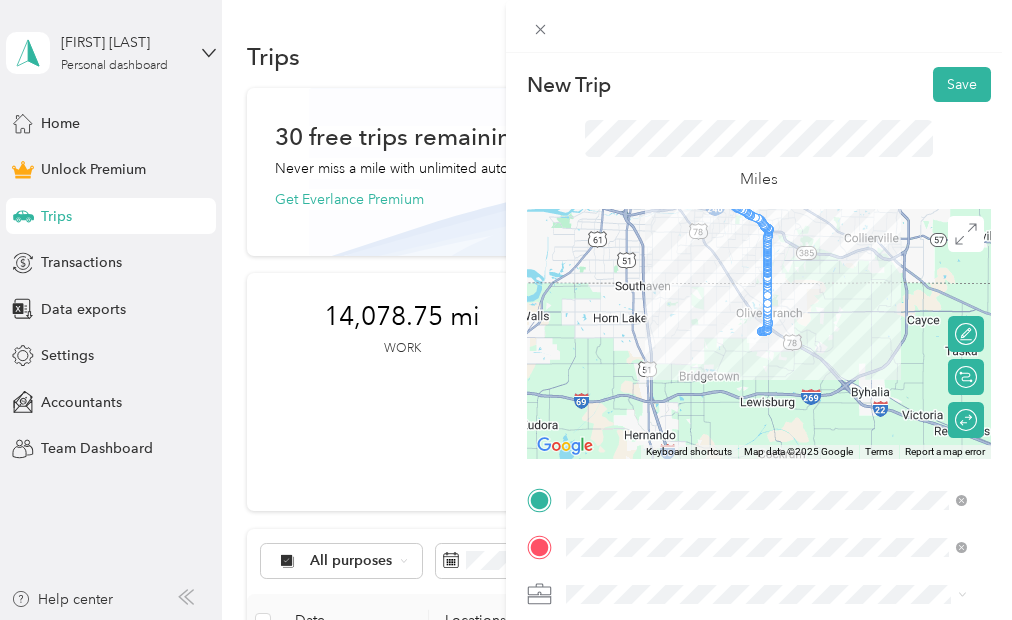 drag, startPoint x: 803, startPoint y: 388, endPoint x: 827, endPoint y: 276, distance: 114.54257 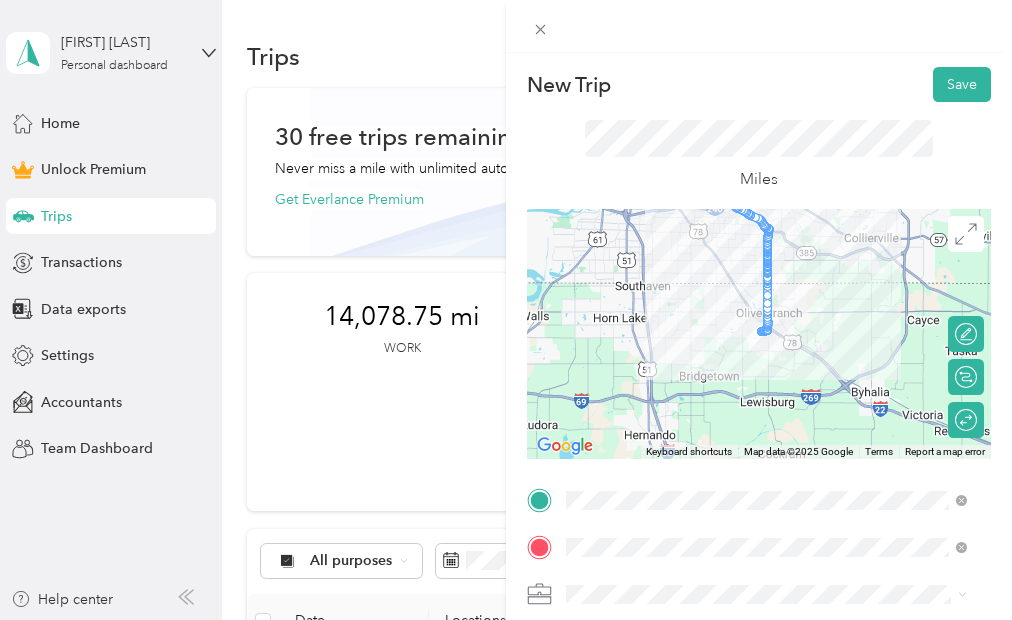 scroll, scrollTop: 114, scrollLeft: 0, axis: vertical 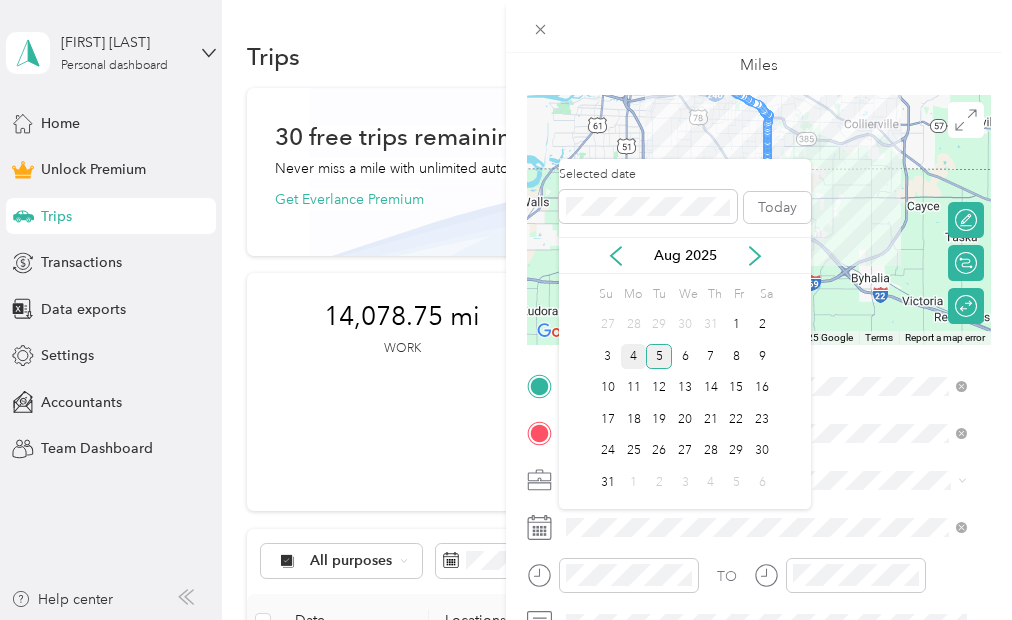 click on "4" at bounding box center (634, 356) 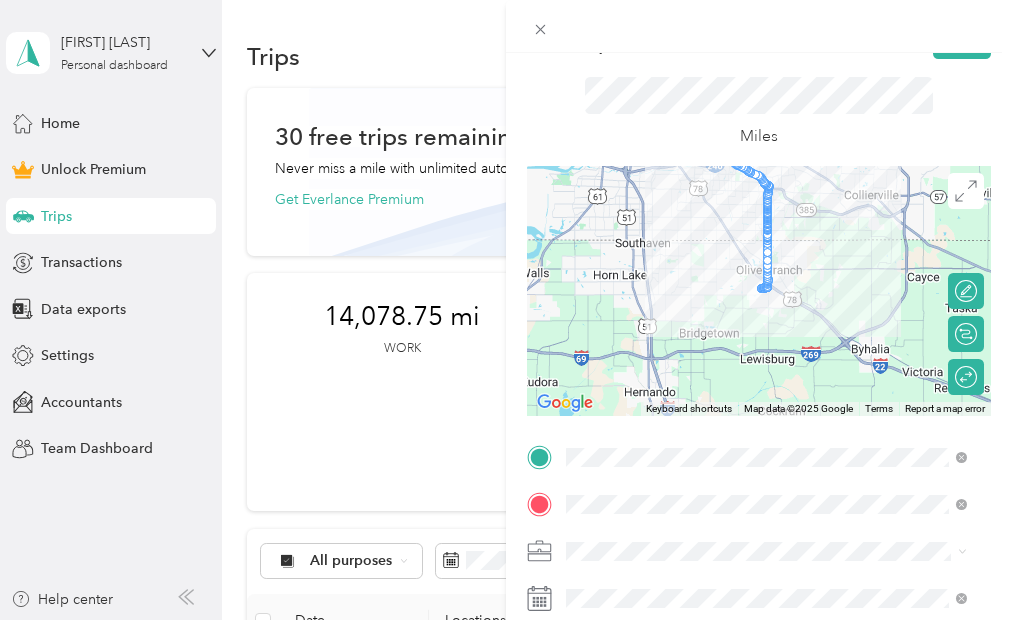 scroll, scrollTop: 0, scrollLeft: 0, axis: both 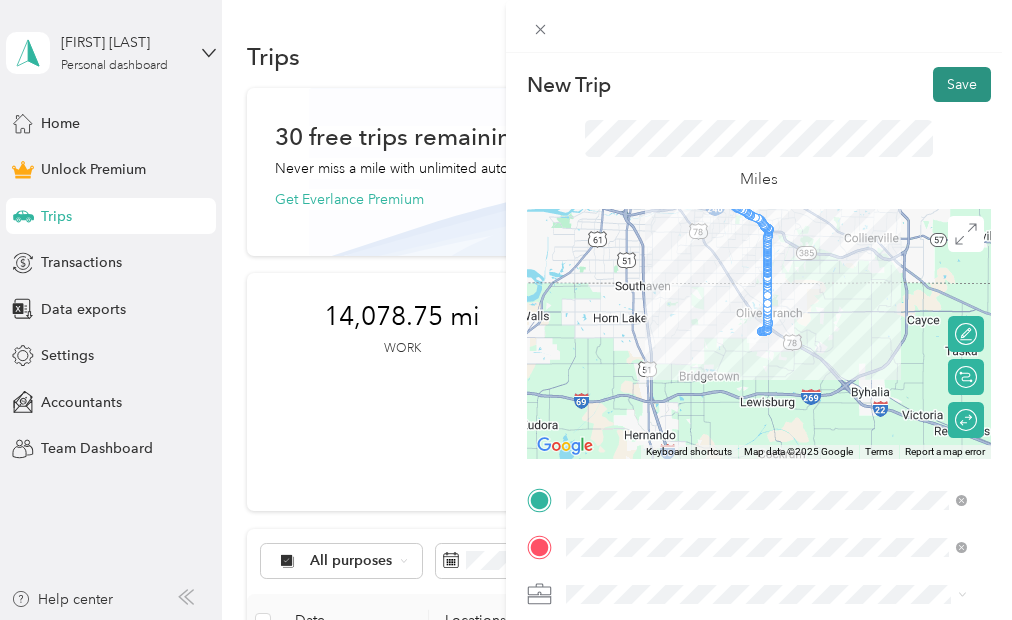 click on "Save" at bounding box center (962, 84) 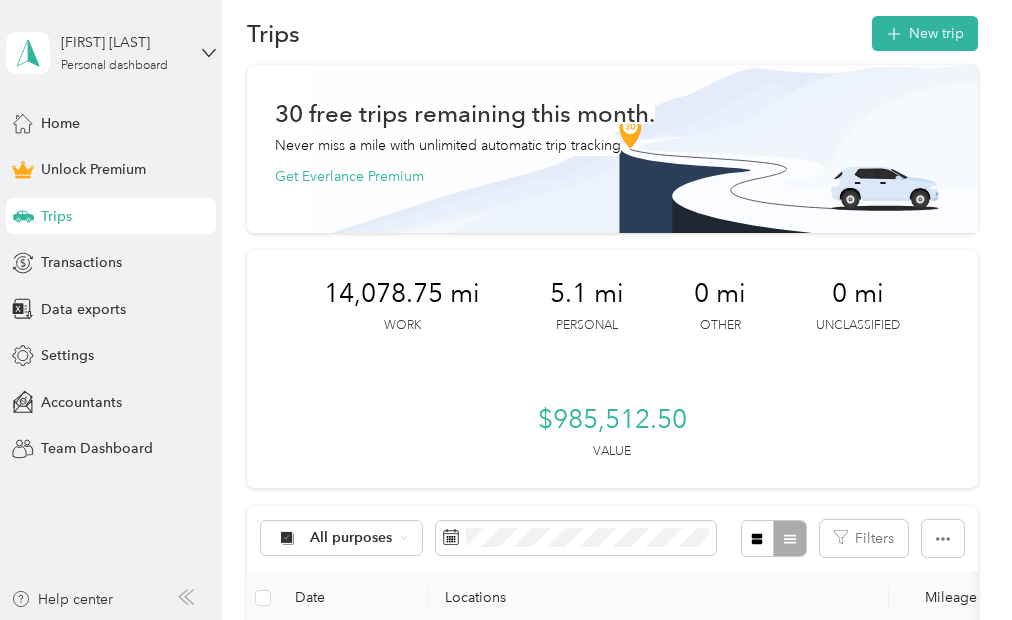 scroll, scrollTop: 0, scrollLeft: 0, axis: both 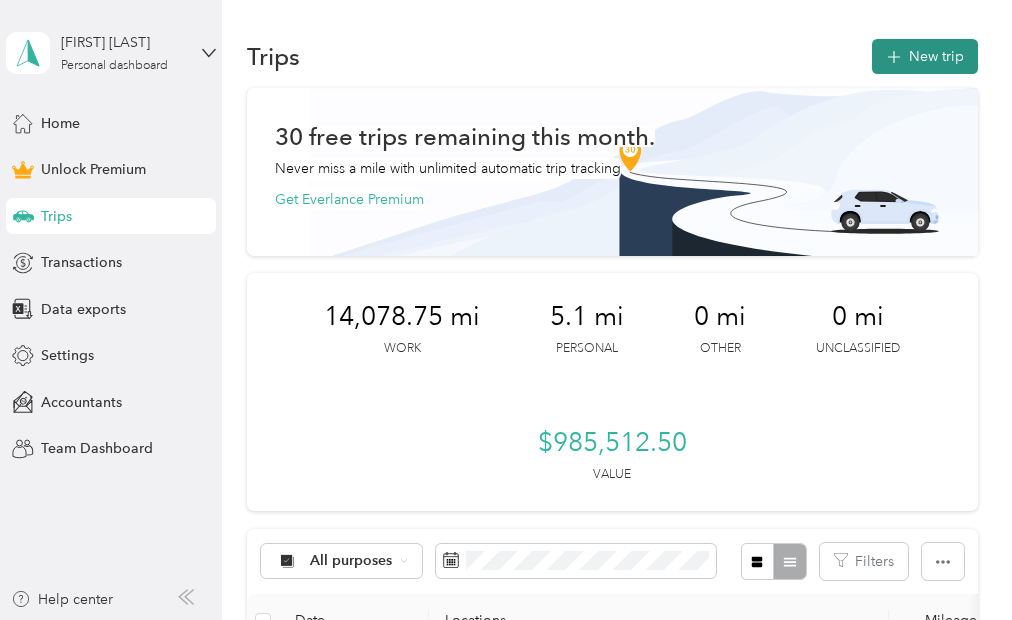 click on "New trip" at bounding box center [925, 56] 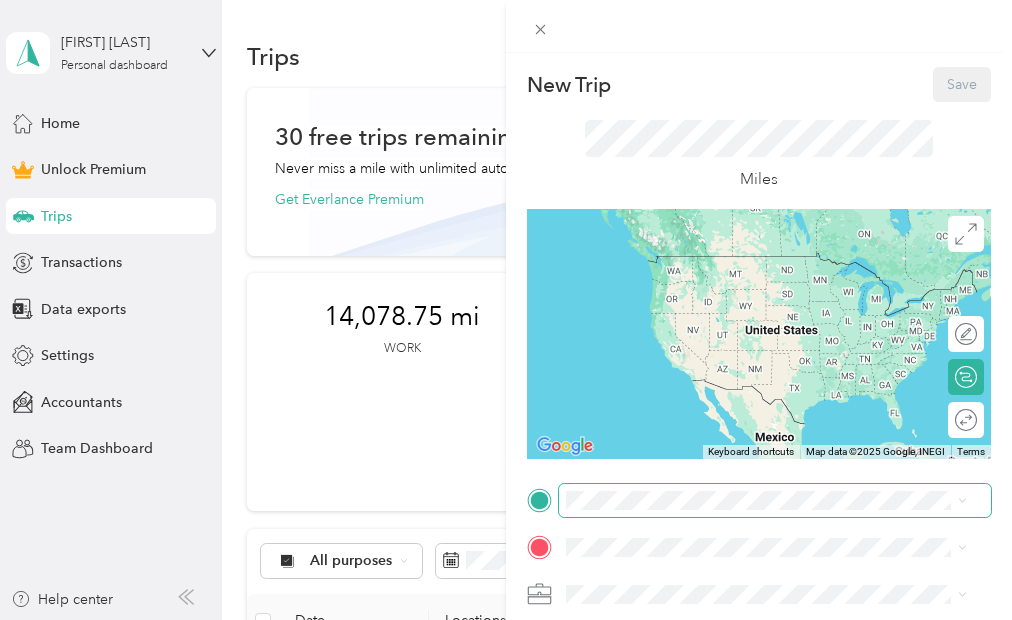click at bounding box center (775, 500) 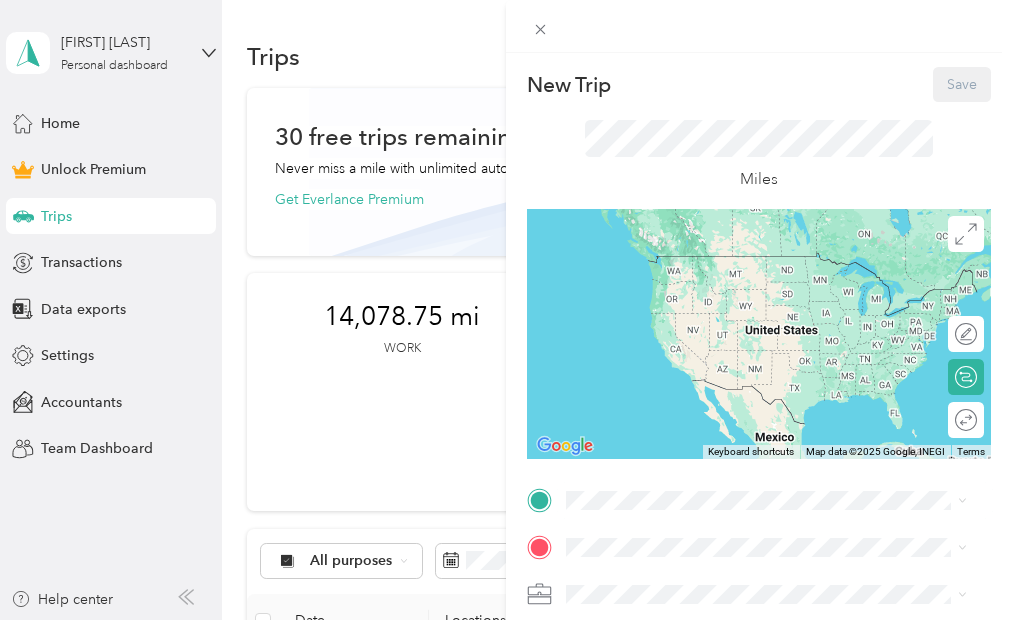 click on "[NUMBER] [STREET], [CITY], [STATE] [POSTAL_CODE] [NUMBER] [STREET], [CITY], [STATE], [COUNTRY]" at bounding box center (782, 352) 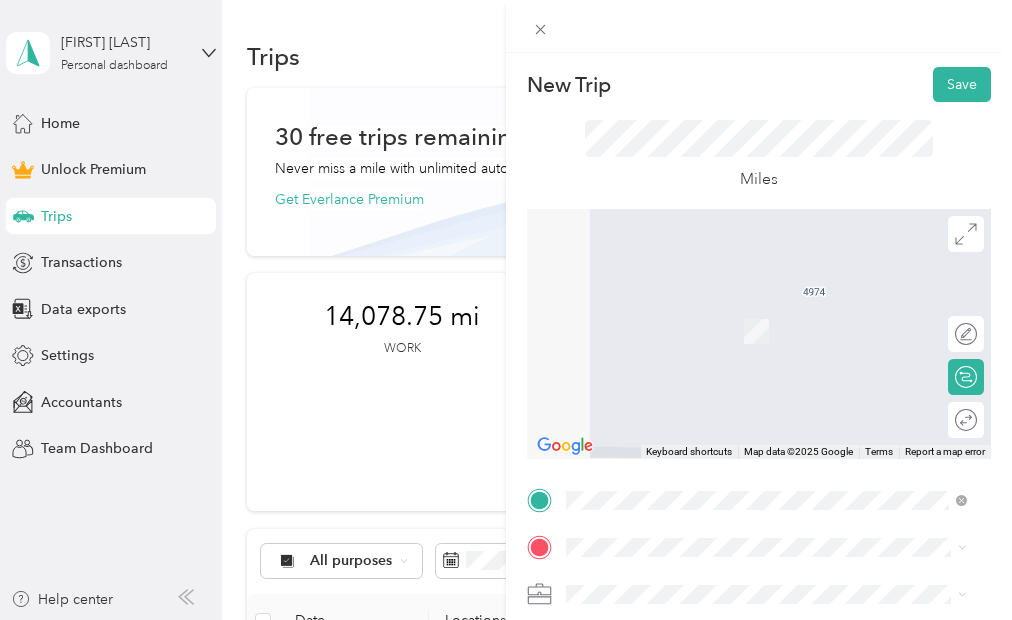 click on "51 North Dunlap Street
Memphis, Tennessee 38105, United States" at bounding box center [766, 302] 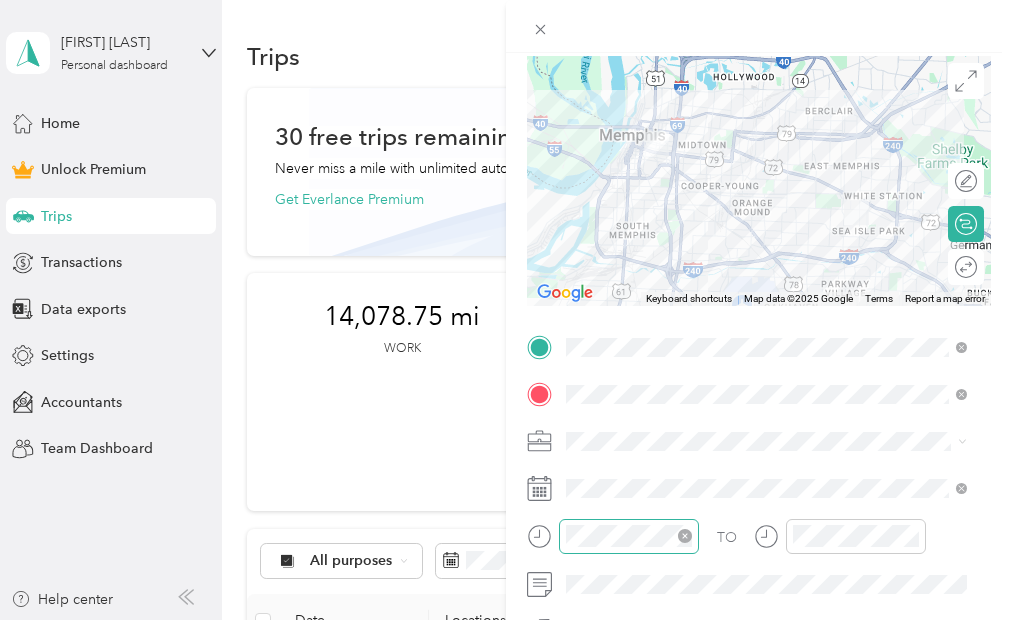 scroll, scrollTop: 228, scrollLeft: 0, axis: vertical 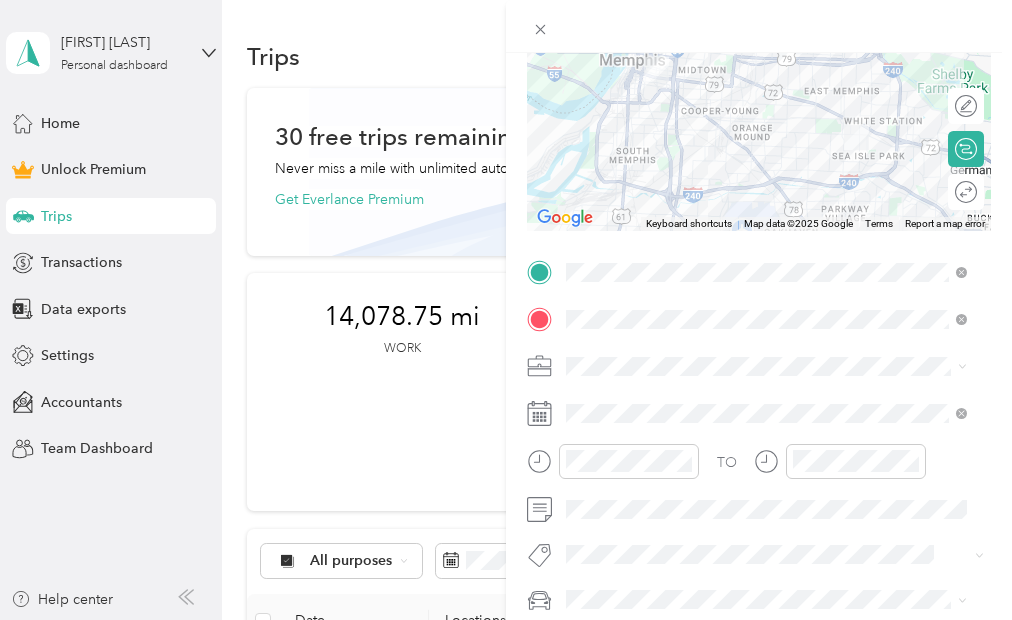 drag, startPoint x: 623, startPoint y: 121, endPoint x: 621, endPoint y: 131, distance: 10.198039 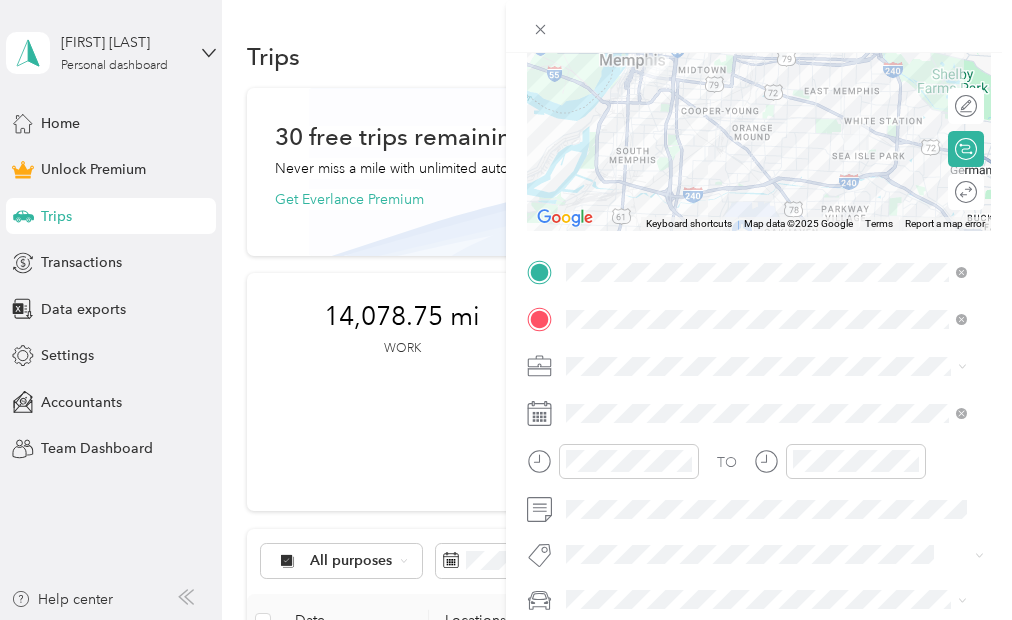 scroll, scrollTop: 342, scrollLeft: 0, axis: vertical 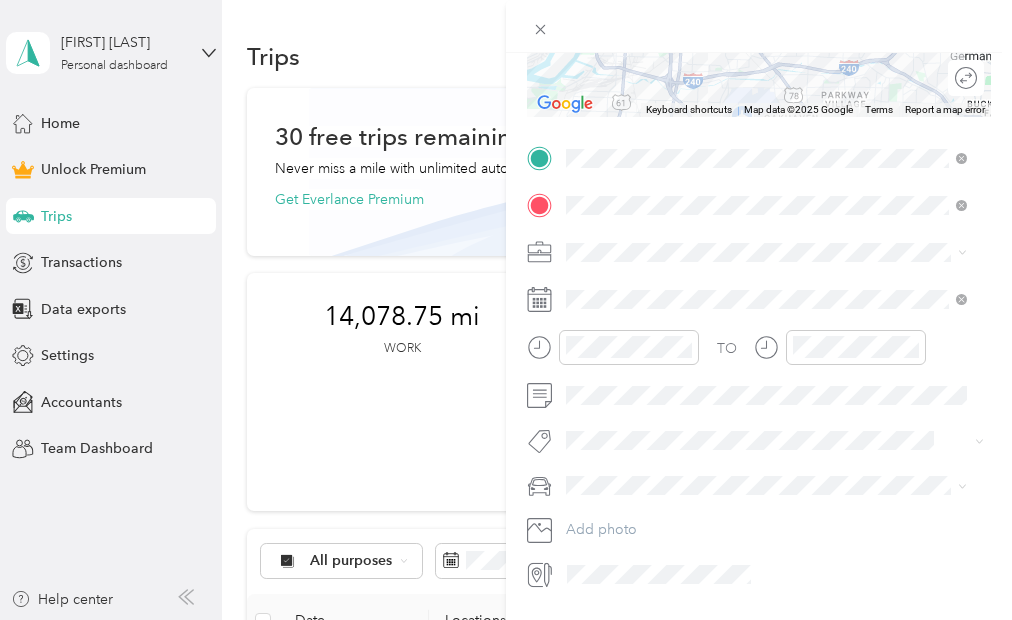 click on "[BRAND] [MODEL]" at bounding box center [766, 556] 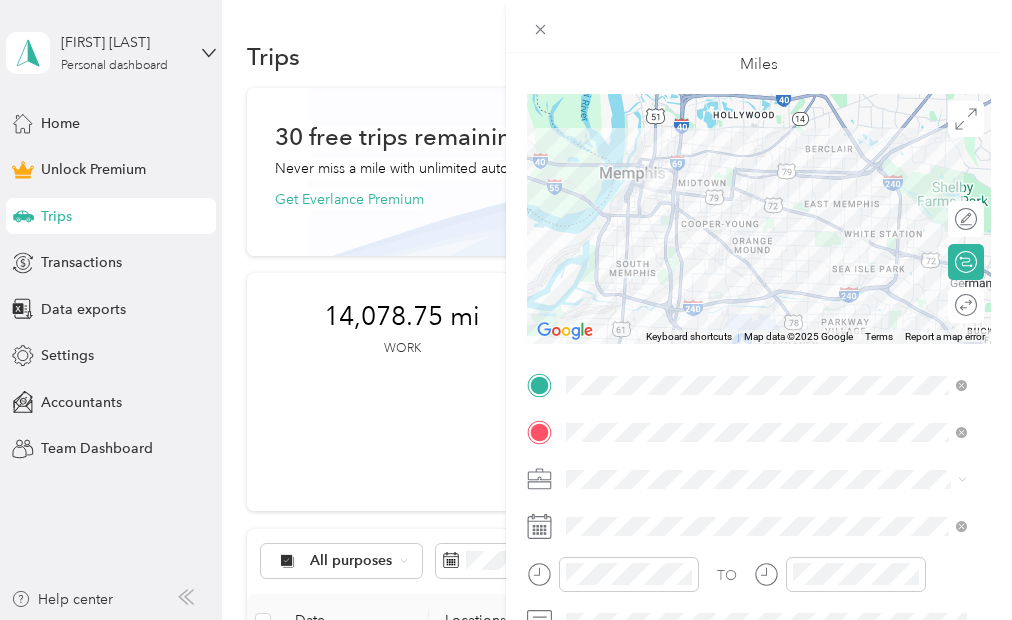 scroll, scrollTop: 114, scrollLeft: 0, axis: vertical 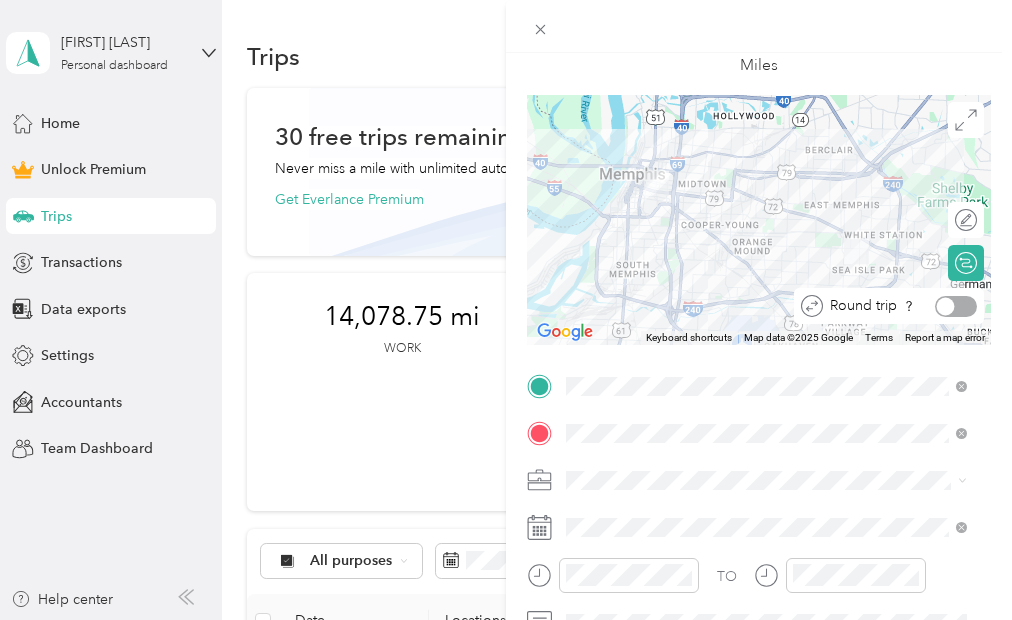 click at bounding box center [956, 306] 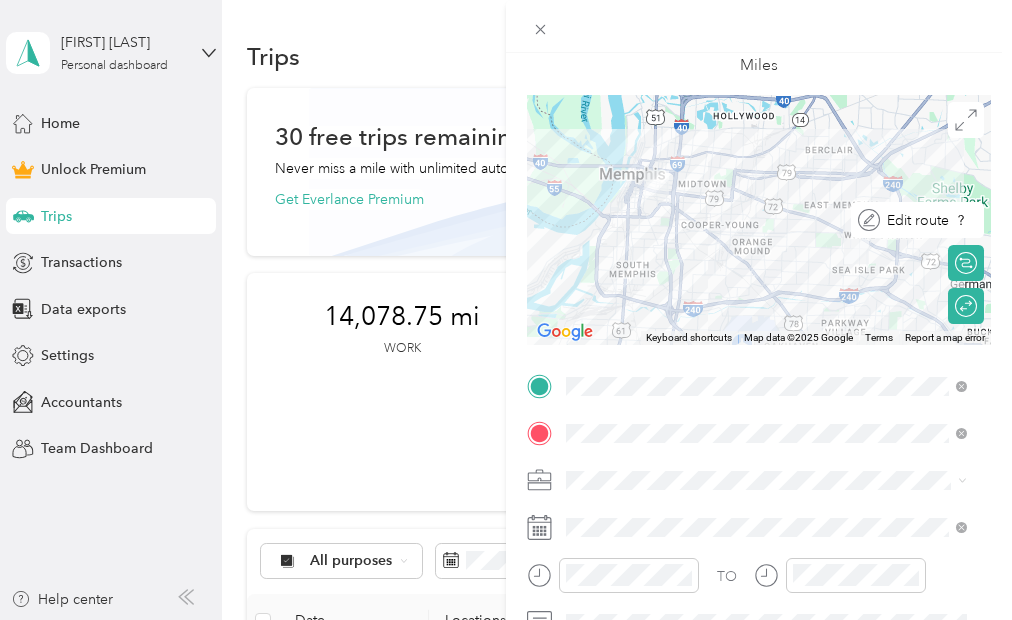 scroll, scrollTop: 0, scrollLeft: 0, axis: both 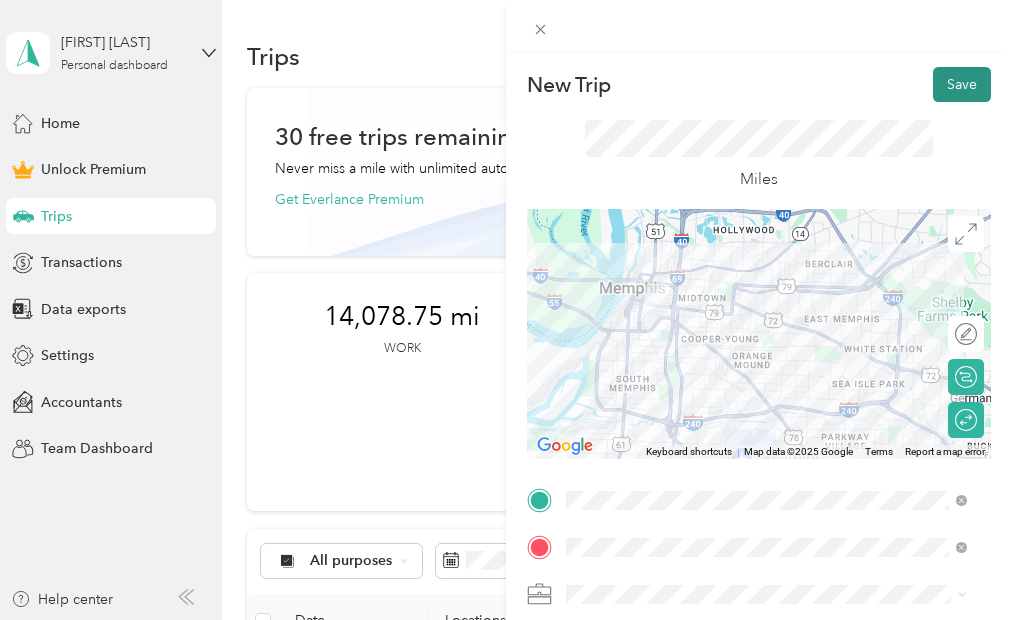 click on "Save" at bounding box center (962, 84) 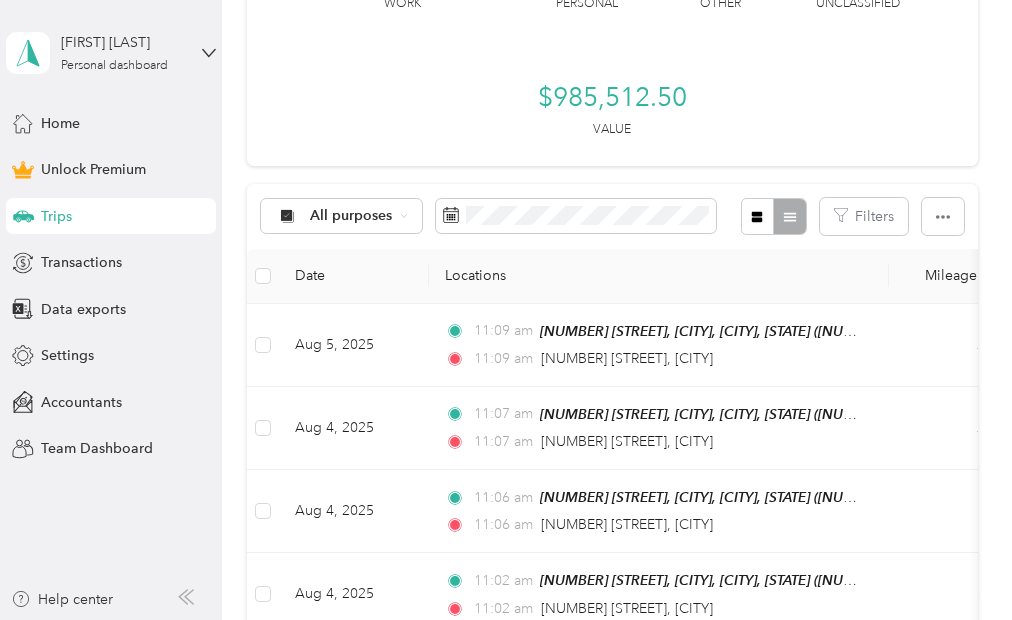 scroll, scrollTop: 228, scrollLeft: 0, axis: vertical 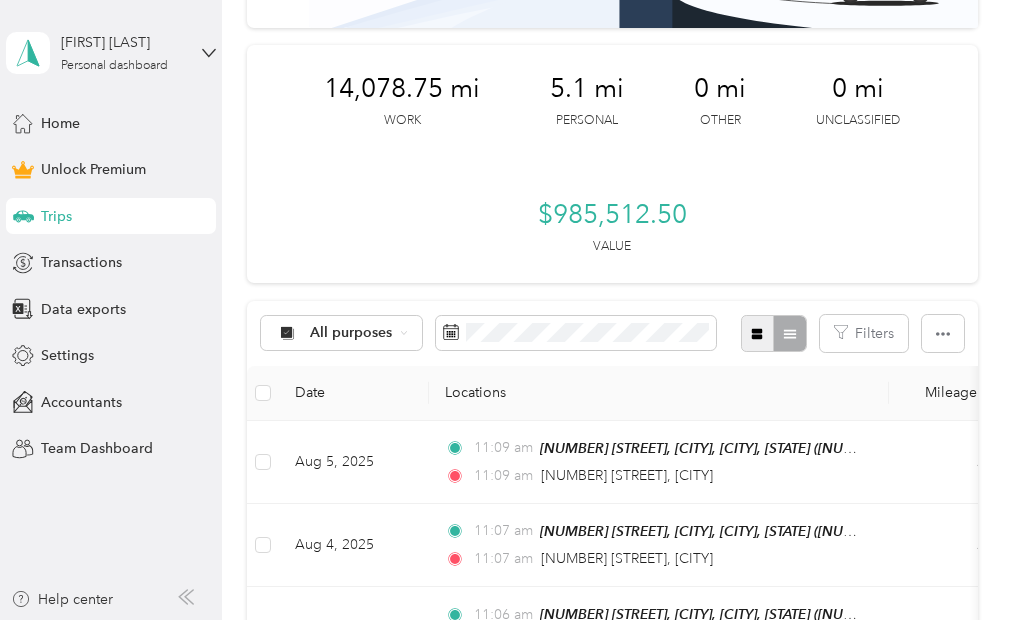 click at bounding box center [757, 333] 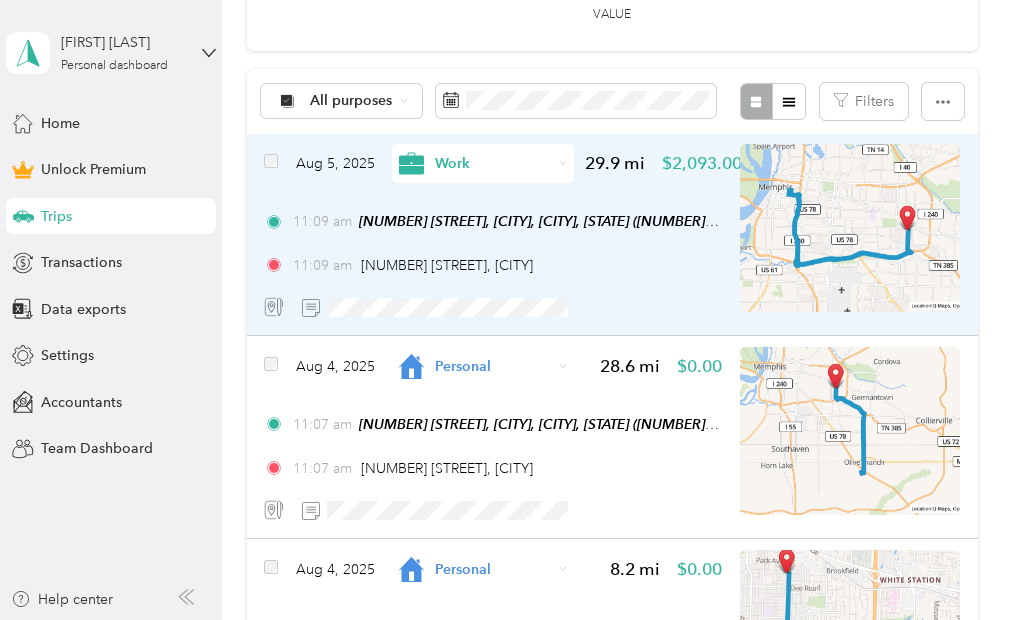 scroll, scrollTop: 570, scrollLeft: 0, axis: vertical 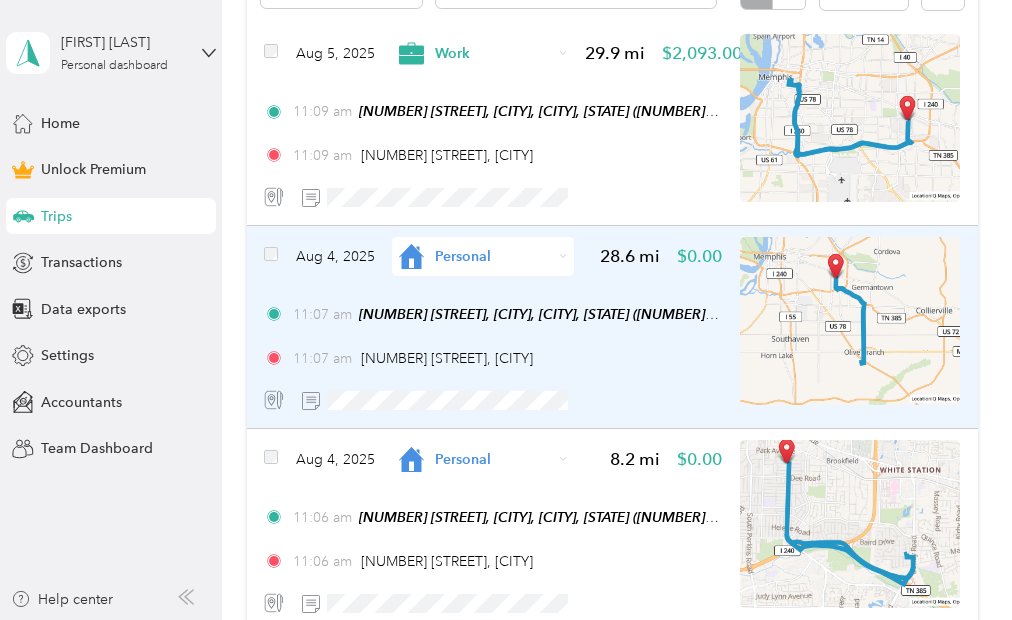 click on "Personal" at bounding box center [493, 256] 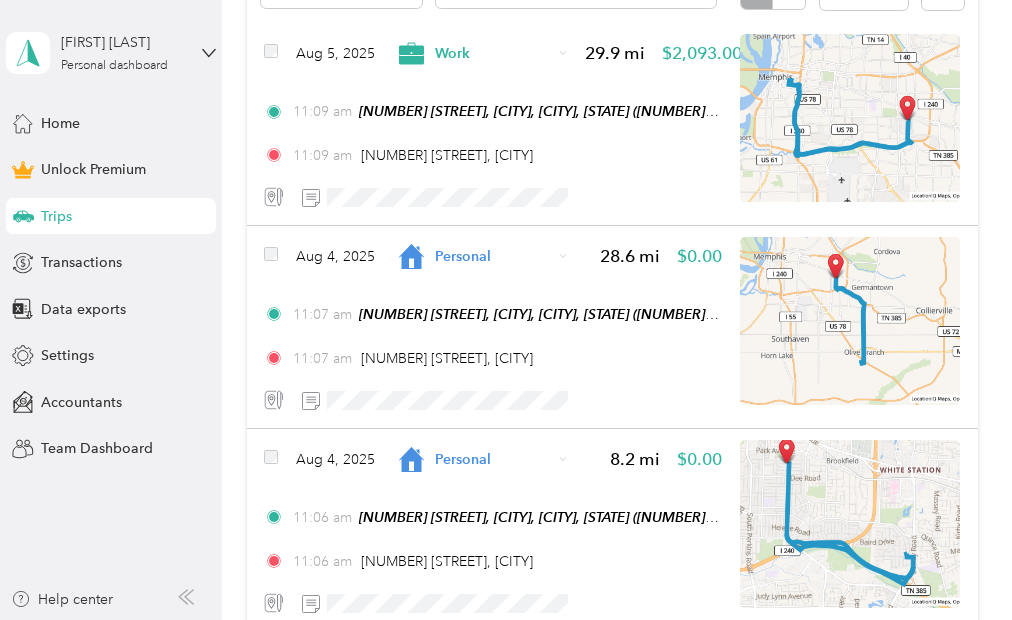 click on "Work" at bounding box center (502, 332) 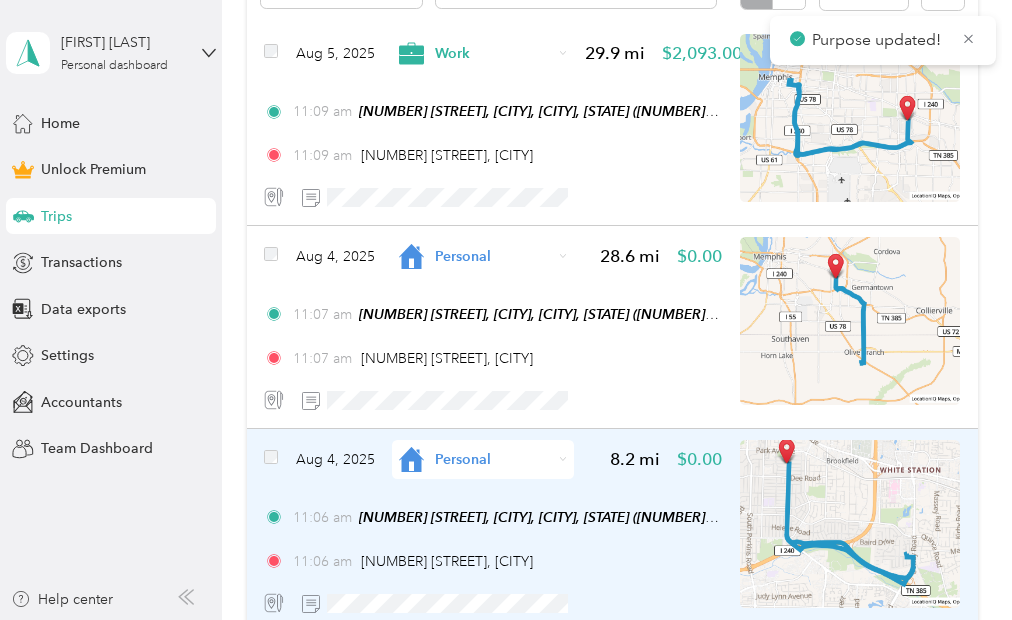 click on "Personal" at bounding box center (475, 459) 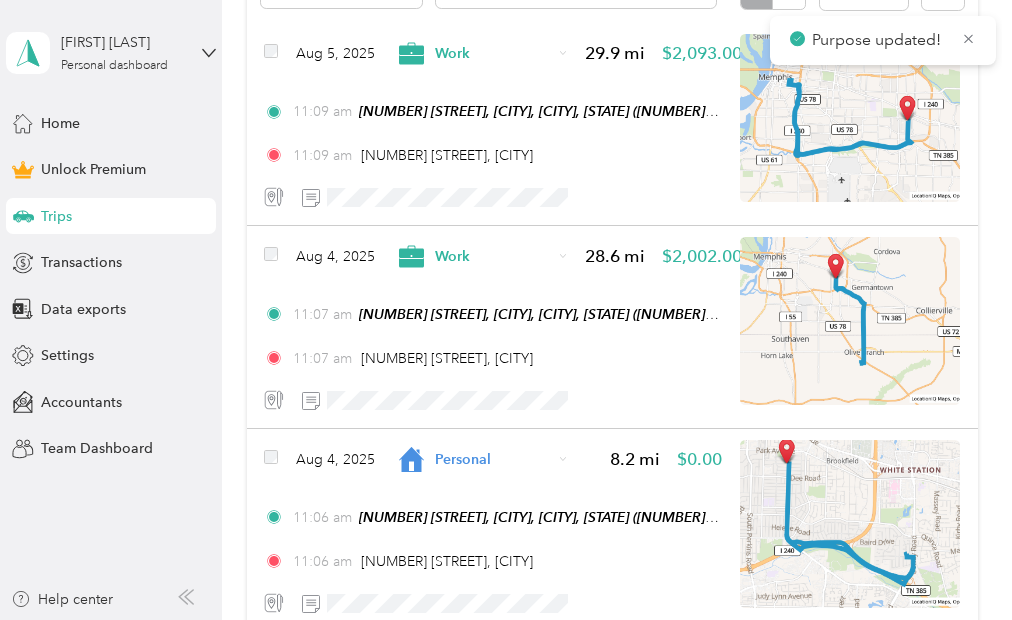 click on "Work" at bounding box center [485, 211] 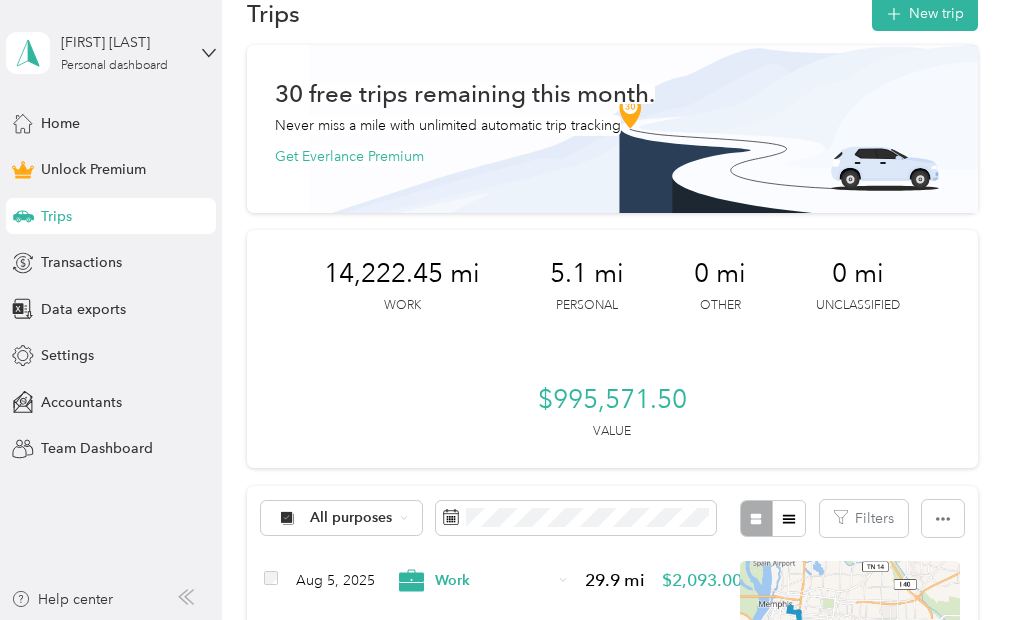 scroll, scrollTop: 0, scrollLeft: 0, axis: both 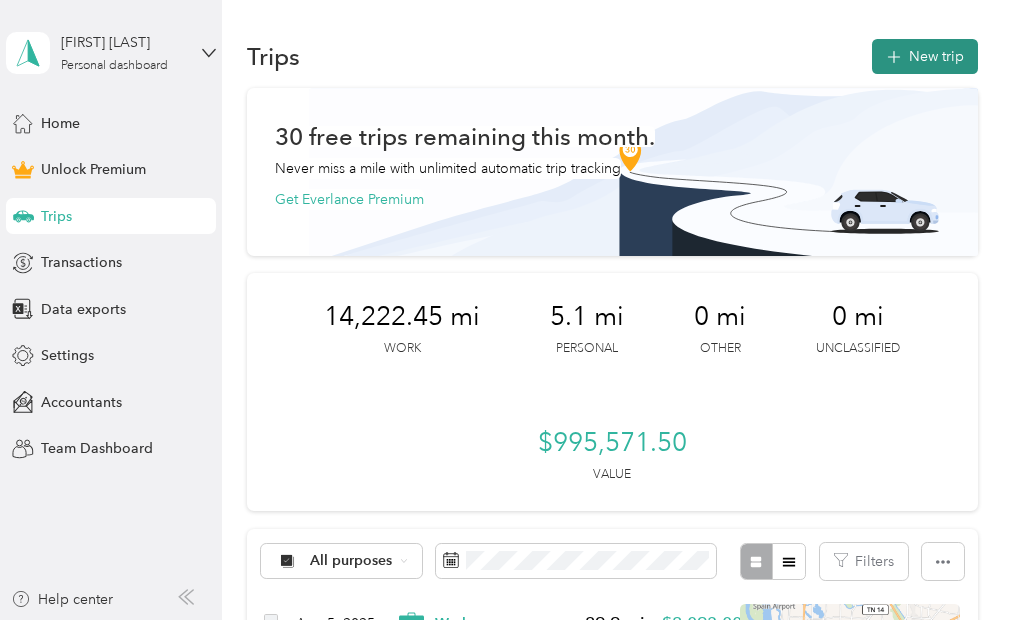 click on "New trip" at bounding box center (925, 56) 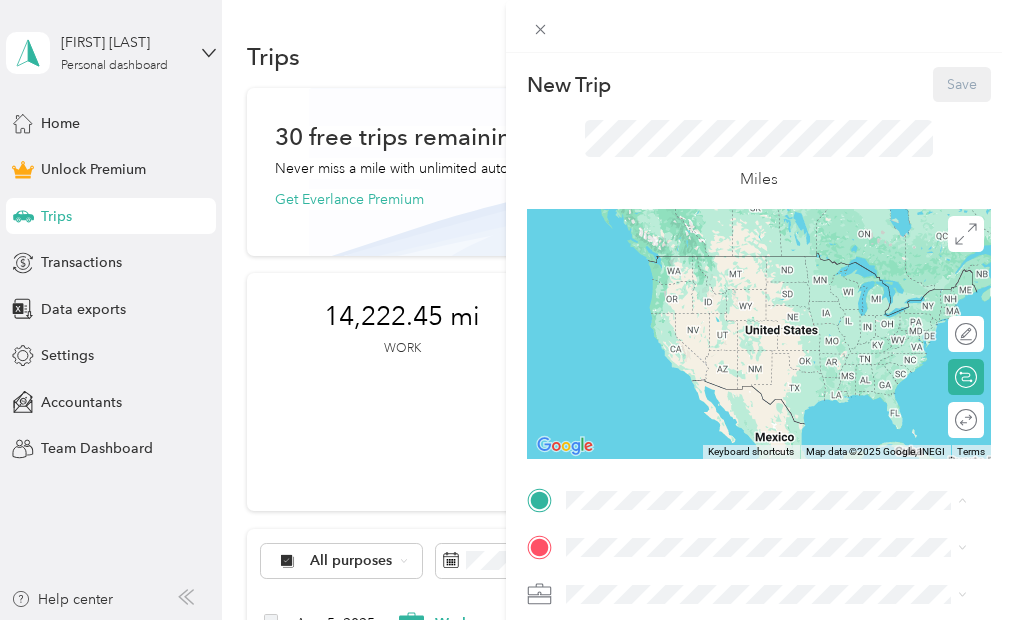 click on "[NUMBER] [STREET], [CITY], [STATE] [POSTAL_CODE] [NUMBER] [STREET], [CITY], [STATE], [COUNTRY]" at bounding box center (782, 355) 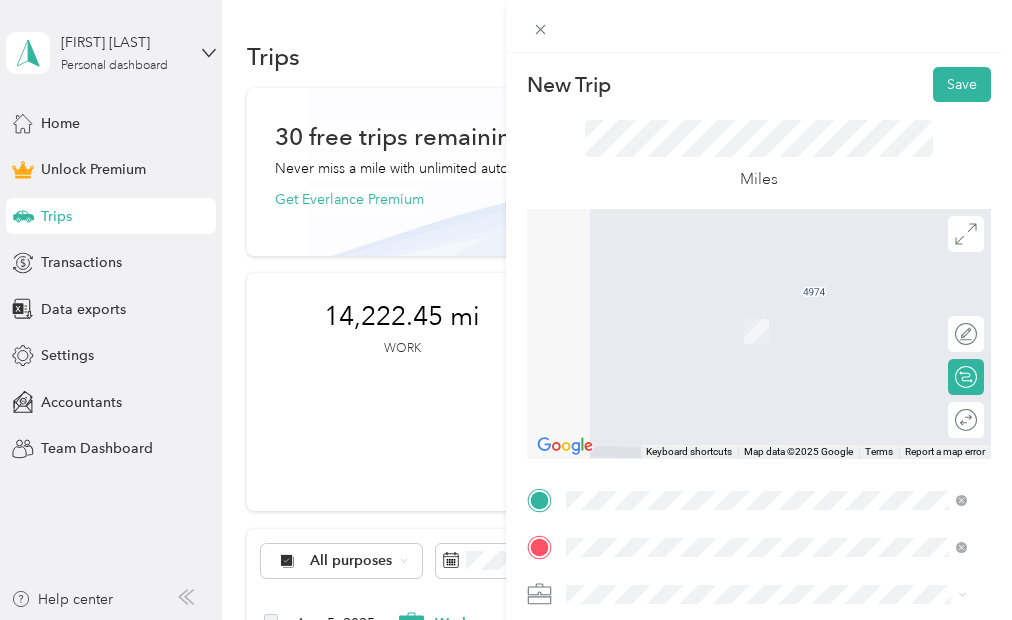 click on "7545 Airways Boulevard
Southaven, Mississippi 38671, United States" at bounding box center (748, 311) 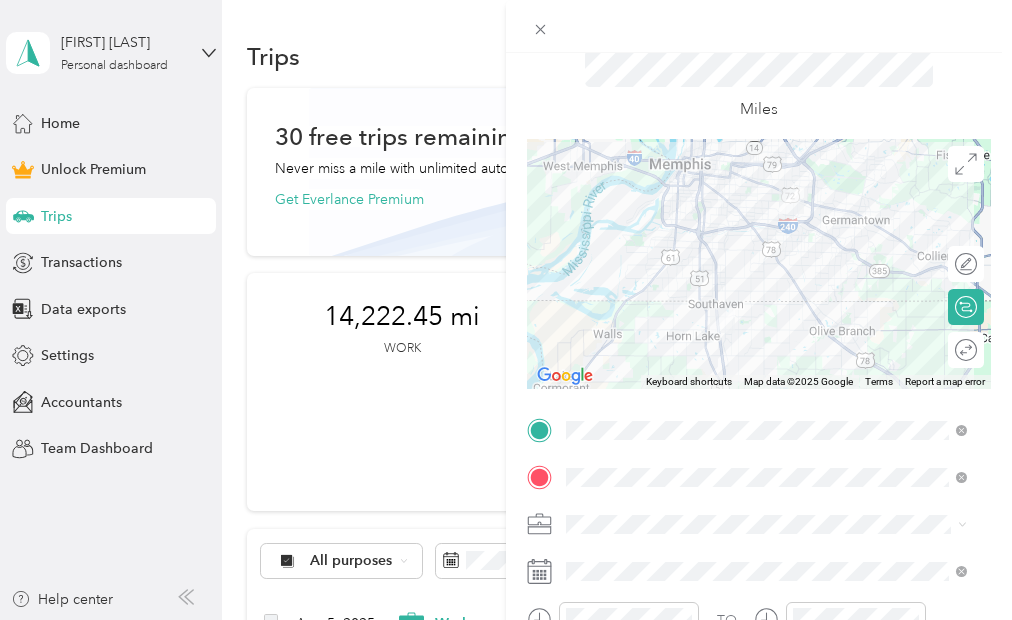 scroll, scrollTop: 114, scrollLeft: 0, axis: vertical 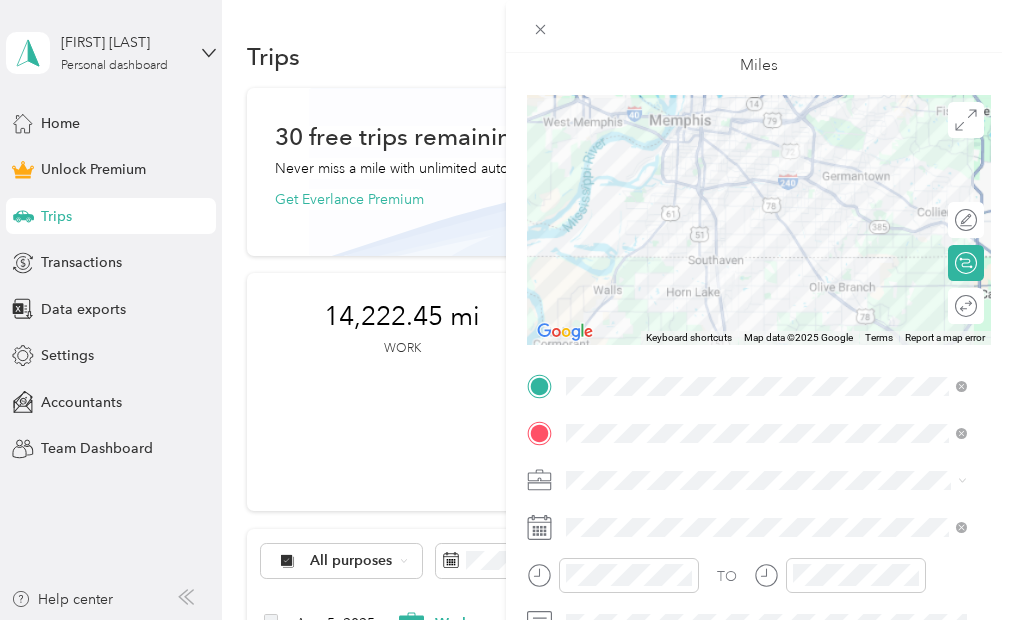 click at bounding box center (775, 480) 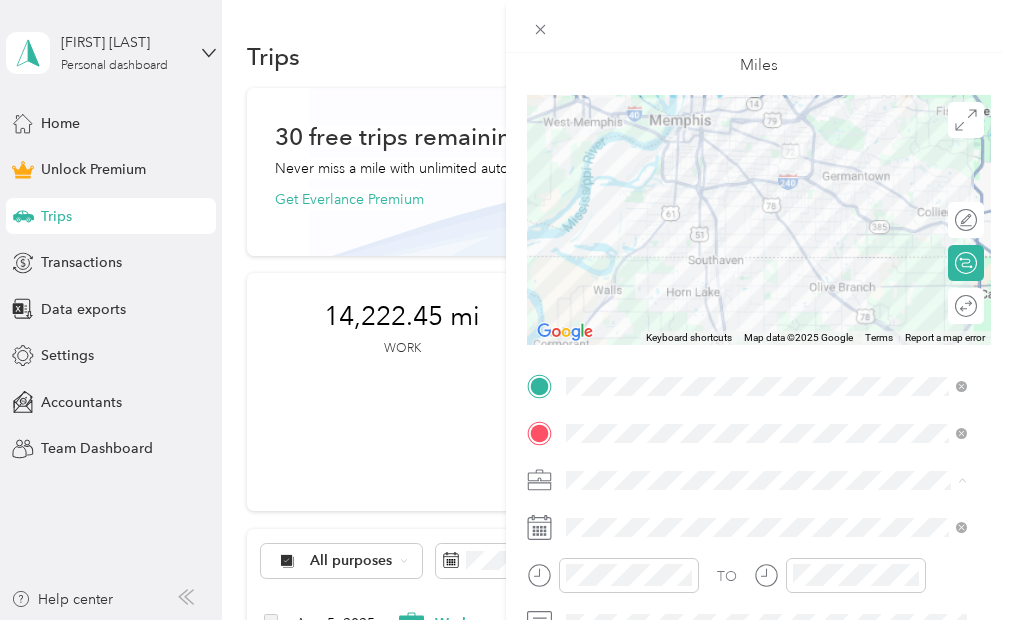 click on "Work Personal Other Charity Medical Moving Commute" at bounding box center (766, 339) 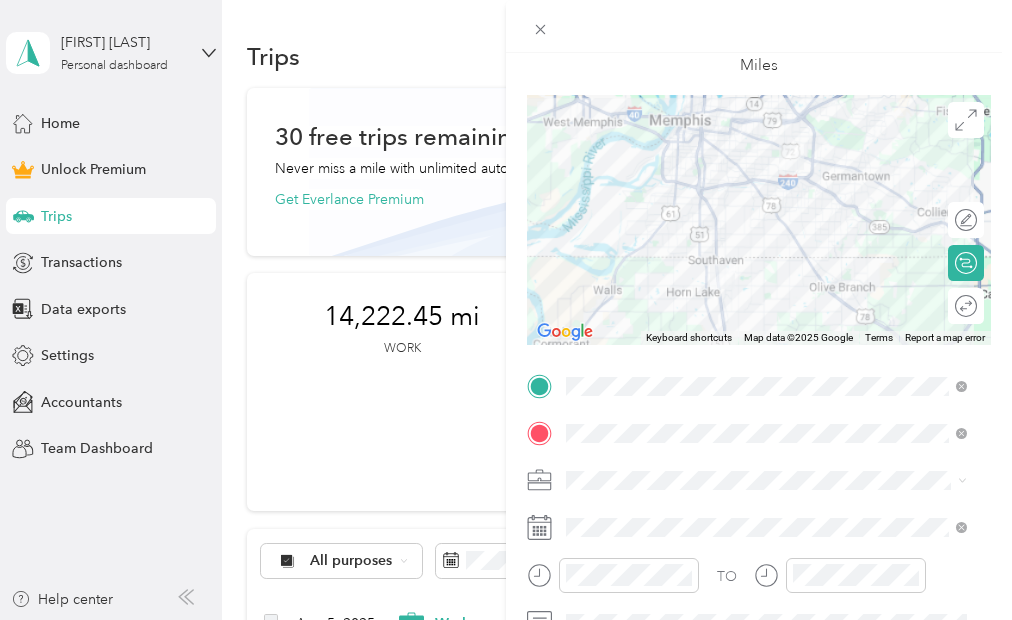 click 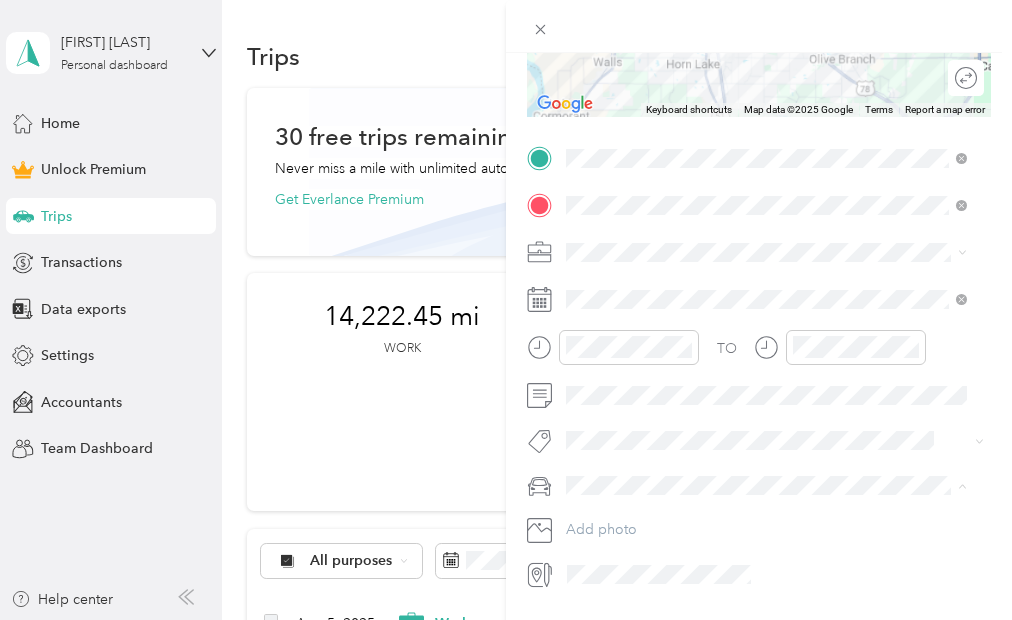 click on "[BRAND] [MODEL]" at bounding box center [766, 556] 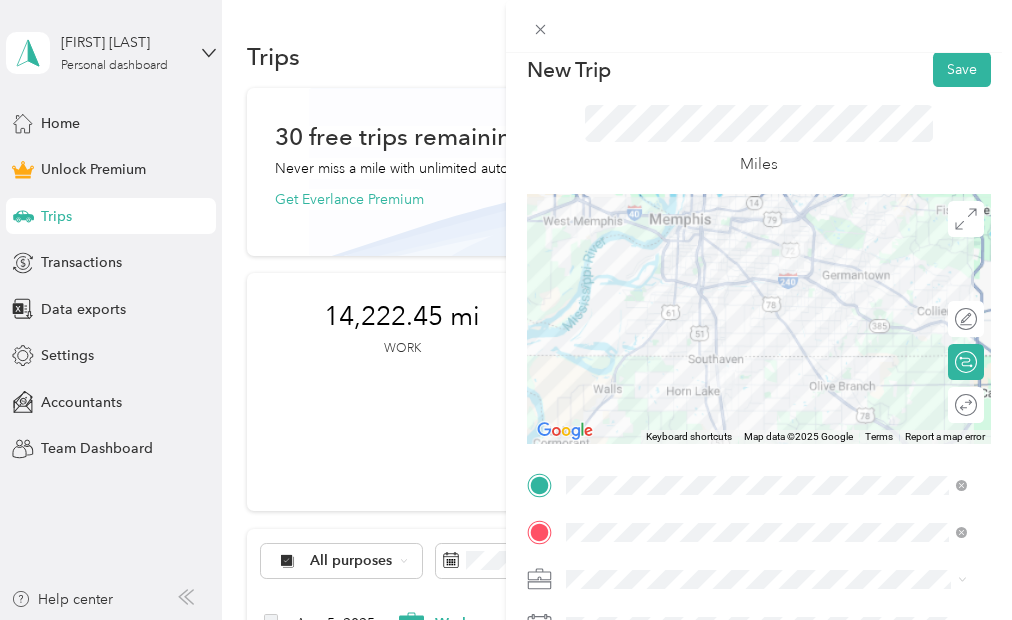 scroll, scrollTop: 0, scrollLeft: 0, axis: both 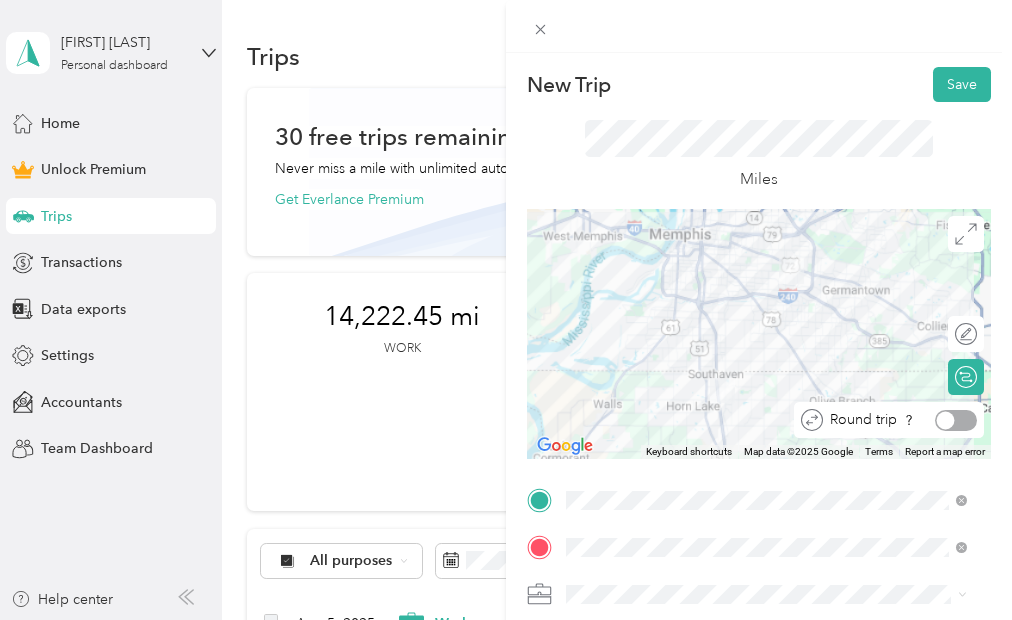 click at bounding box center (956, 420) 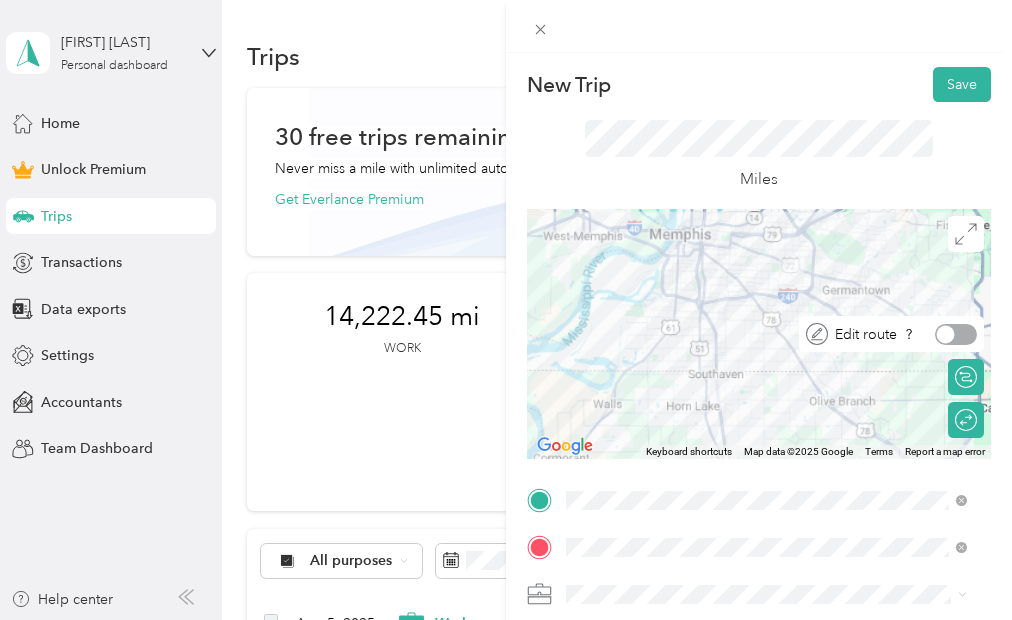 click at bounding box center [956, 334] 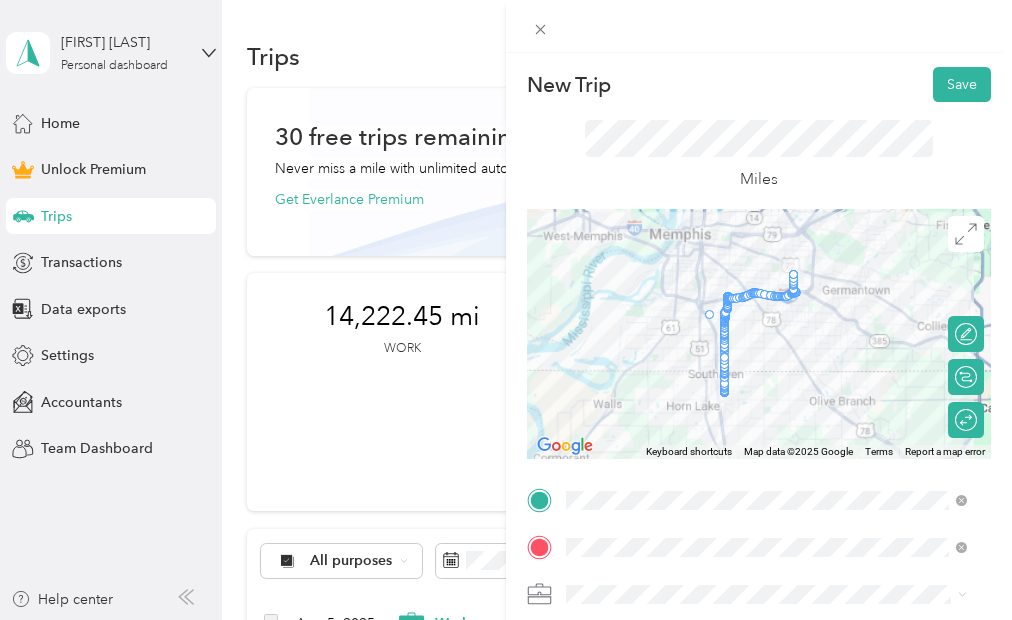 drag, startPoint x: 716, startPoint y: 297, endPoint x: 692, endPoint y: 315, distance: 30 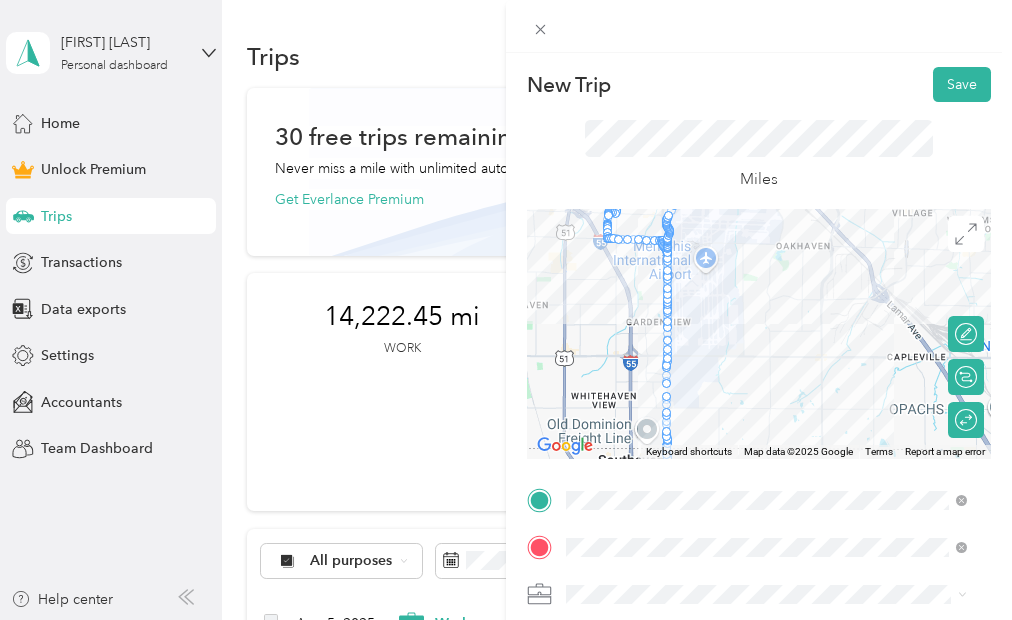 drag, startPoint x: 723, startPoint y: 305, endPoint x: 927, endPoint y: 475, distance: 265.5485 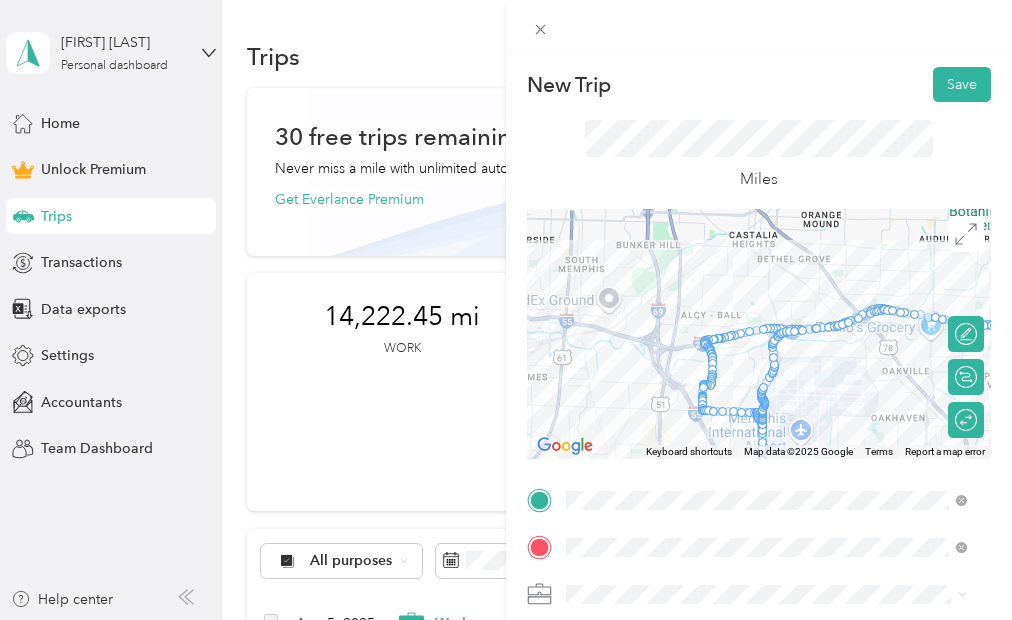 drag, startPoint x: 741, startPoint y: 299, endPoint x: 831, endPoint y: 457, distance: 181.83508 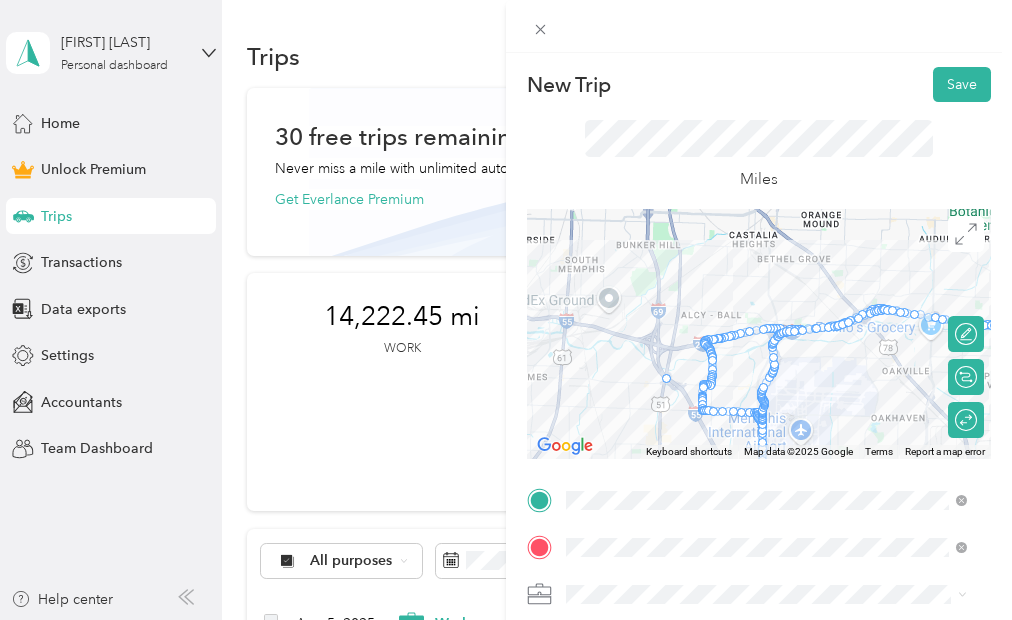 drag, startPoint x: 703, startPoint y: 363, endPoint x: 655, endPoint y: 378, distance: 50.289165 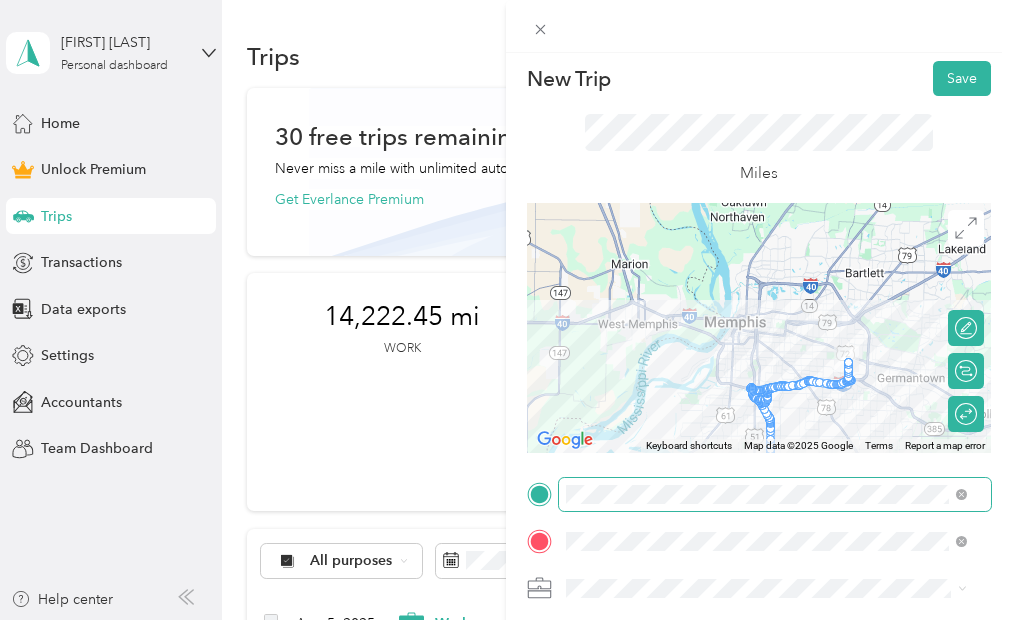 scroll, scrollTop: 0, scrollLeft: 0, axis: both 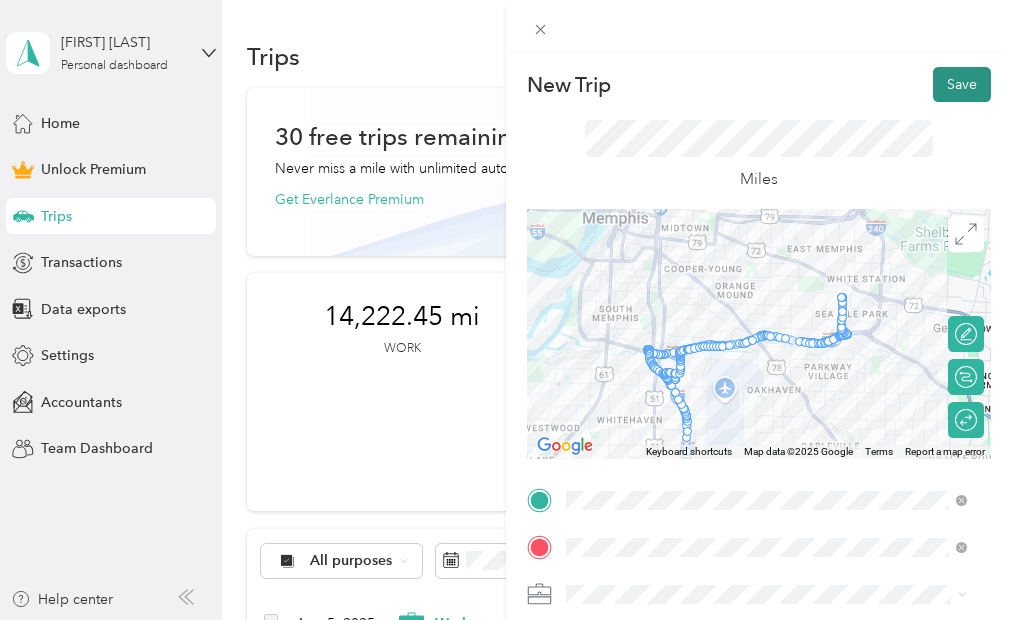 click on "Save" at bounding box center (962, 84) 